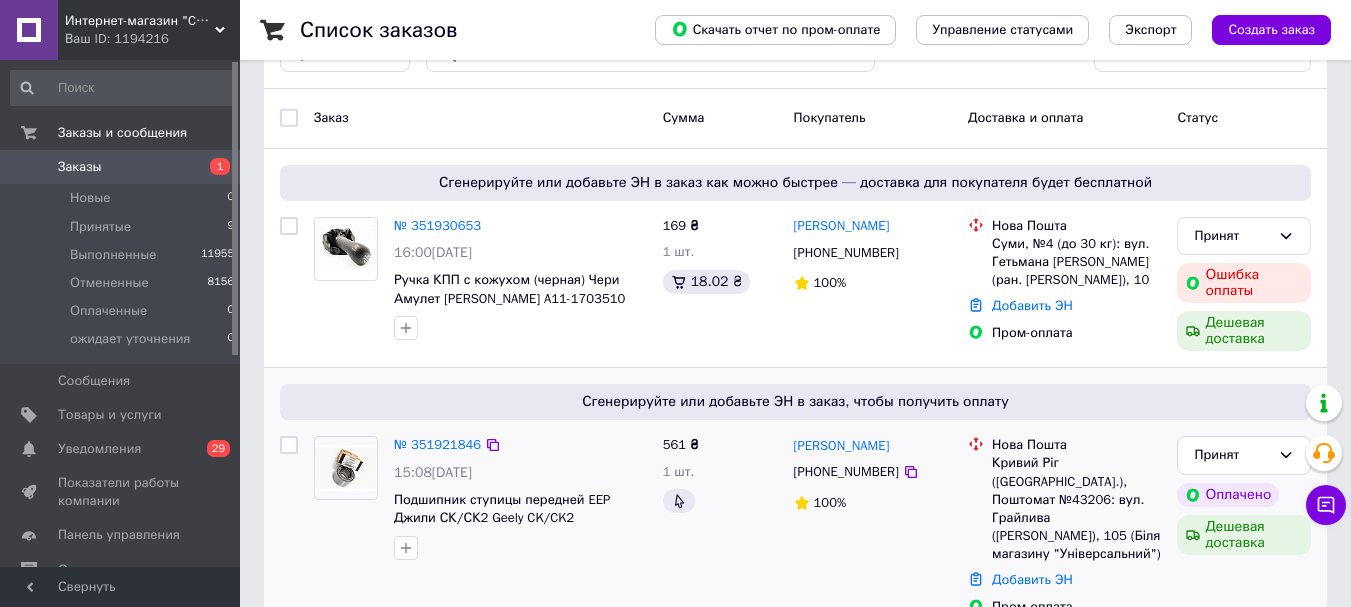 scroll, scrollTop: 100, scrollLeft: 0, axis: vertical 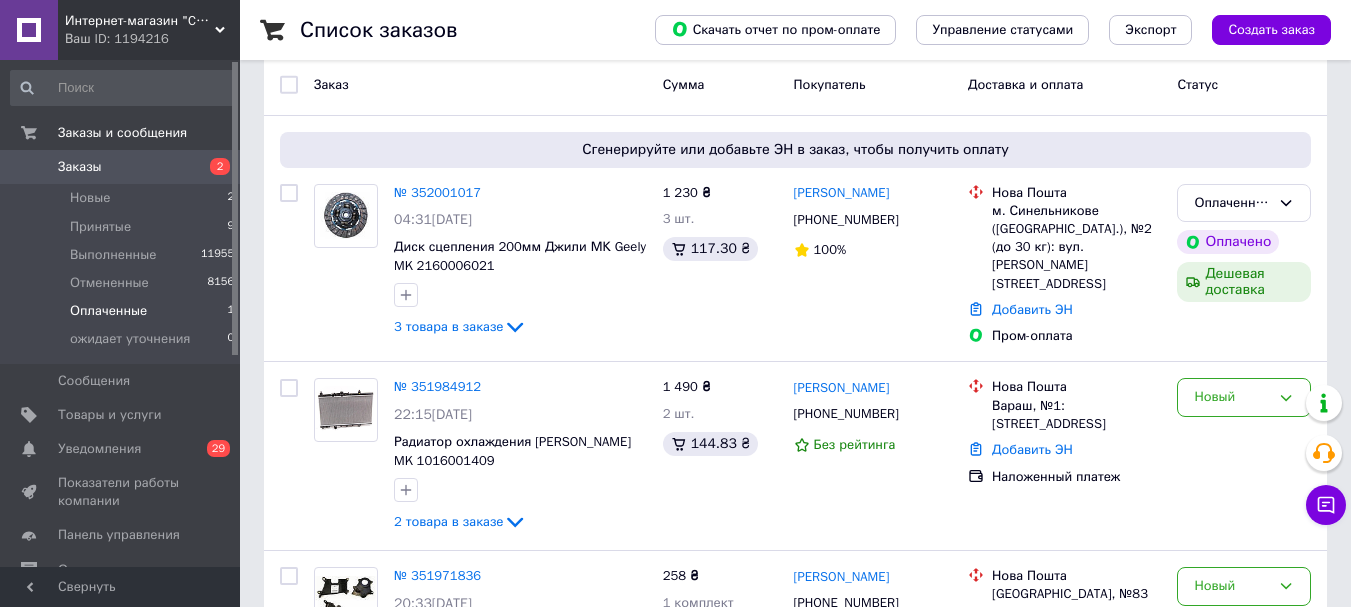 click on "Оплаченные" at bounding box center [108, 311] 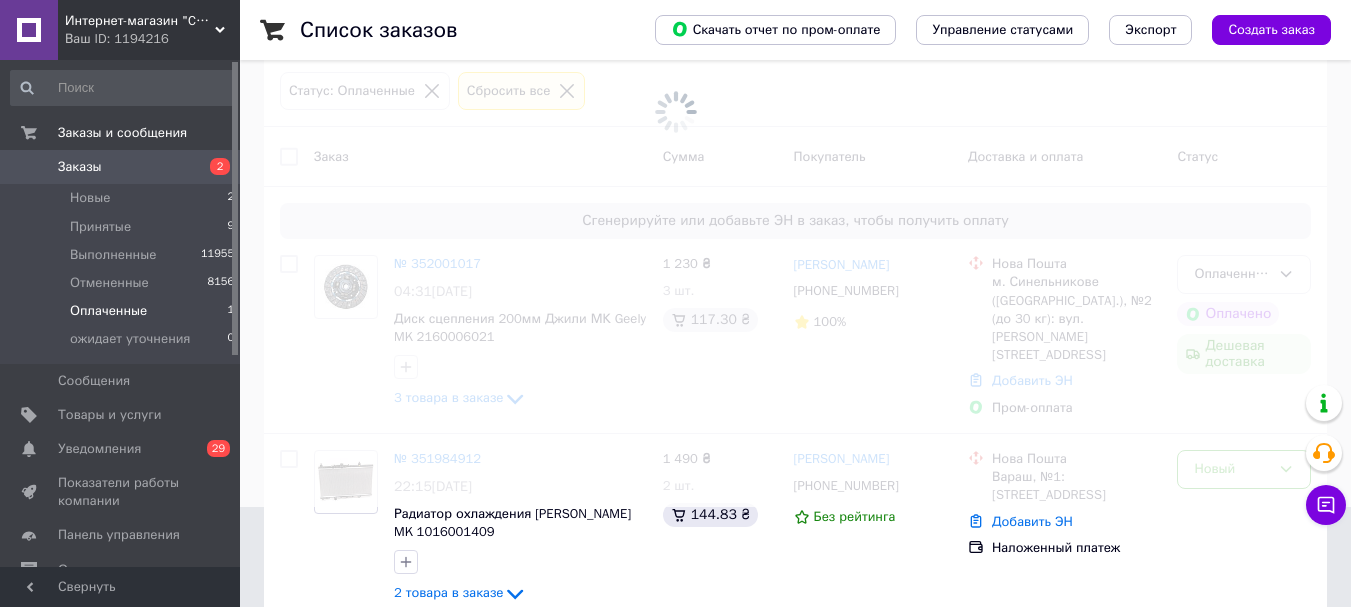 scroll, scrollTop: 0, scrollLeft: 0, axis: both 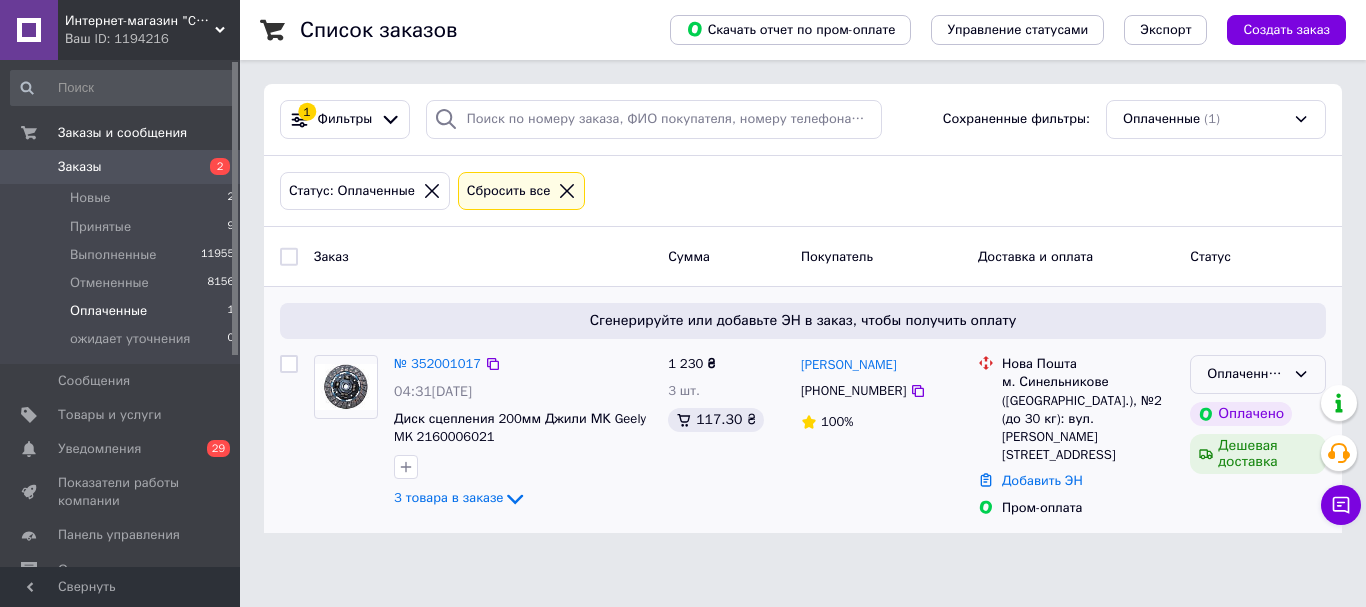 click on "Оплаченный" at bounding box center [1246, 374] 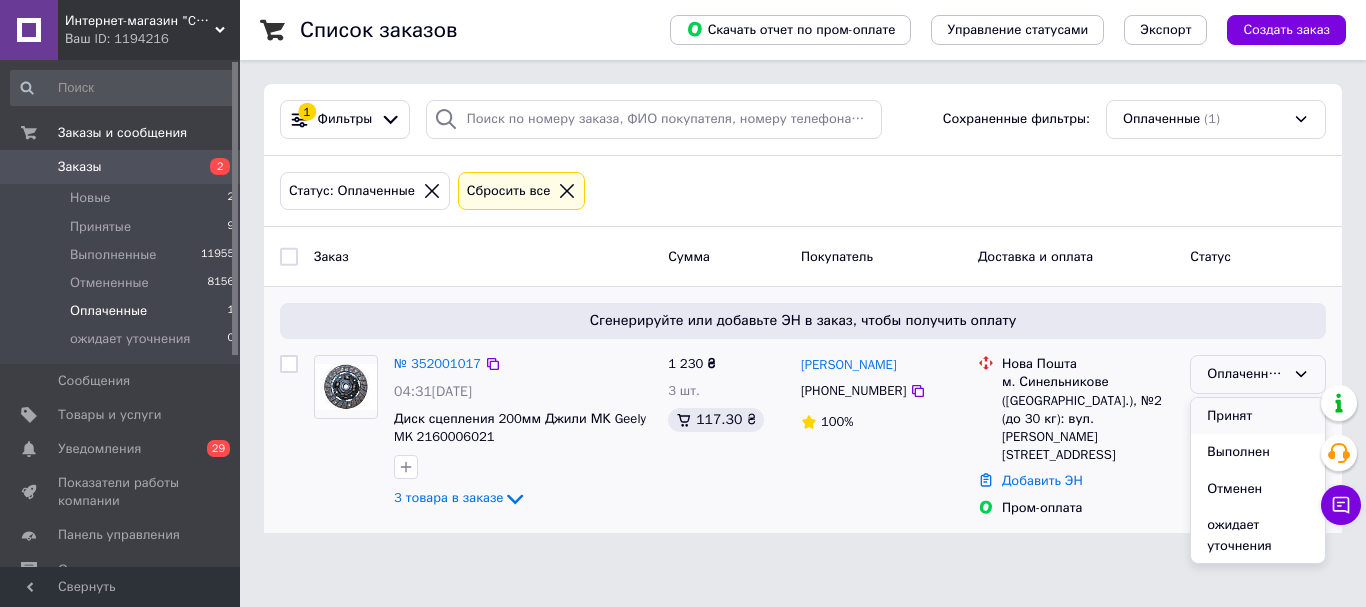 click on "Принят" at bounding box center (1258, 416) 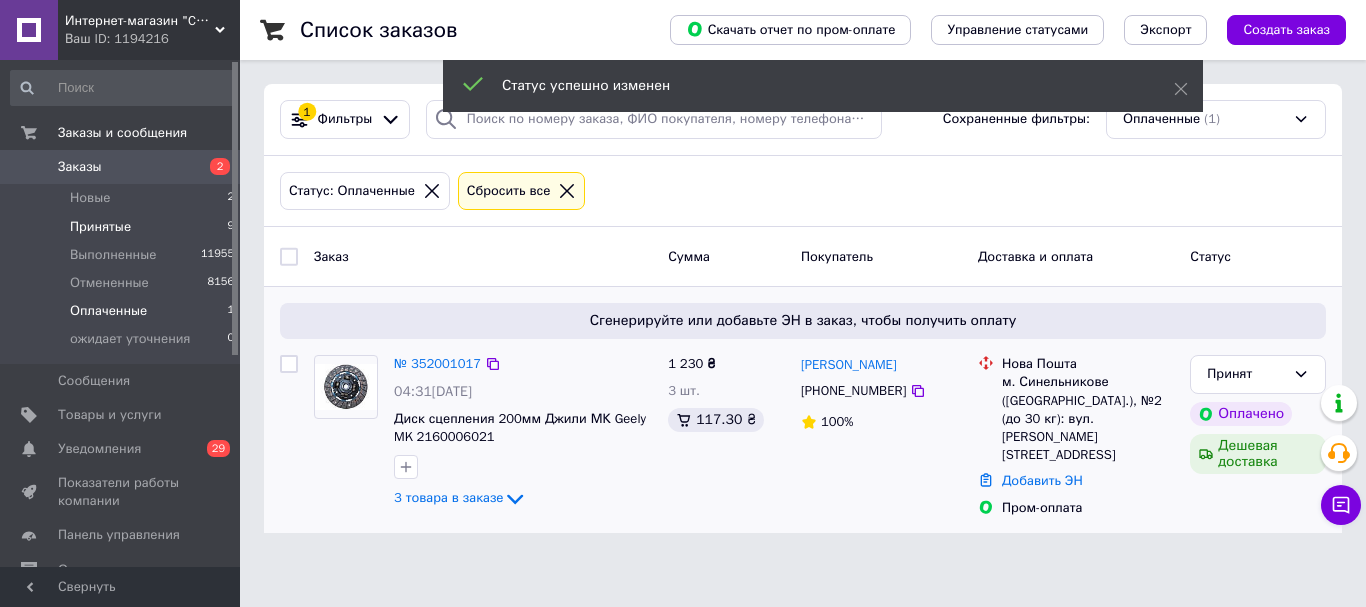click on "Принятые" at bounding box center [100, 227] 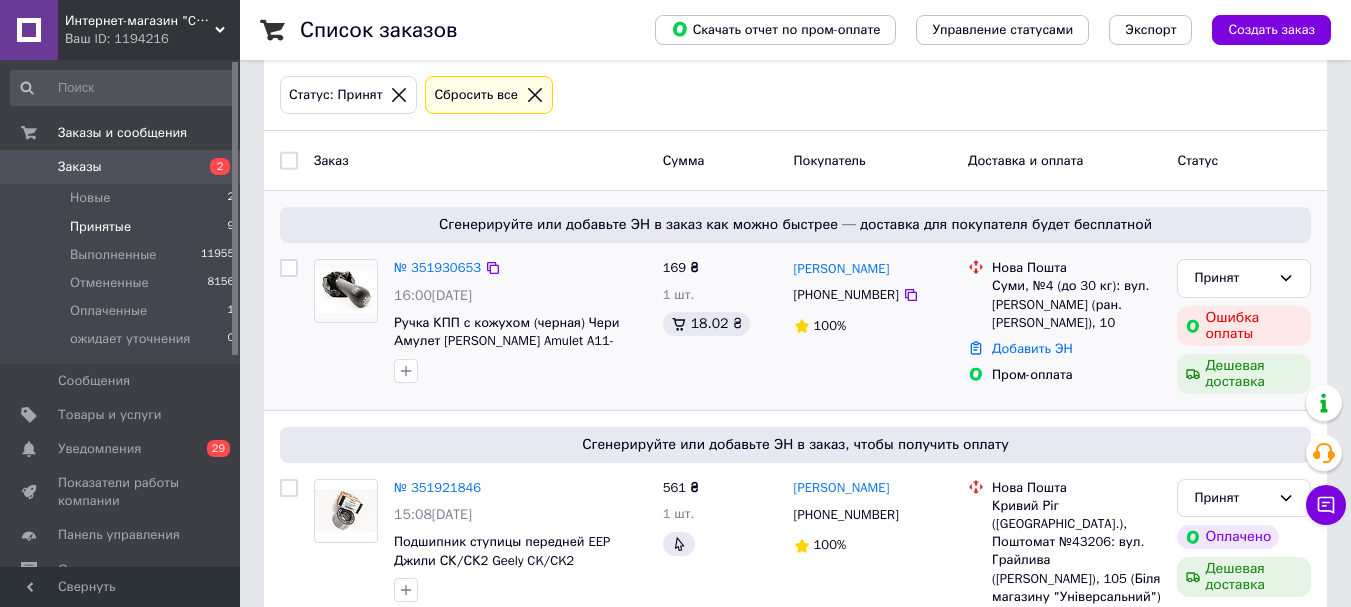scroll, scrollTop: 300, scrollLeft: 0, axis: vertical 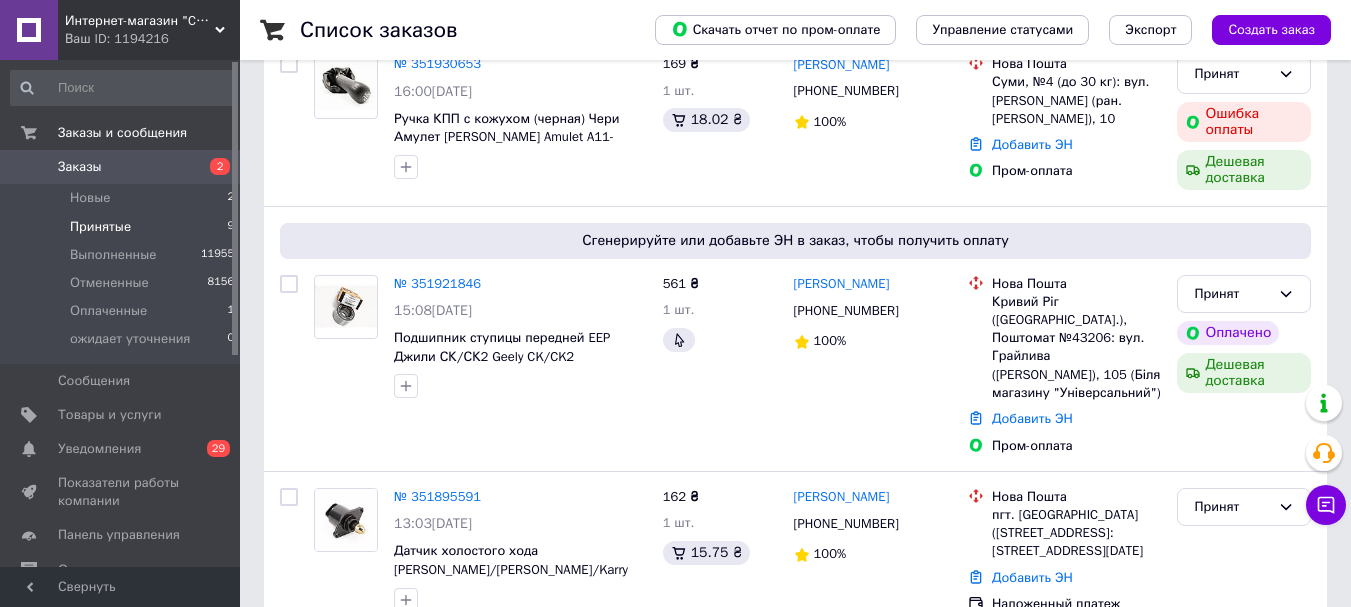 click on "Принятые" at bounding box center [100, 227] 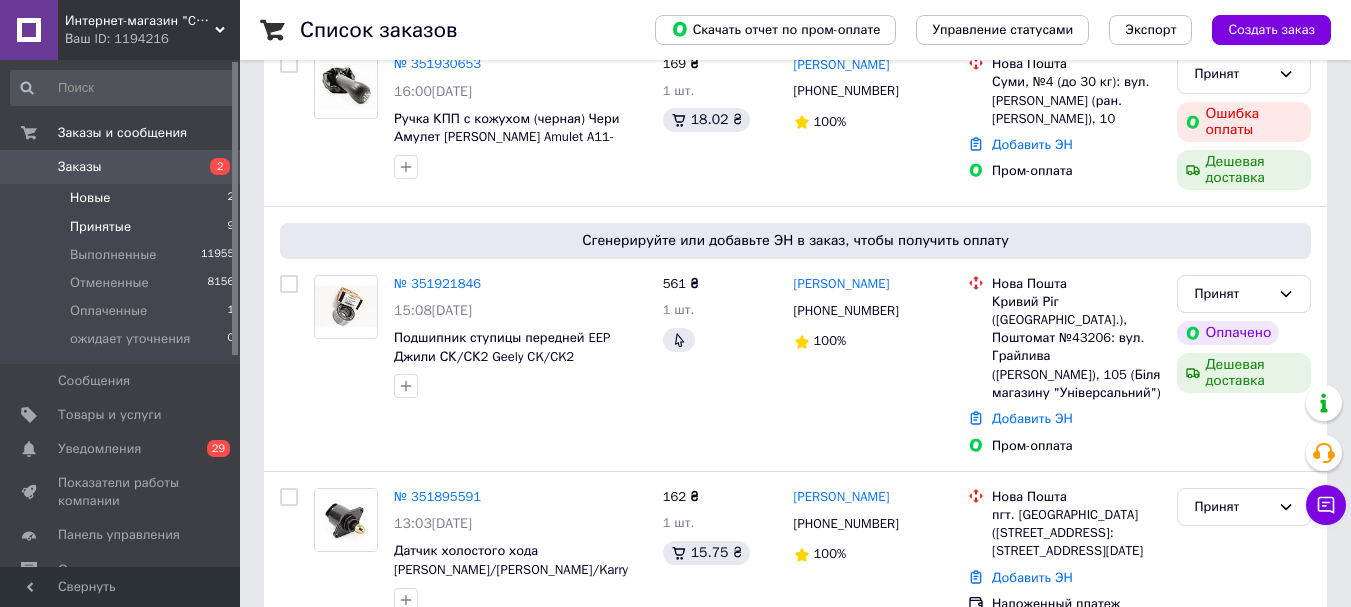 click on "Новые 2" at bounding box center (123, 198) 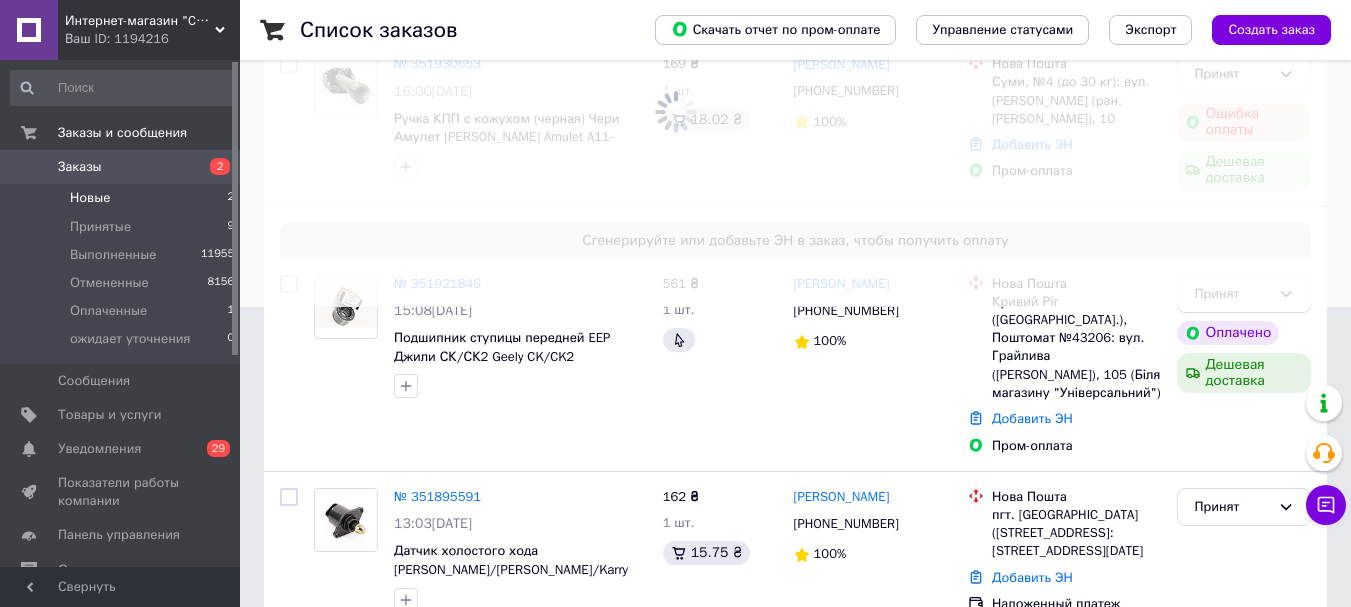 scroll, scrollTop: 0, scrollLeft: 0, axis: both 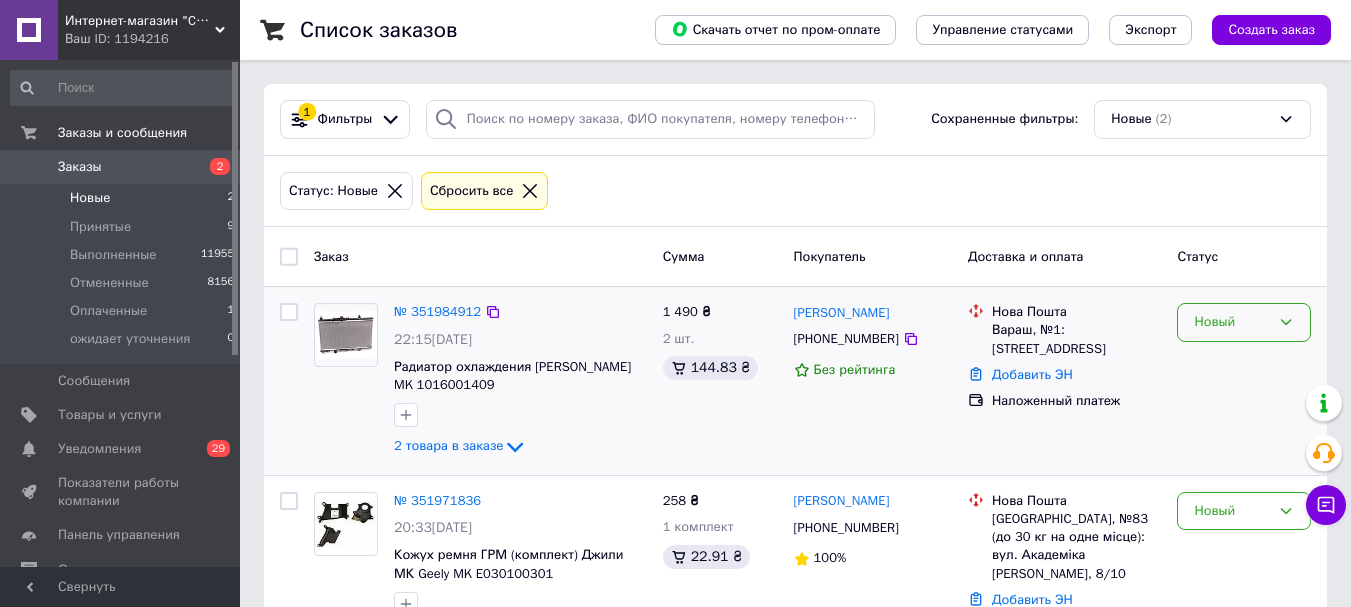 click on "Новый" at bounding box center [1232, 322] 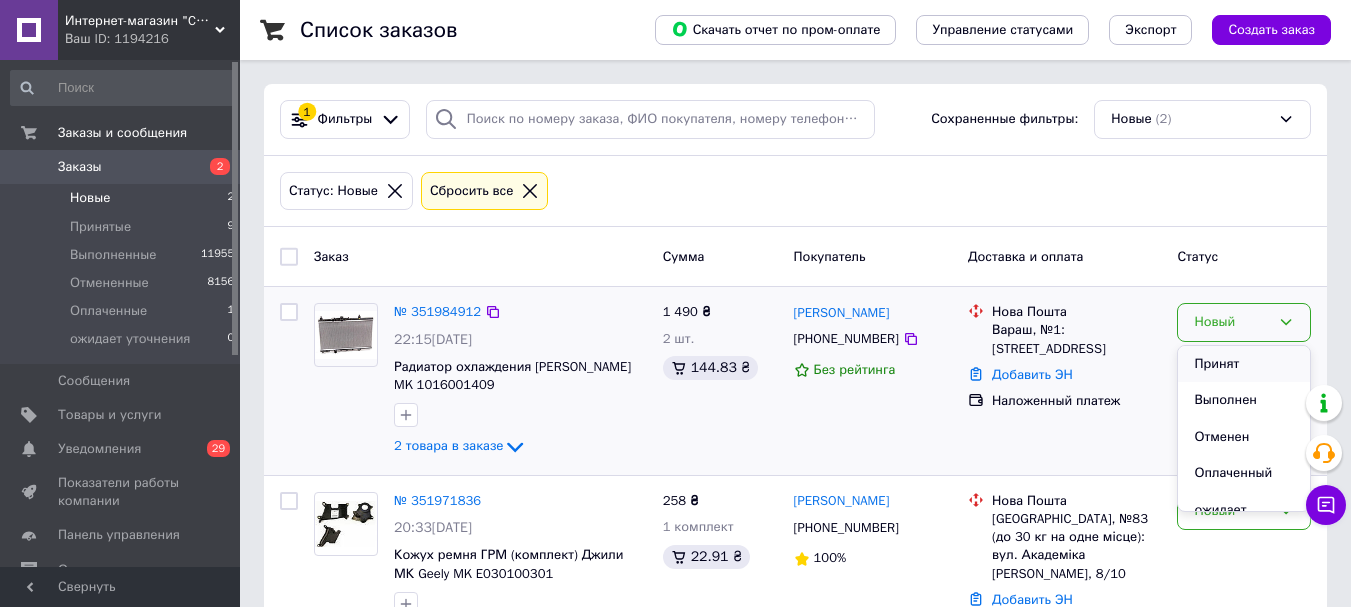 click on "Принят" at bounding box center [1244, 364] 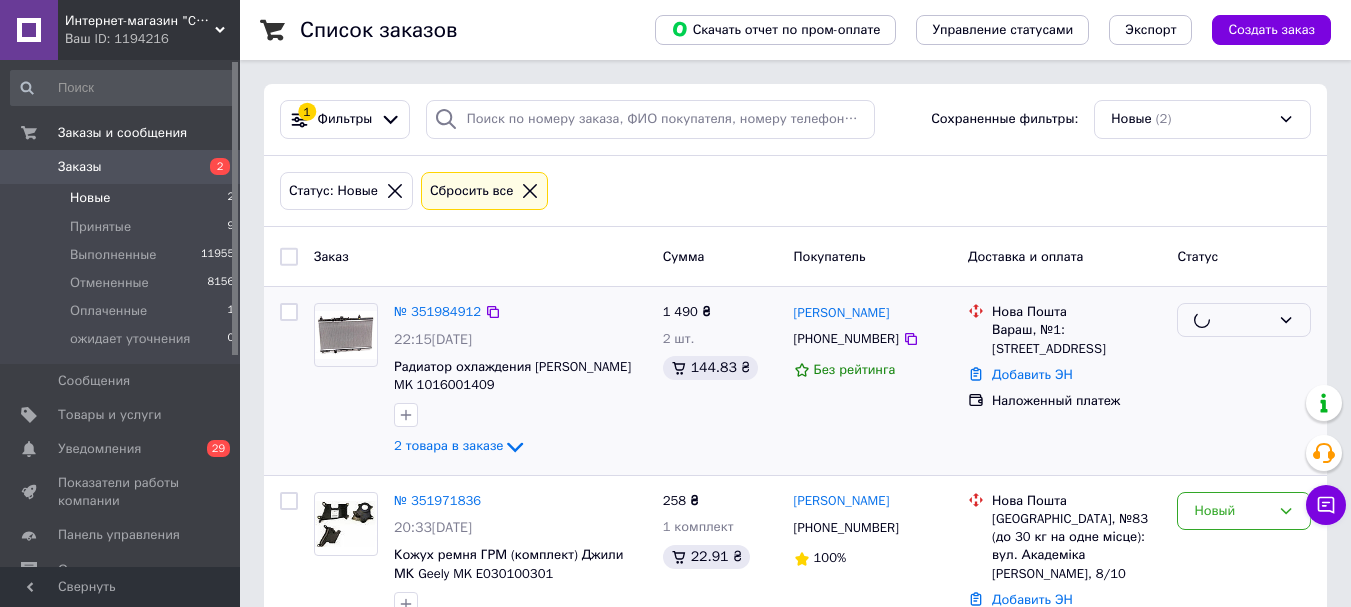 scroll, scrollTop: 50, scrollLeft: 0, axis: vertical 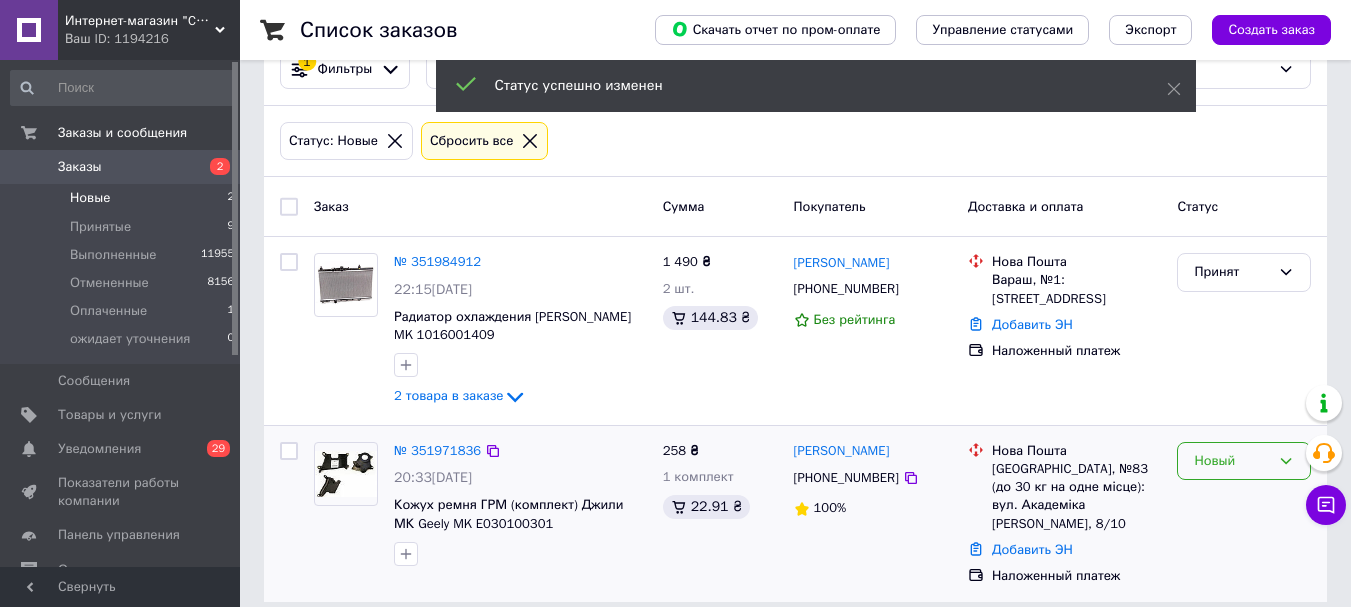 click on "Новый" at bounding box center [1232, 461] 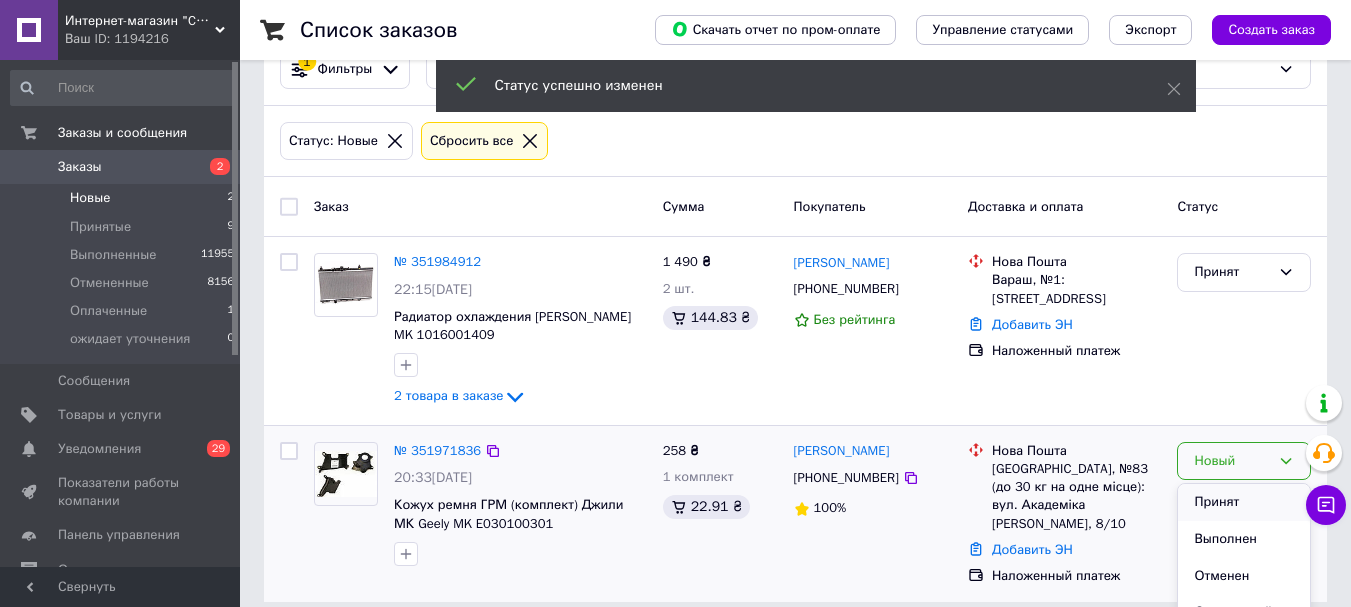 click on "Принят" at bounding box center [1244, 502] 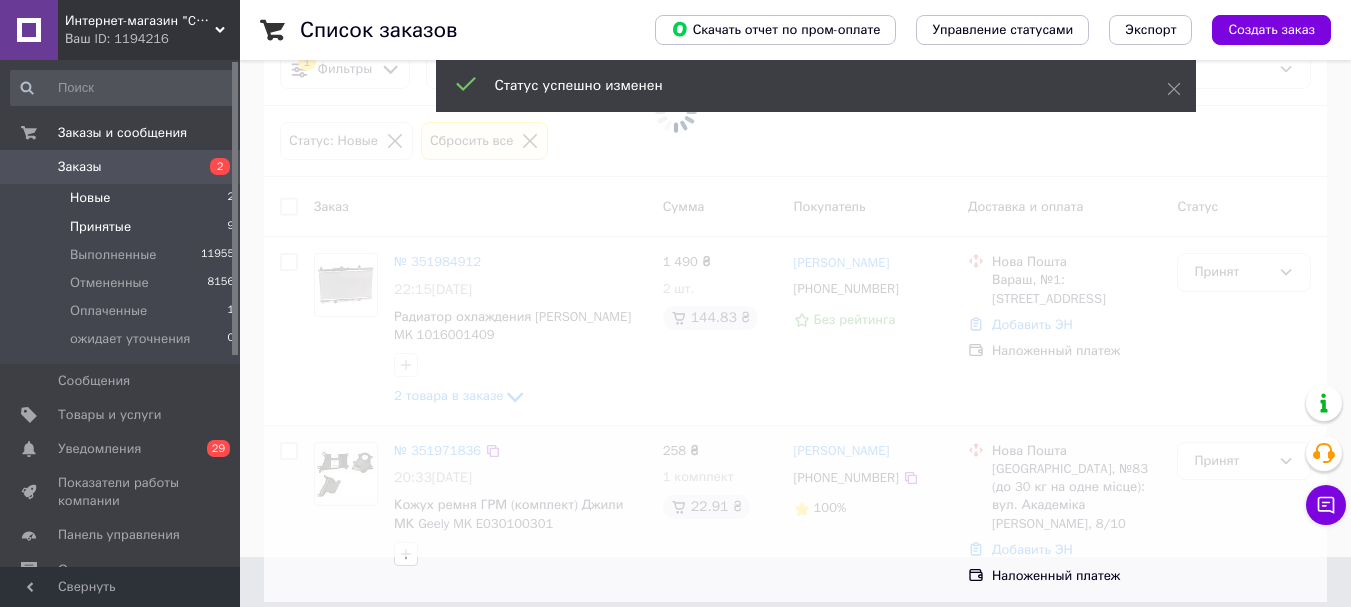 click on "Принятые" at bounding box center [100, 227] 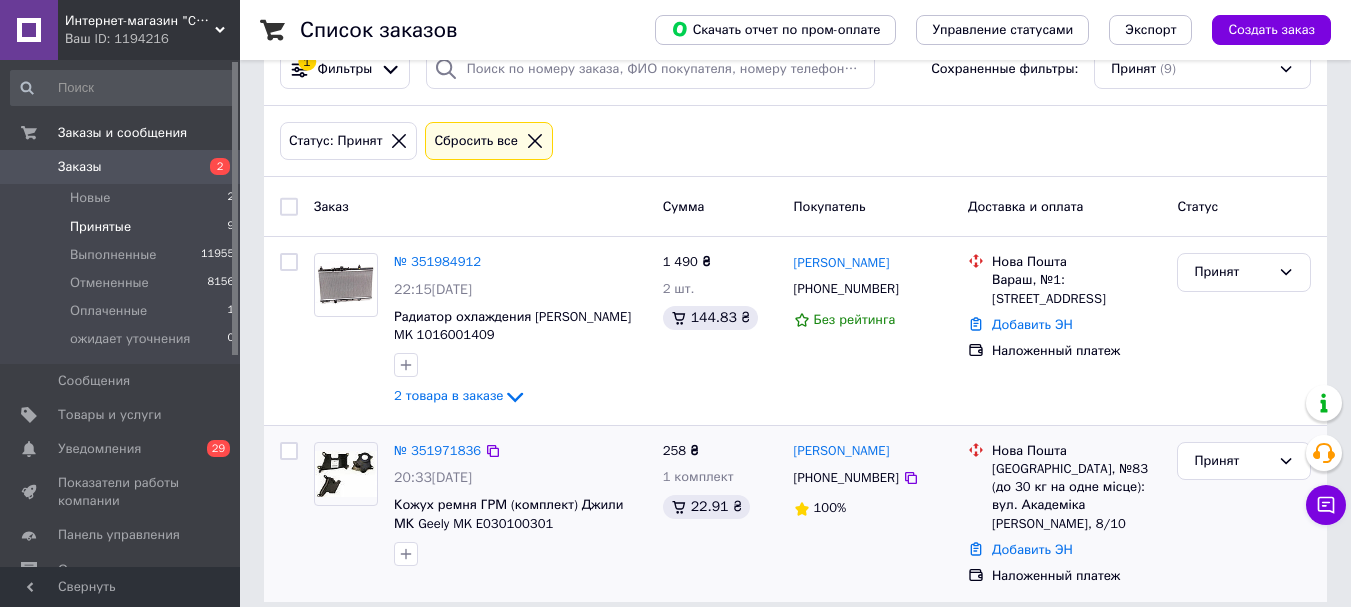 scroll, scrollTop: 0, scrollLeft: 0, axis: both 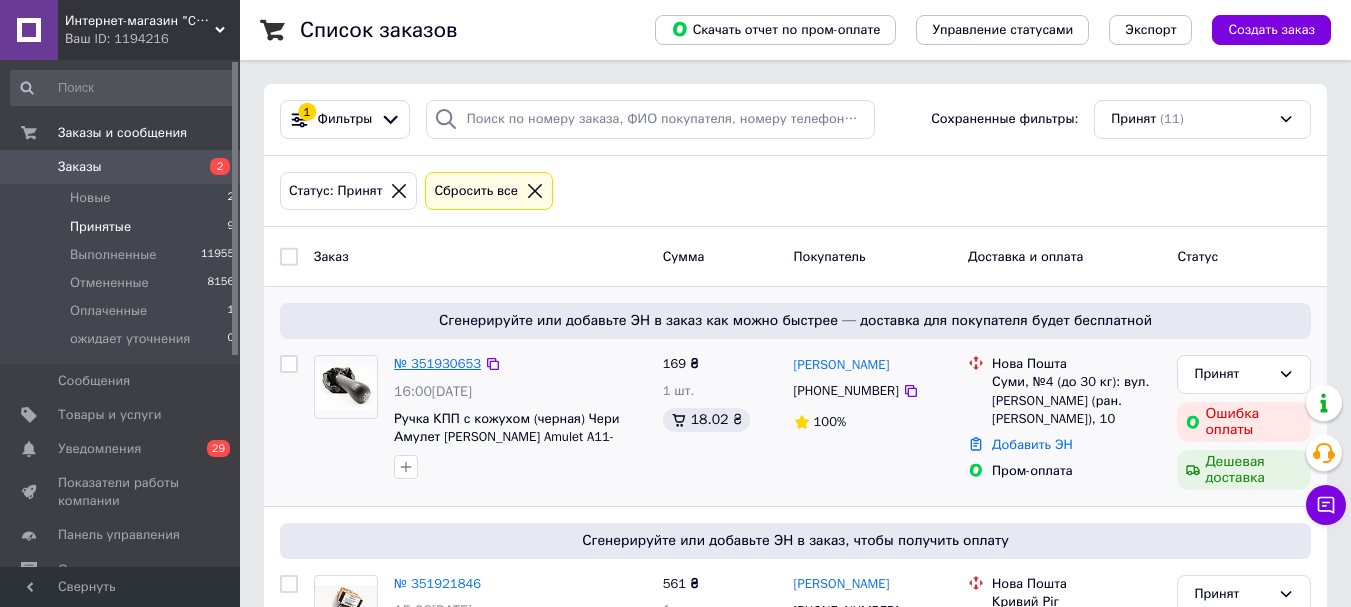 click on "№ 351930653" at bounding box center (437, 363) 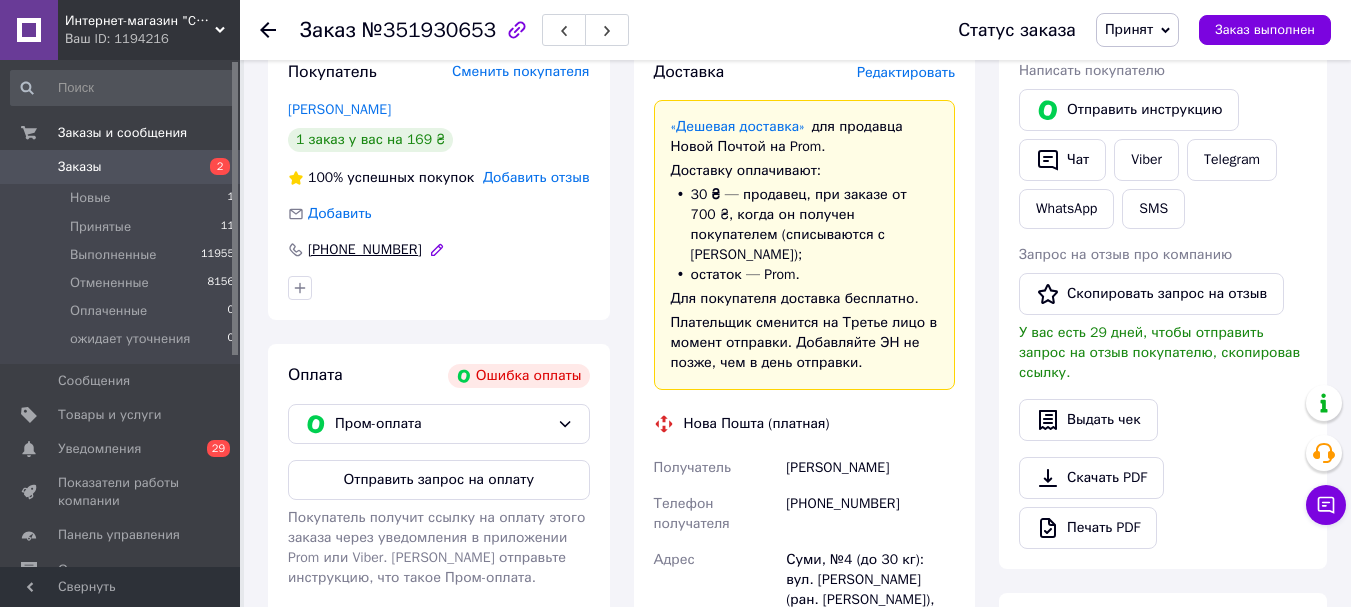 scroll, scrollTop: 400, scrollLeft: 0, axis: vertical 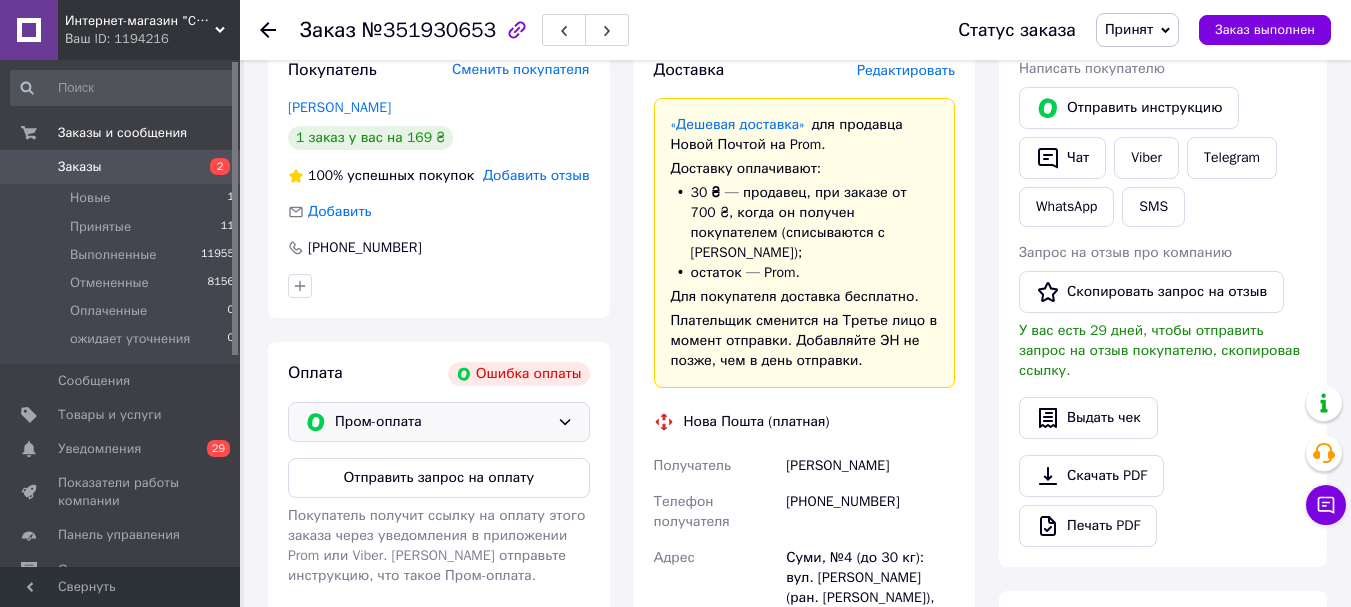 click on "Пром-оплата" at bounding box center [442, 422] 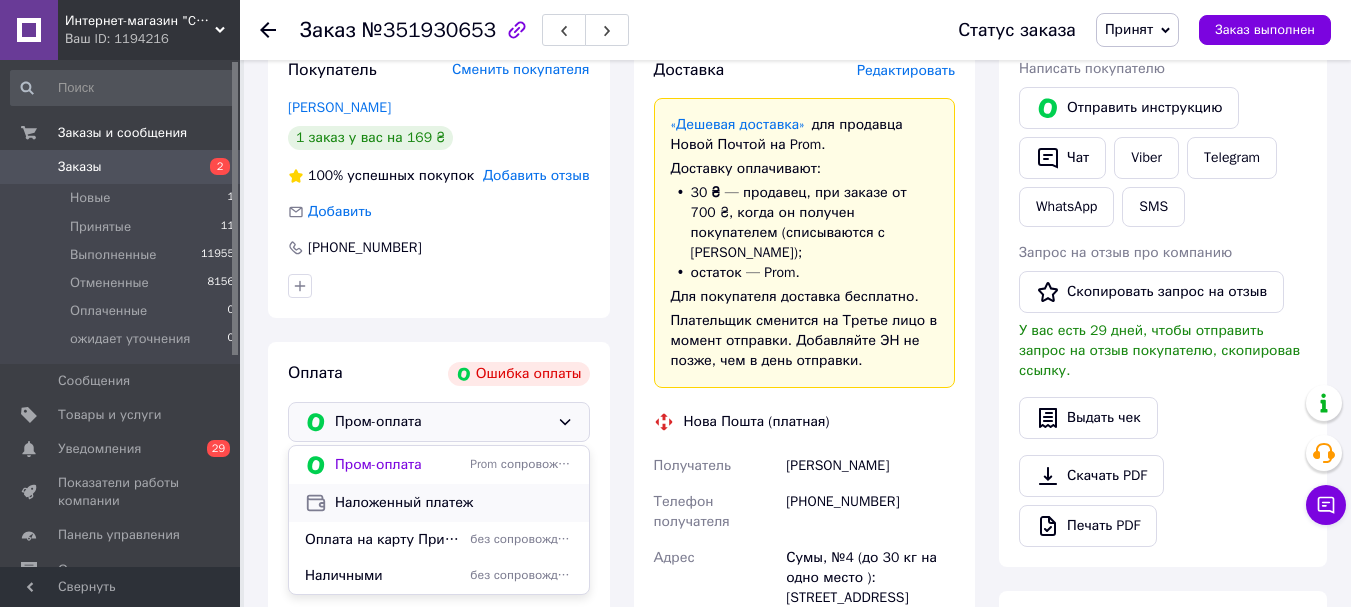 click on "Наложенный платеж" at bounding box center [454, 503] 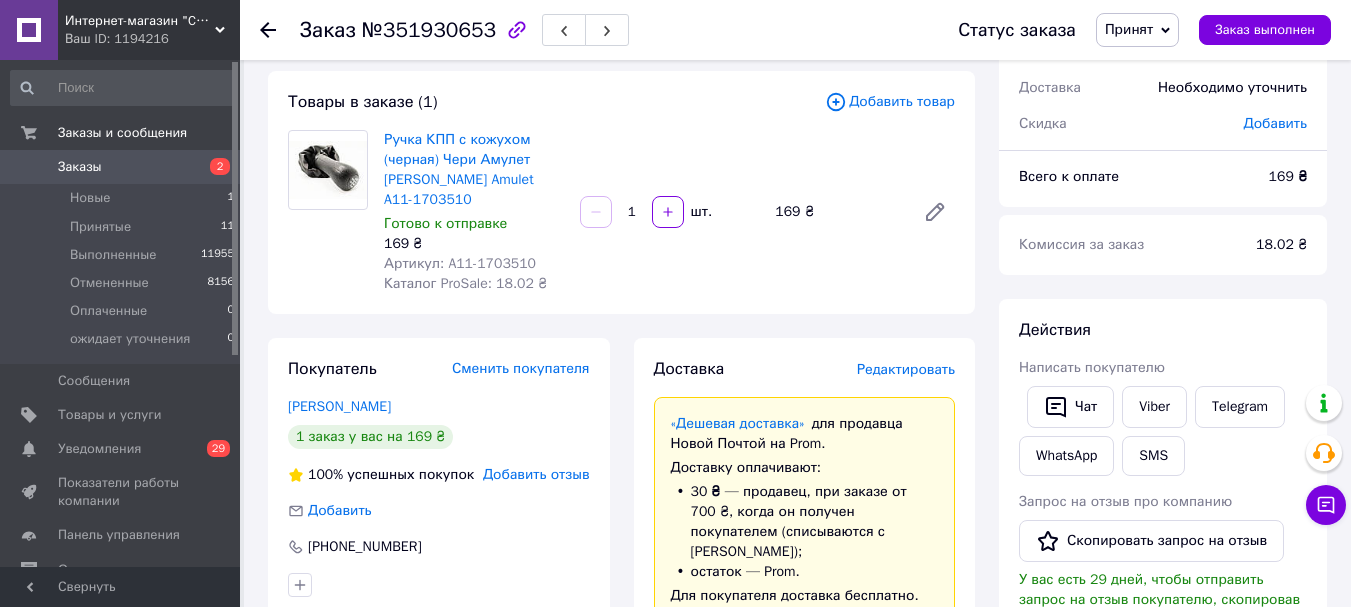 scroll, scrollTop: 0, scrollLeft: 0, axis: both 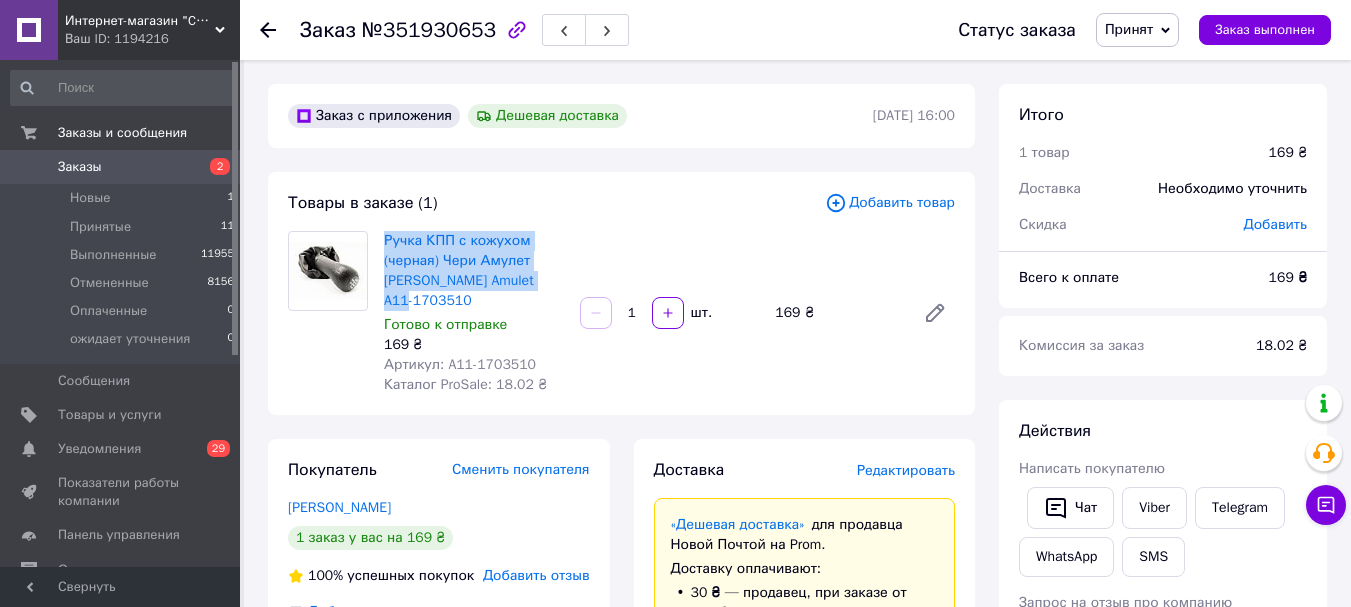 drag, startPoint x: 556, startPoint y: 284, endPoint x: 380, endPoint y: 244, distance: 180.48822 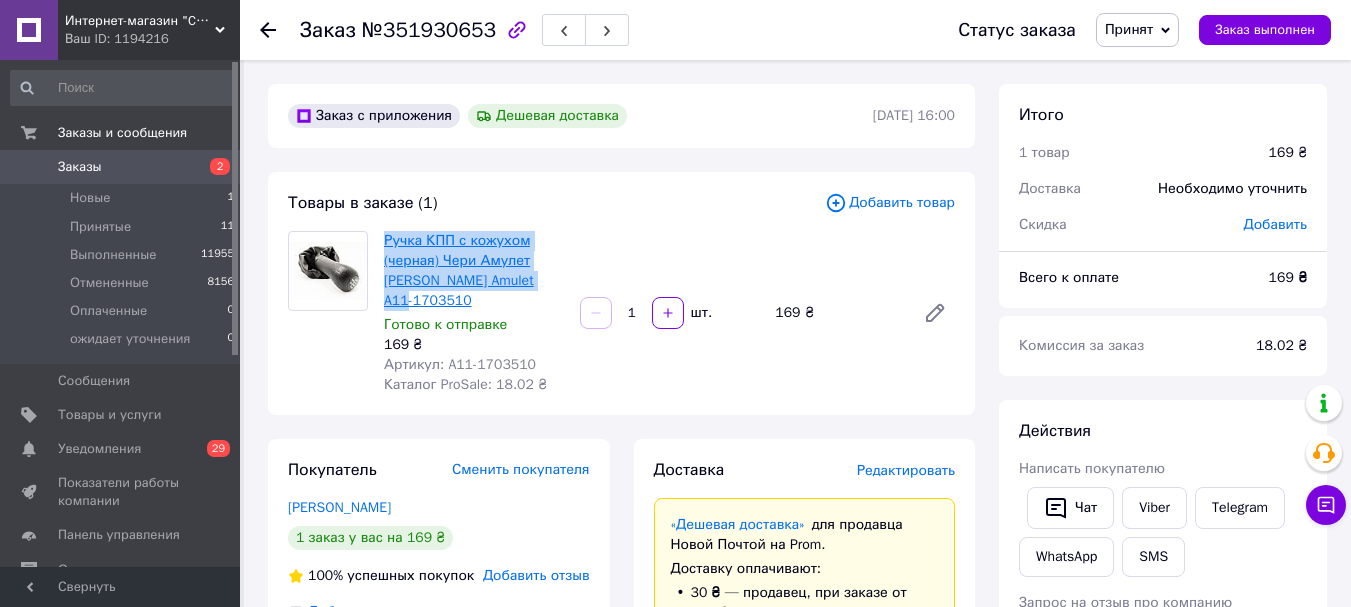 copy on "Ручка КПП с кожухом (черная) Чери Амулет [PERSON_NAME] A11-1703510" 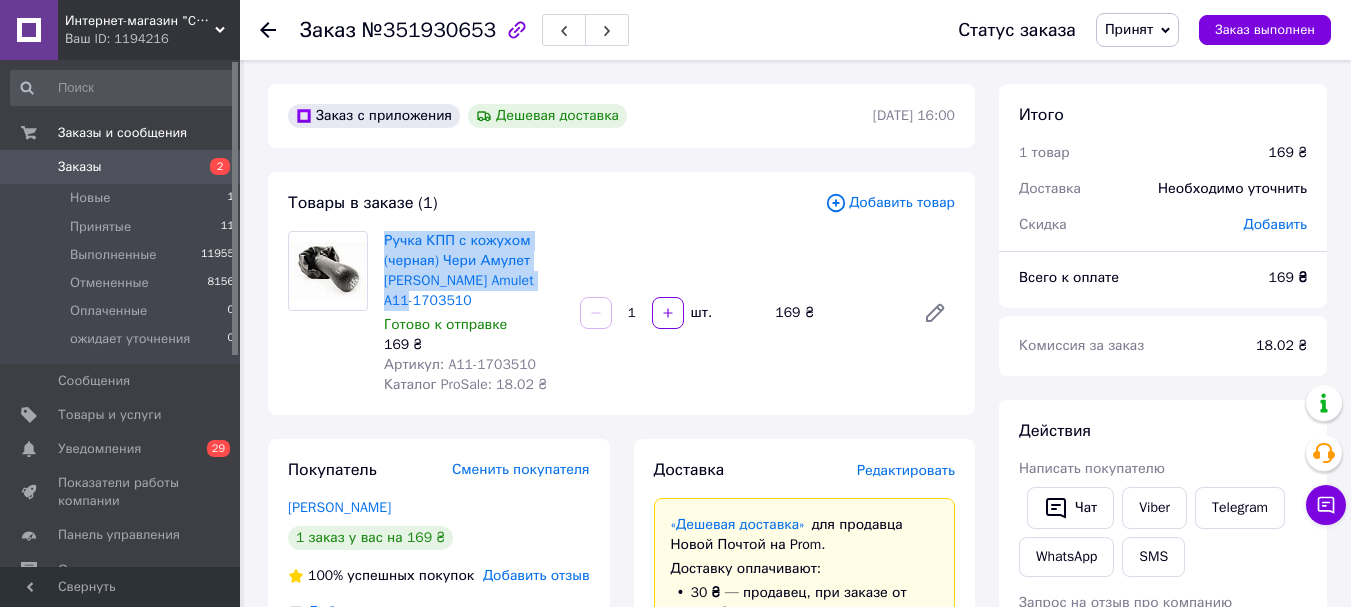 scroll, scrollTop: 300, scrollLeft: 0, axis: vertical 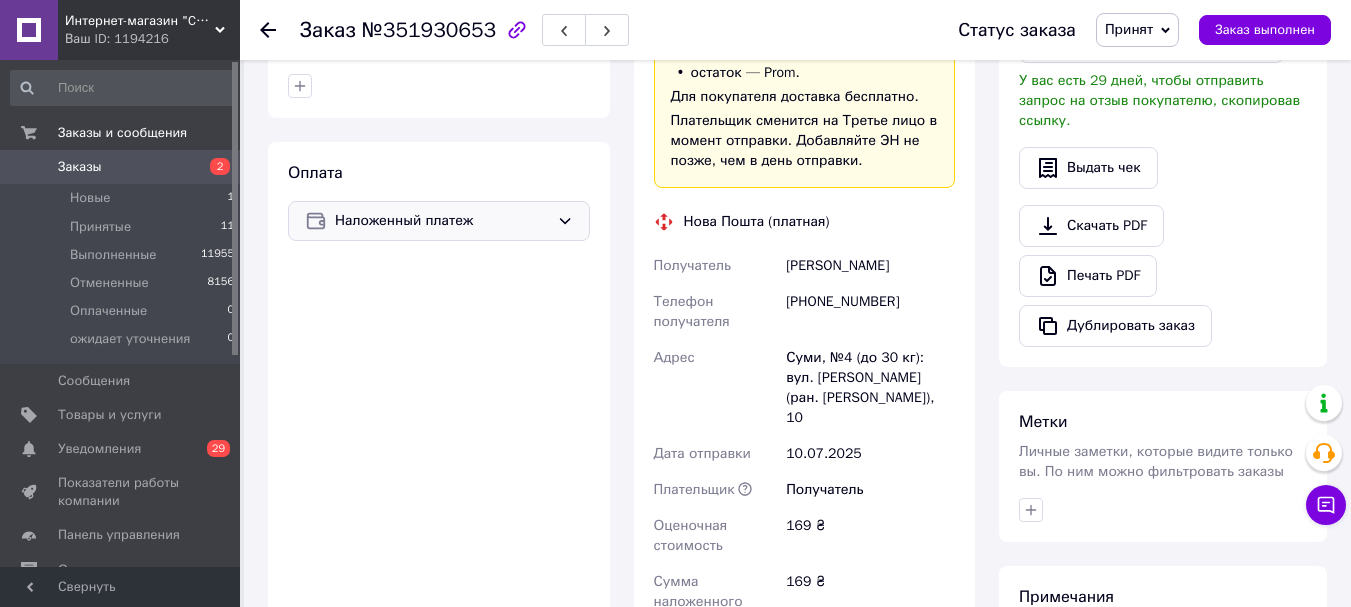 drag, startPoint x: 913, startPoint y: 389, endPoint x: 778, endPoint y: 326, distance: 148.9765 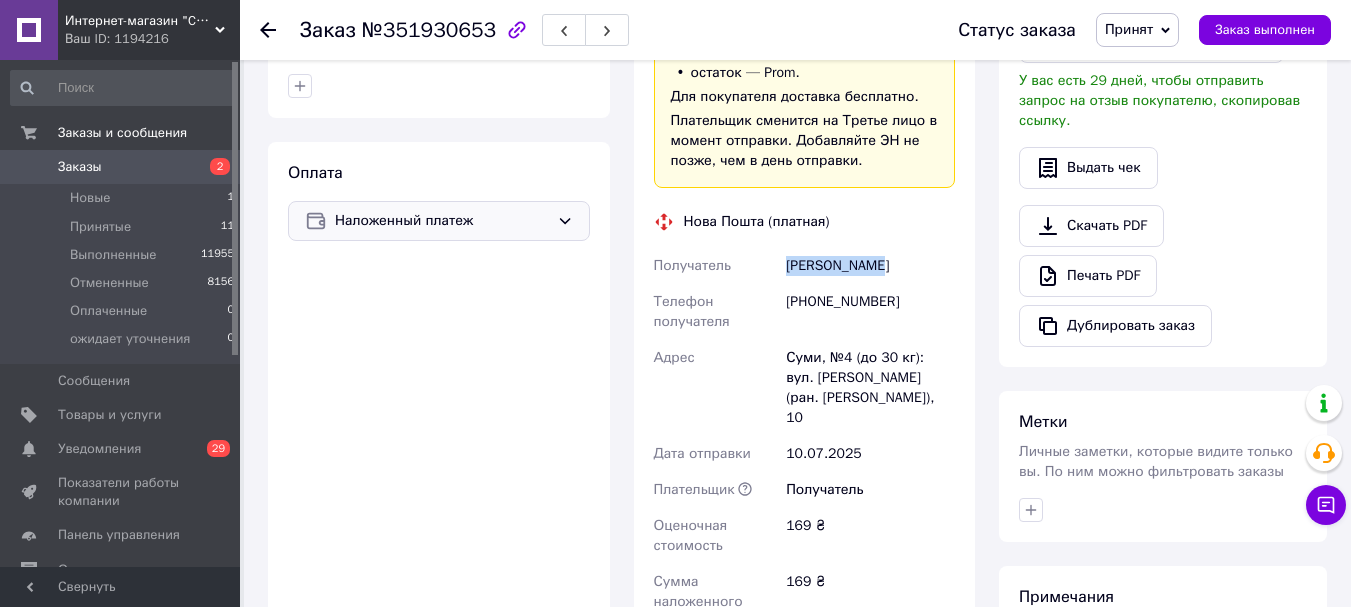 drag, startPoint x: 855, startPoint y: 223, endPoint x: 772, endPoint y: 230, distance: 83.294655 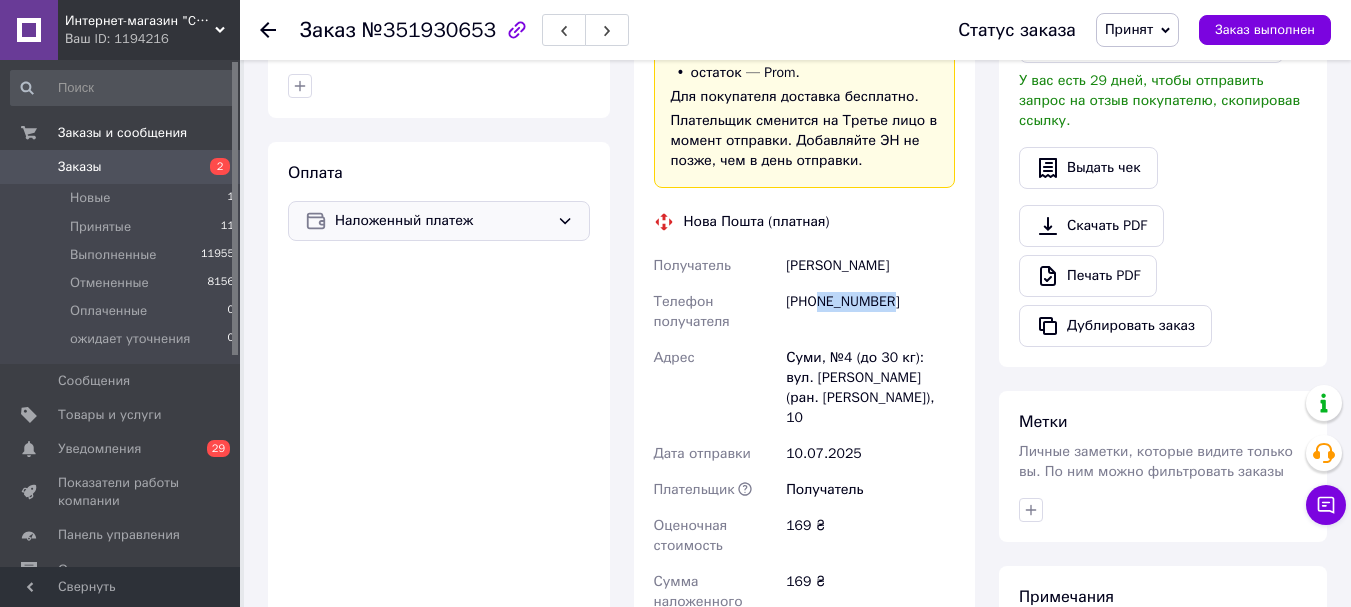drag, startPoint x: 896, startPoint y: 264, endPoint x: 818, endPoint y: 267, distance: 78.05767 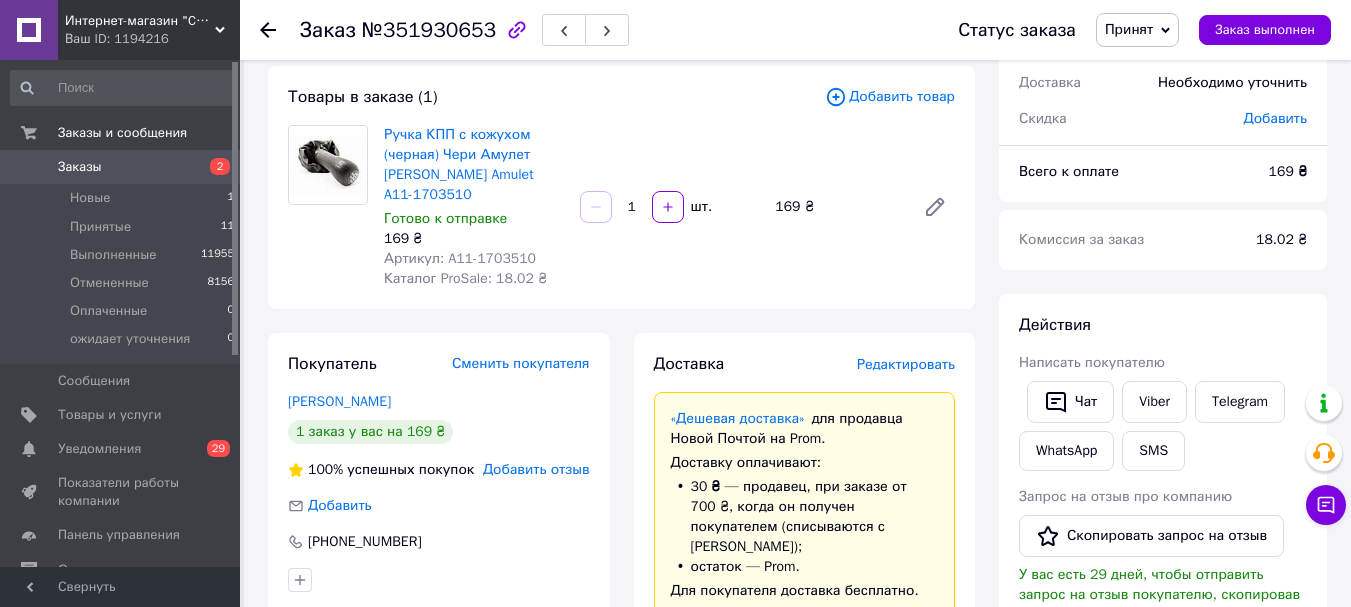 scroll, scrollTop: 0, scrollLeft: 0, axis: both 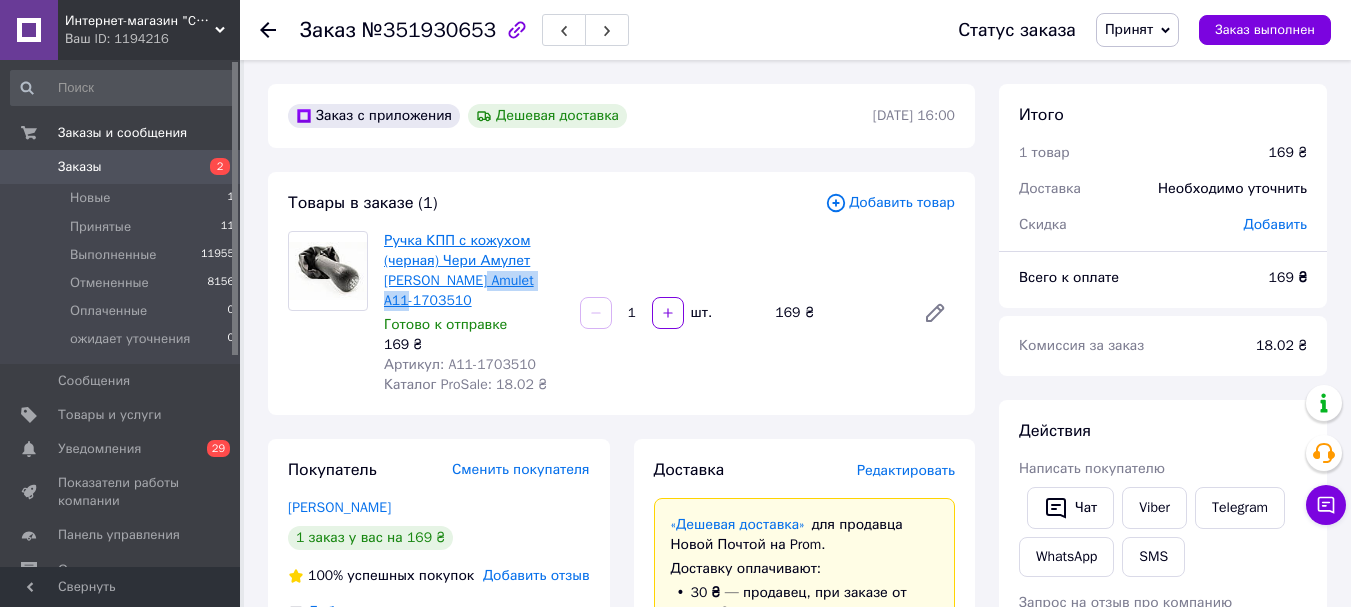 drag, startPoint x: 555, startPoint y: 275, endPoint x: 476, endPoint y: 284, distance: 79.51101 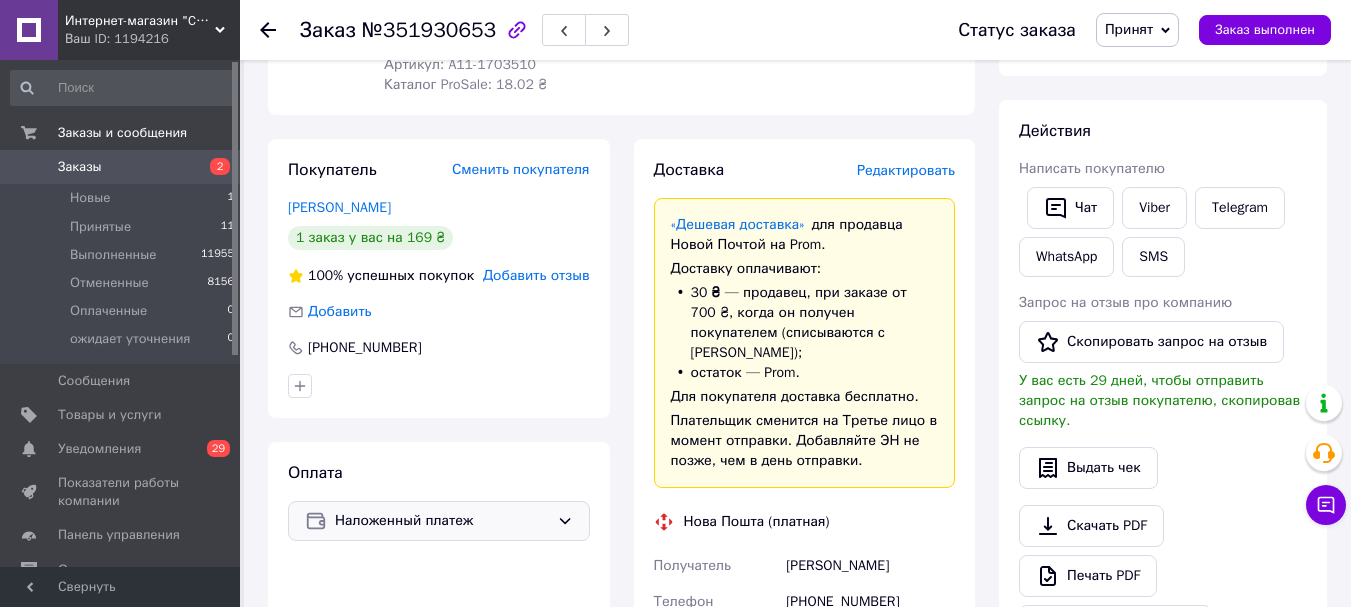 scroll, scrollTop: 500, scrollLeft: 0, axis: vertical 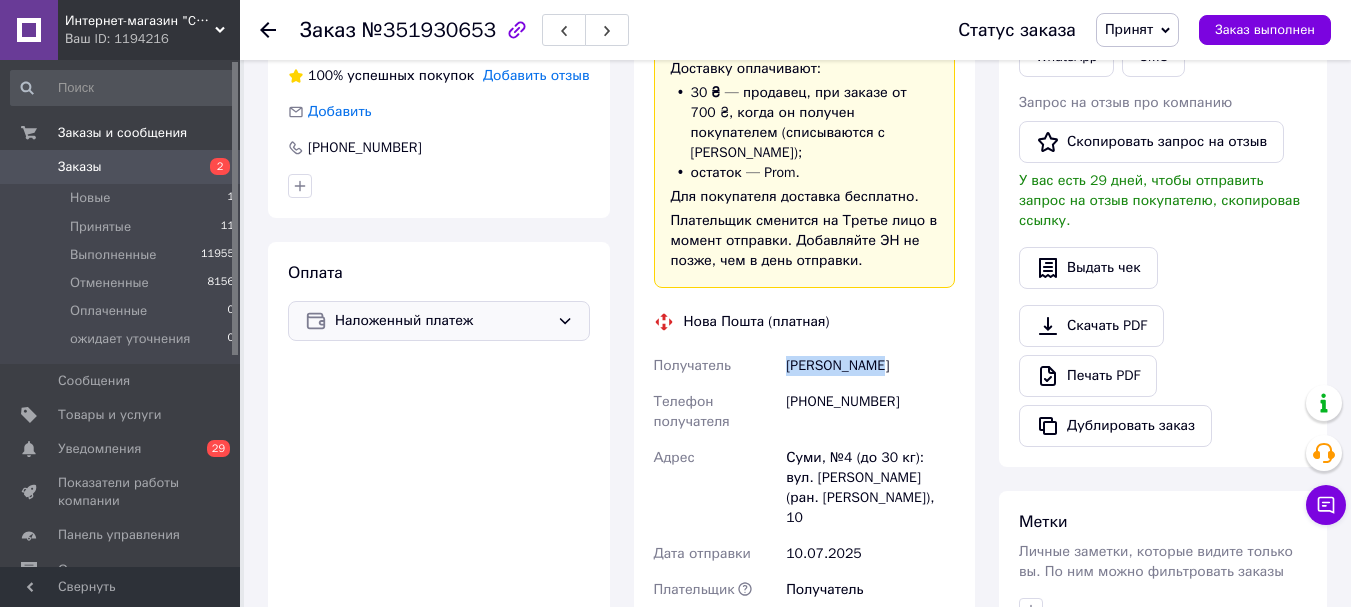 drag, startPoint x: 886, startPoint y: 329, endPoint x: 774, endPoint y: 333, distance: 112.0714 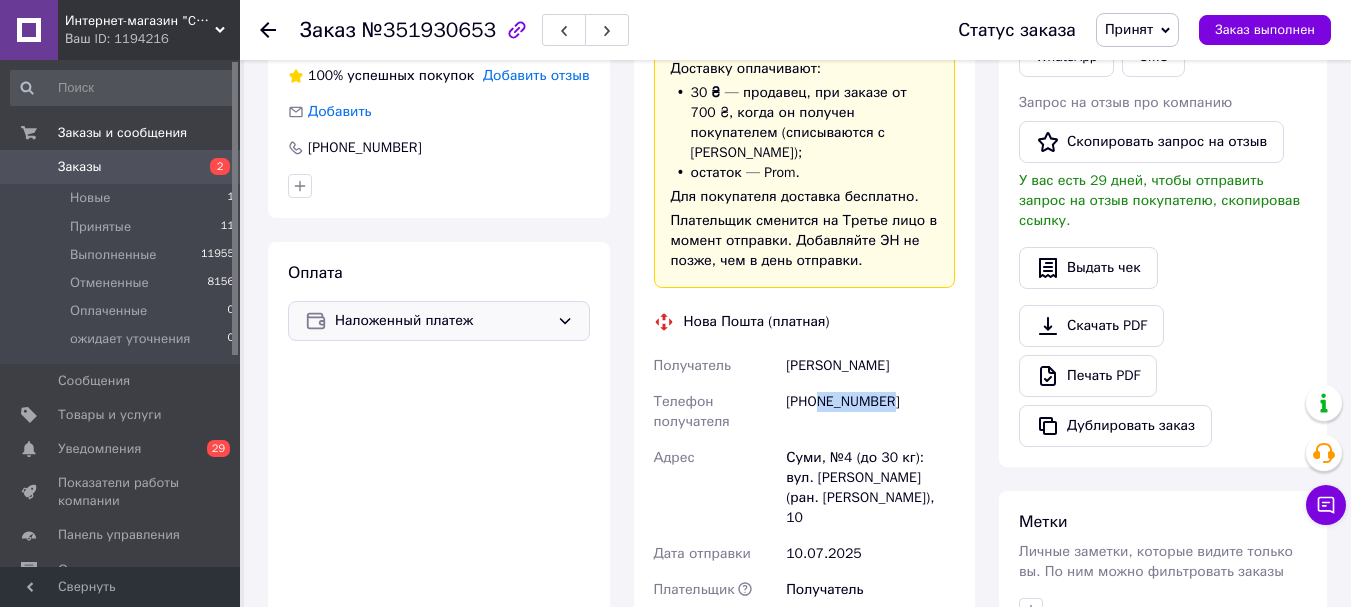 drag, startPoint x: 887, startPoint y: 360, endPoint x: 820, endPoint y: 366, distance: 67.26812 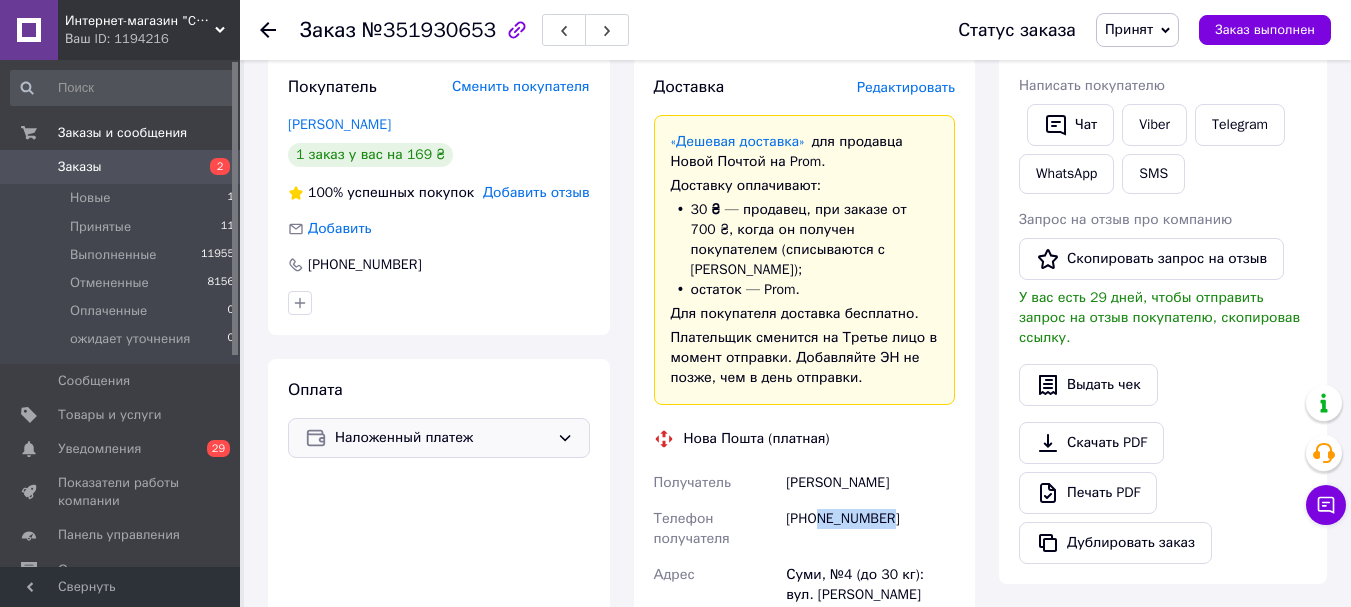 scroll, scrollTop: 200, scrollLeft: 0, axis: vertical 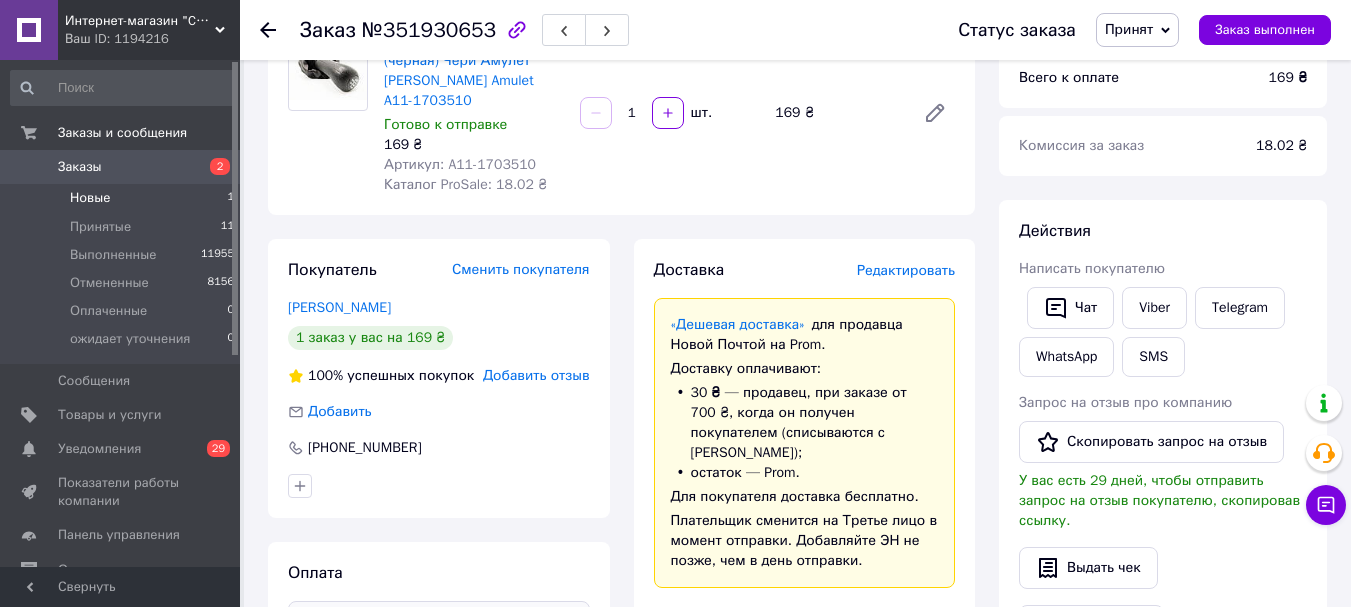click on "Новые 1" at bounding box center (123, 198) 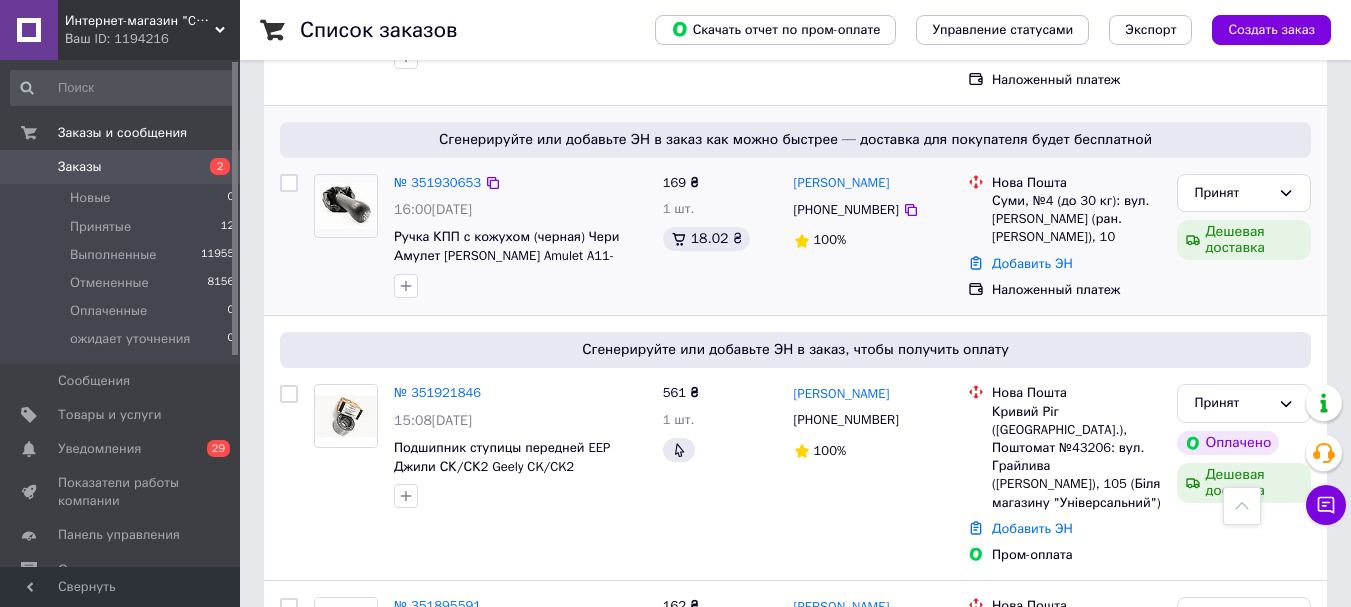 scroll, scrollTop: 800, scrollLeft: 0, axis: vertical 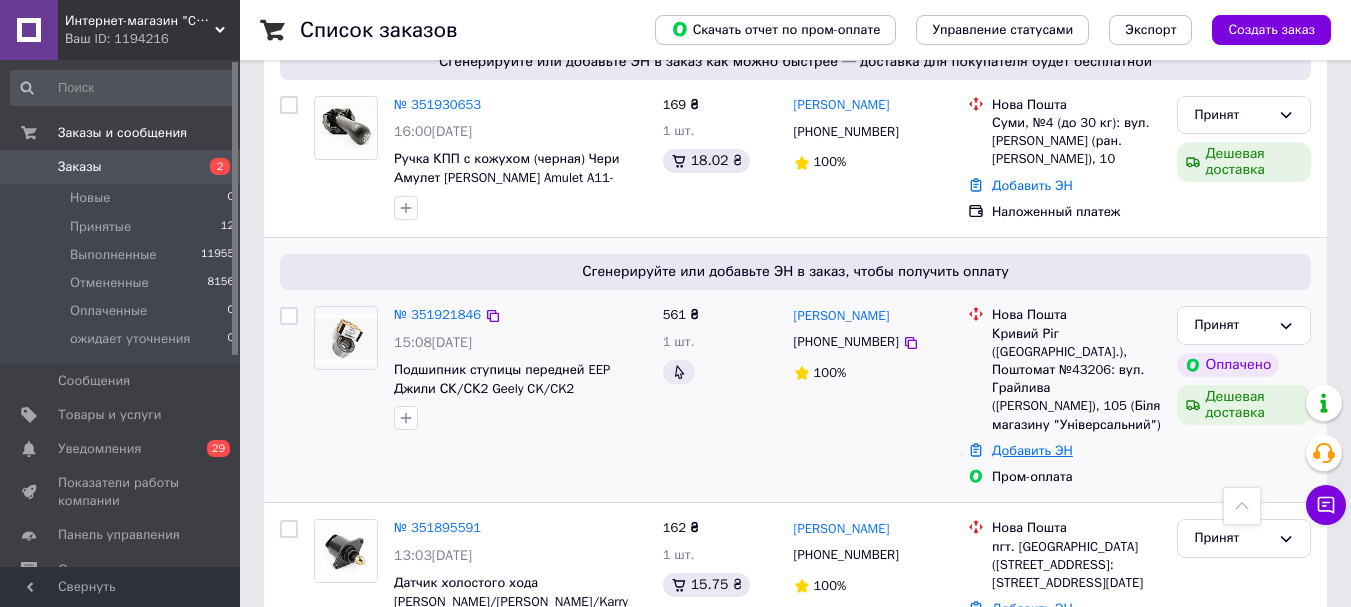 click on "Добавить ЭН" at bounding box center (1032, 450) 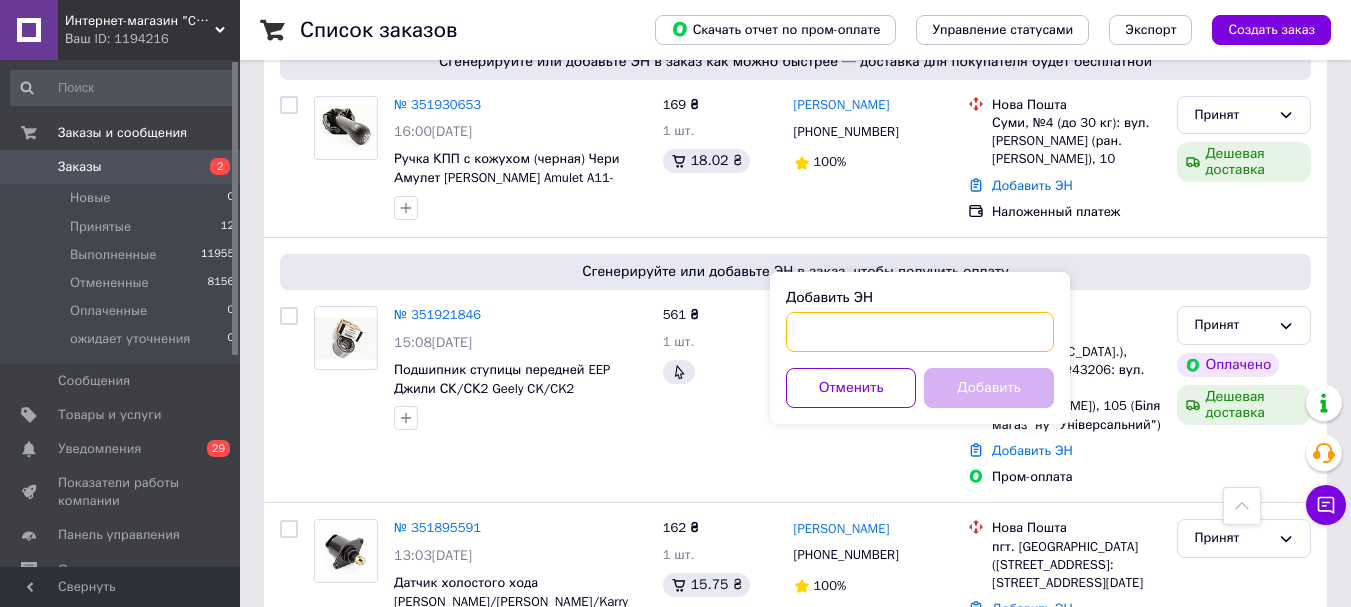 paste on "20400466072052" 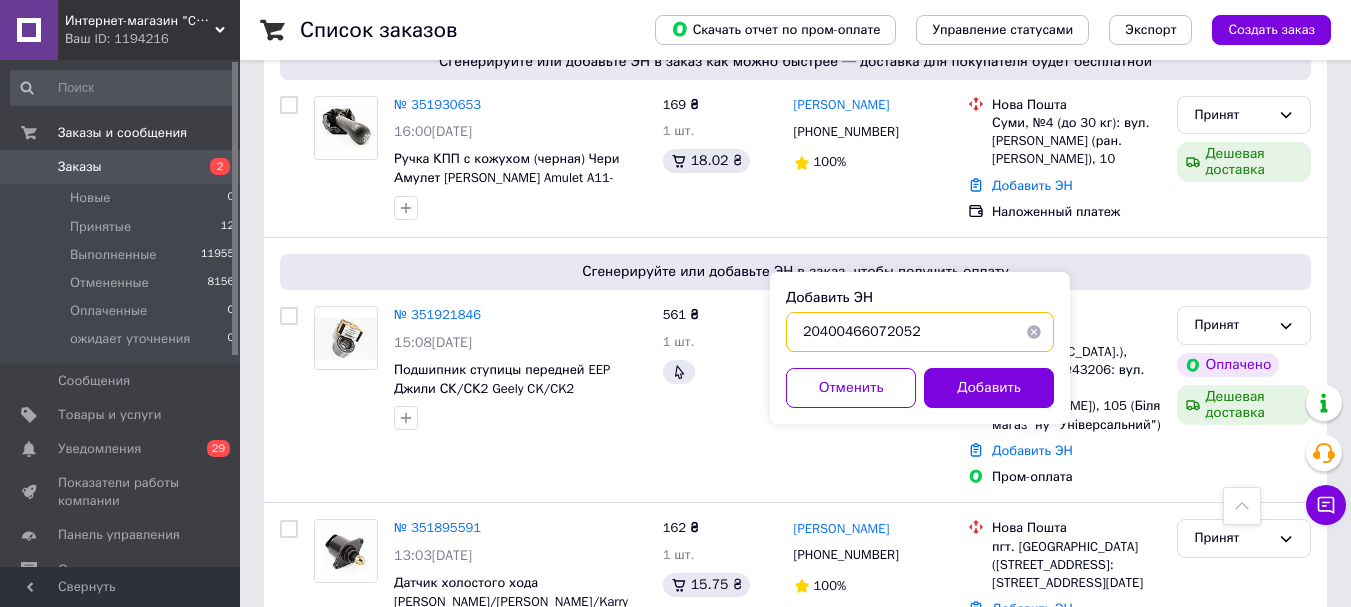 type on "20400466072052" 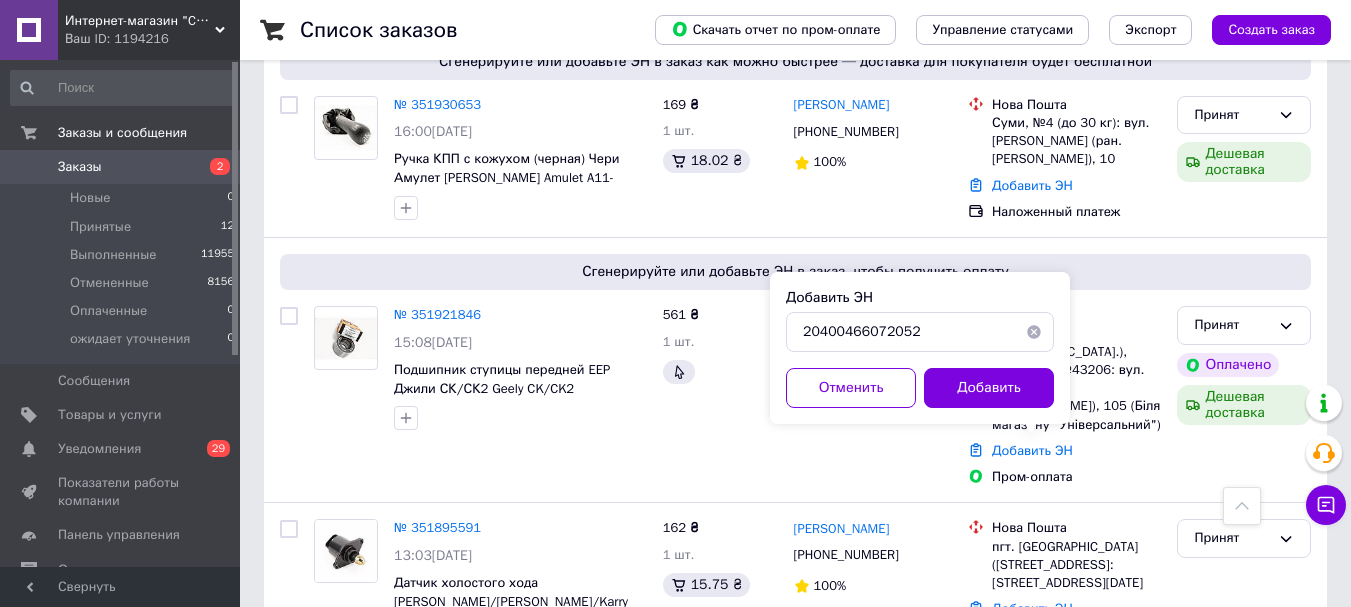 click on "Добавить ЭН 20400466072052 Отменить Добавить" at bounding box center (920, 348) 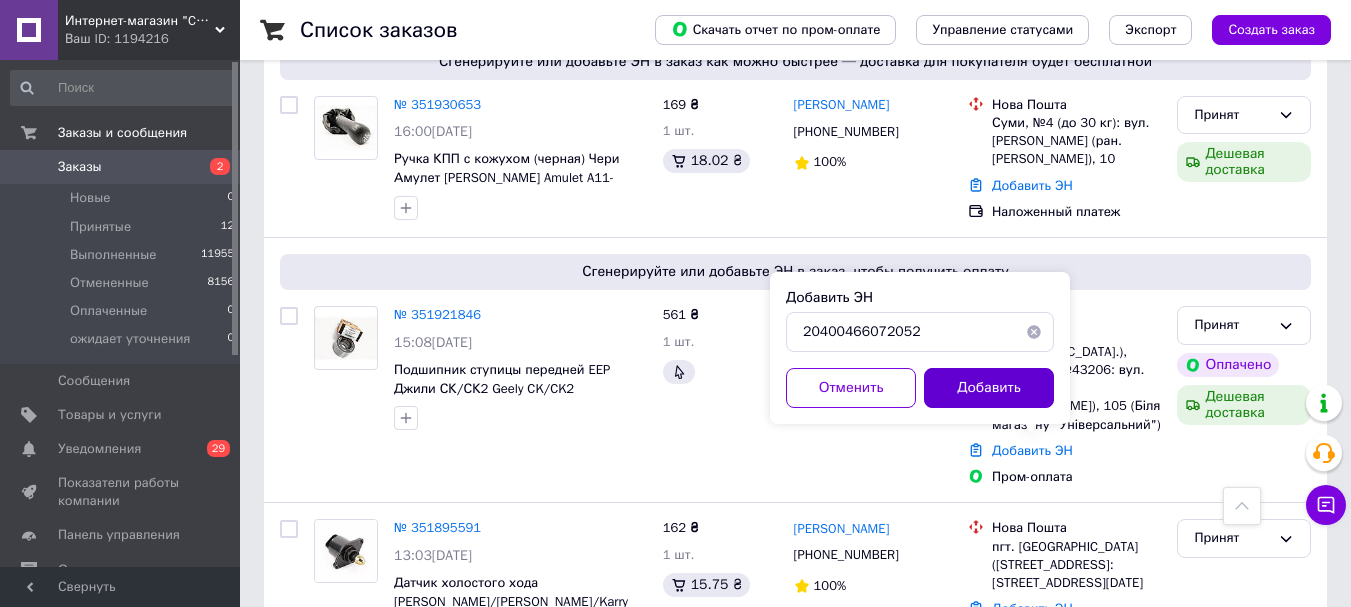 click on "Добавить" at bounding box center [989, 388] 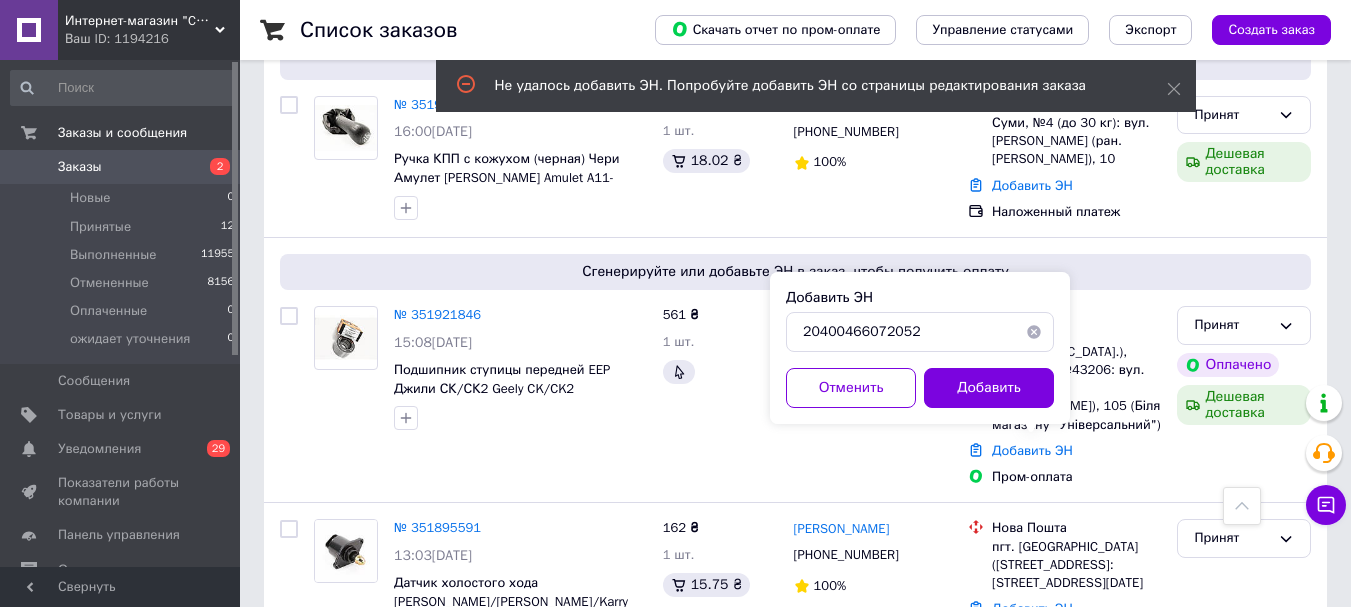 click on "Добавить" at bounding box center (989, 388) 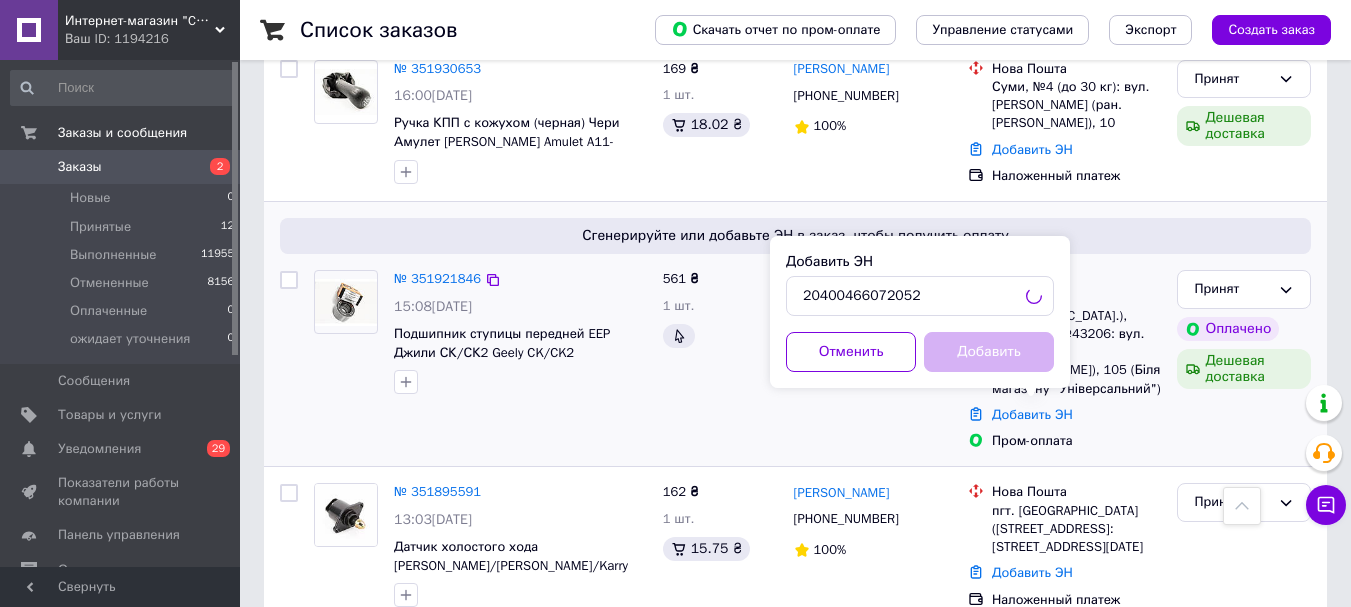 scroll, scrollTop: 900, scrollLeft: 0, axis: vertical 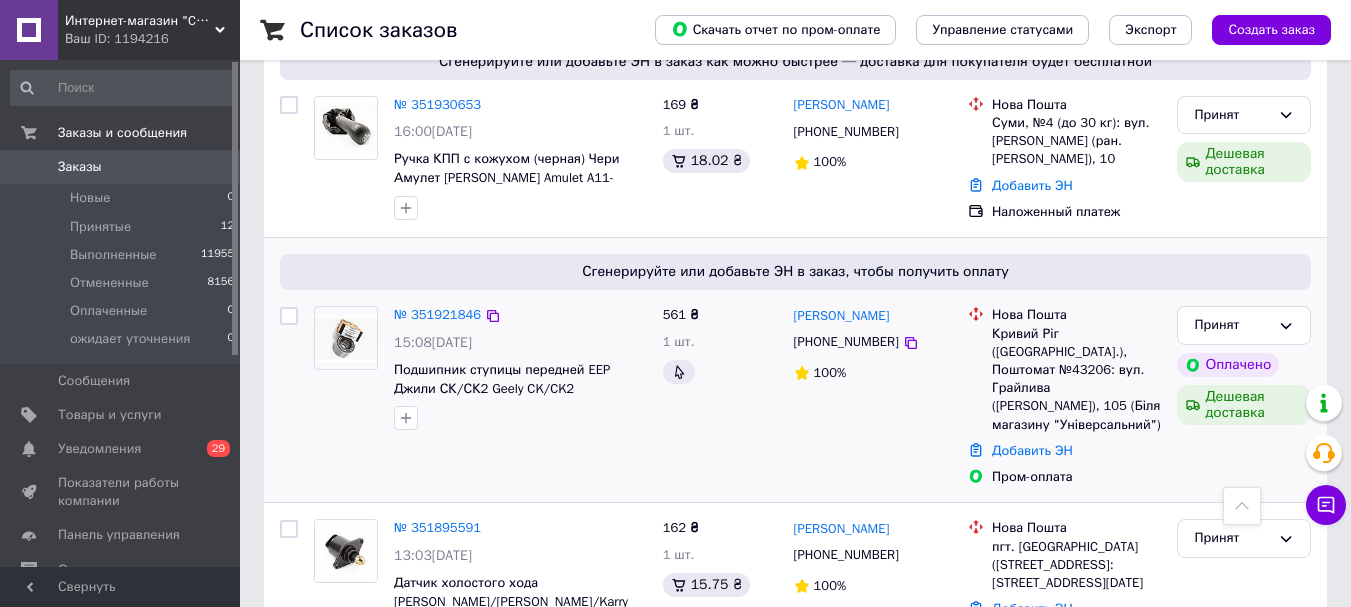 click on "Добавить ЭН" at bounding box center (1076, 451) 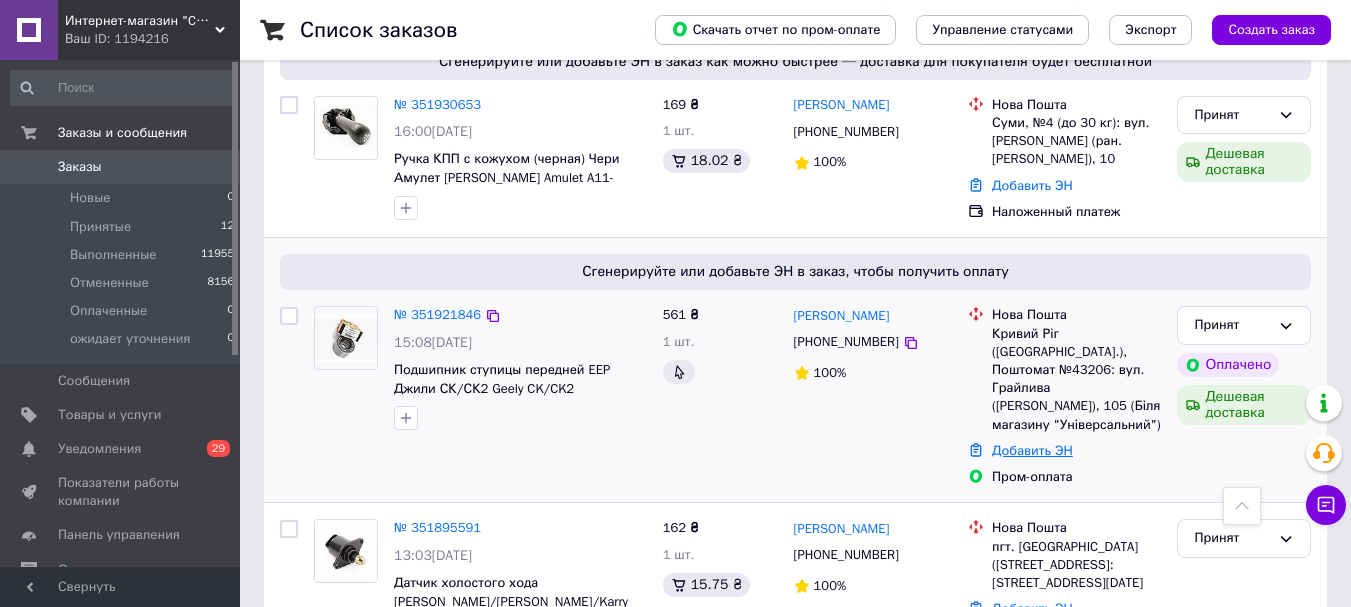 click on "Добавить ЭН" at bounding box center [1032, 450] 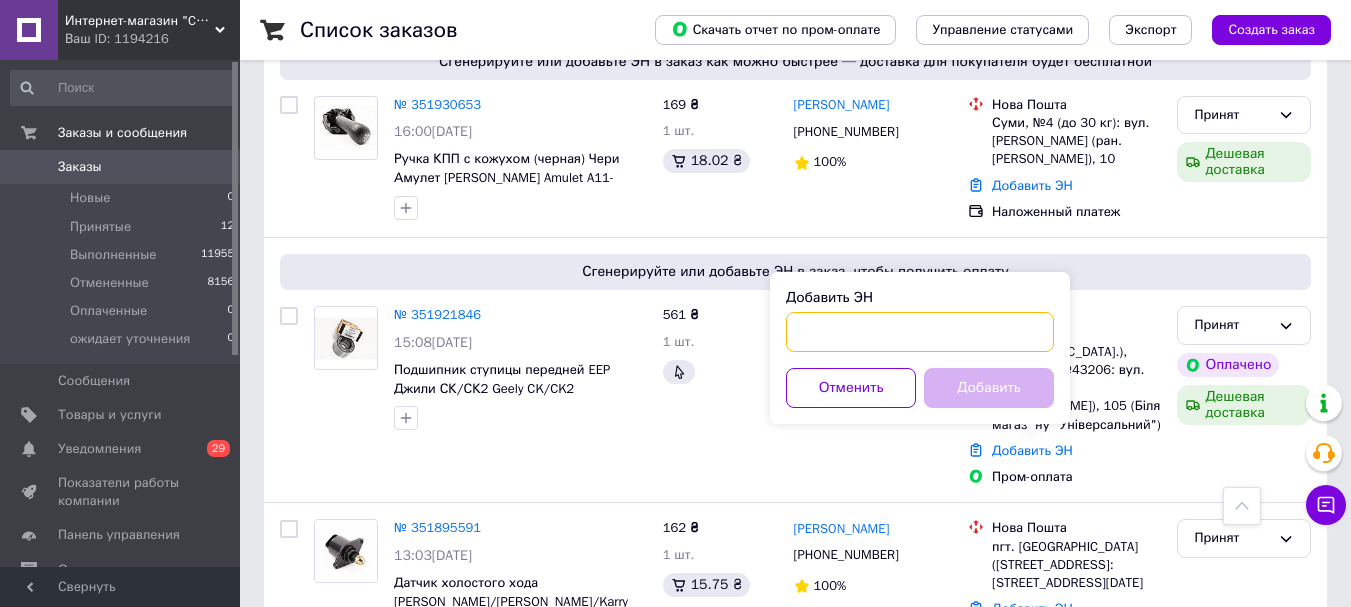paste on "20400466072052" 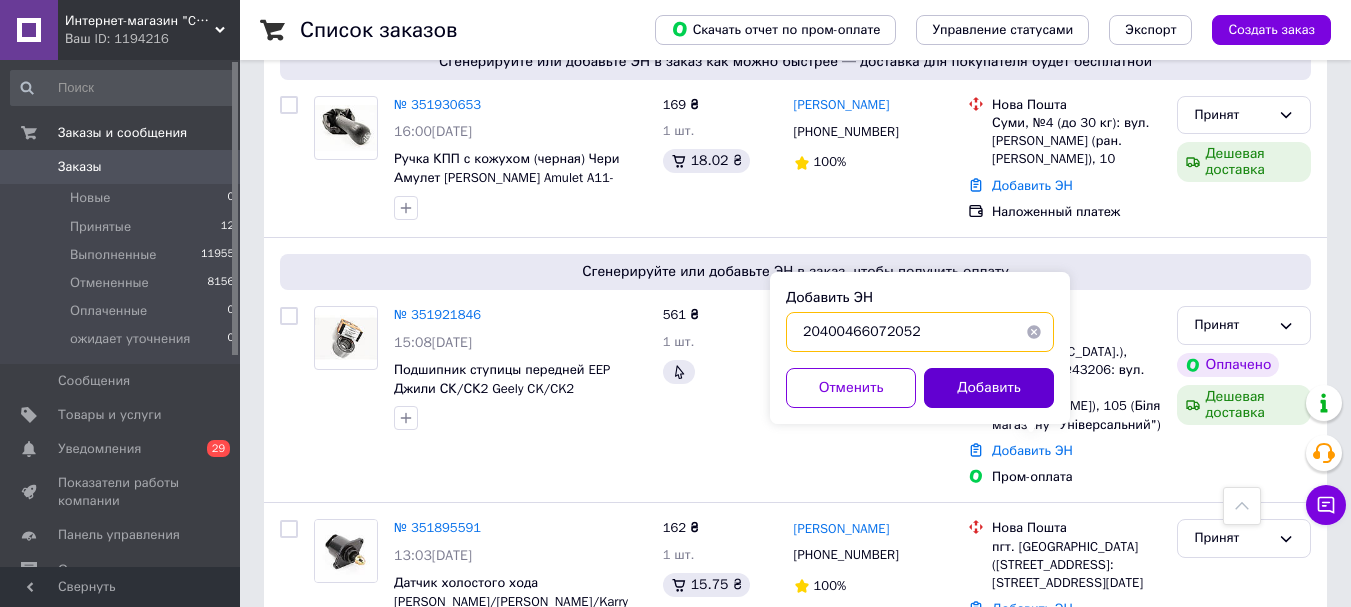 type on "20400466072052" 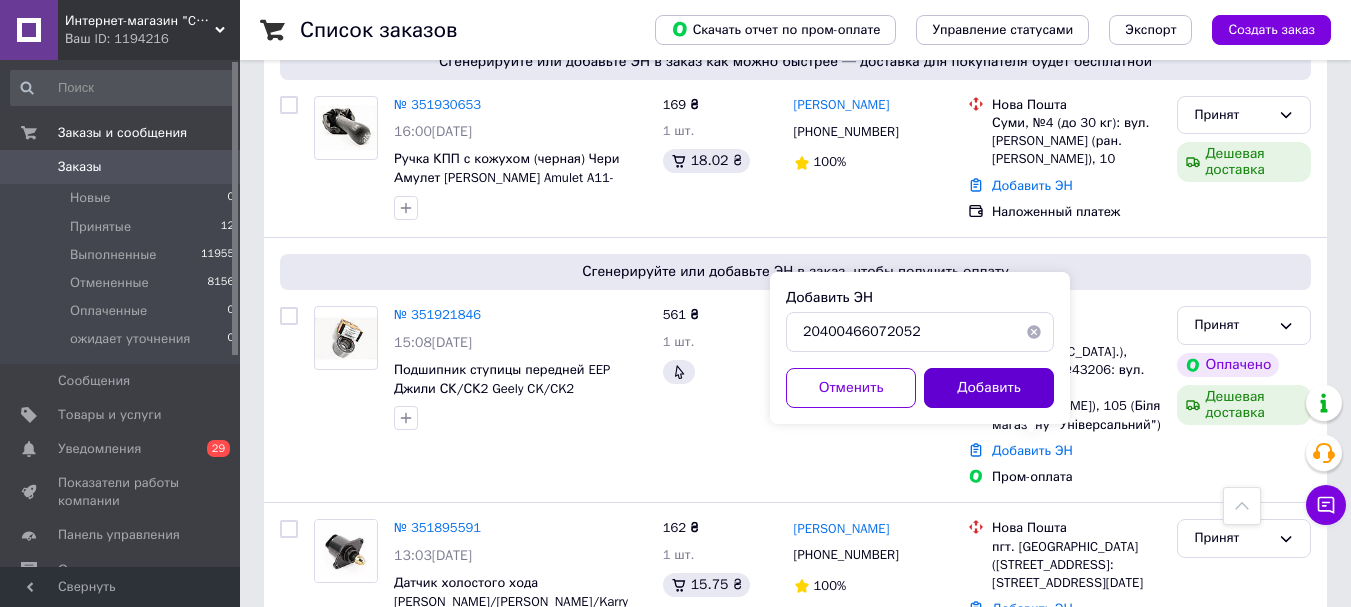 click on "Добавить" at bounding box center (989, 388) 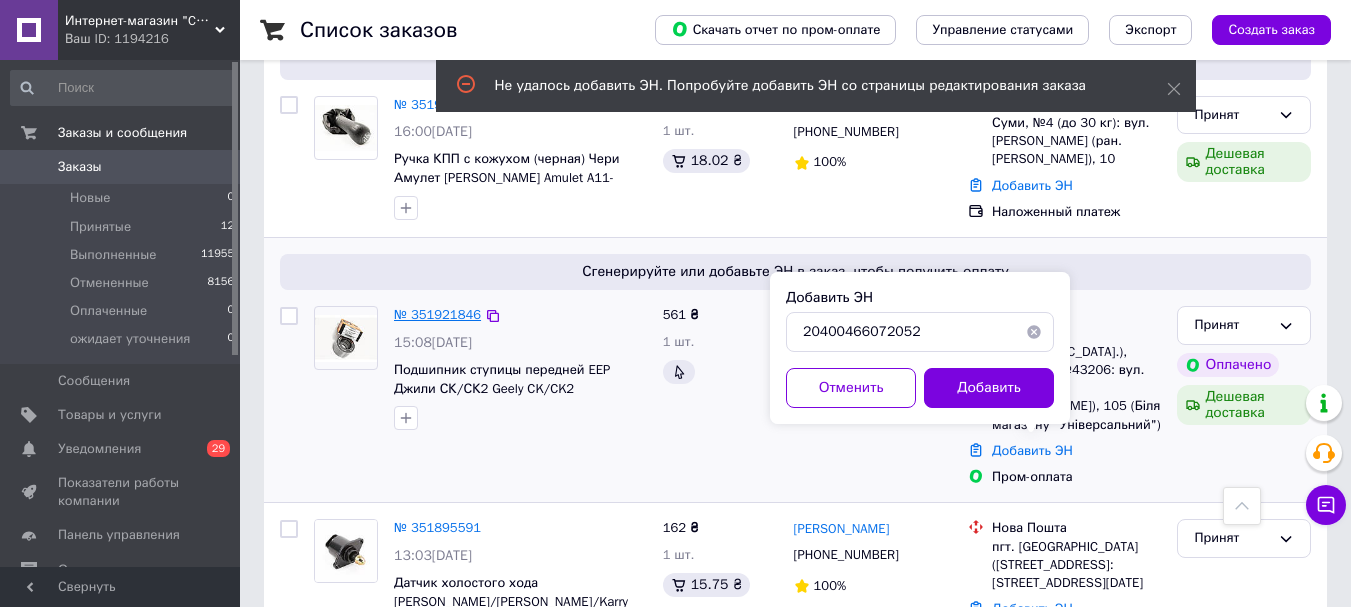 click on "№ 351921846" at bounding box center [437, 314] 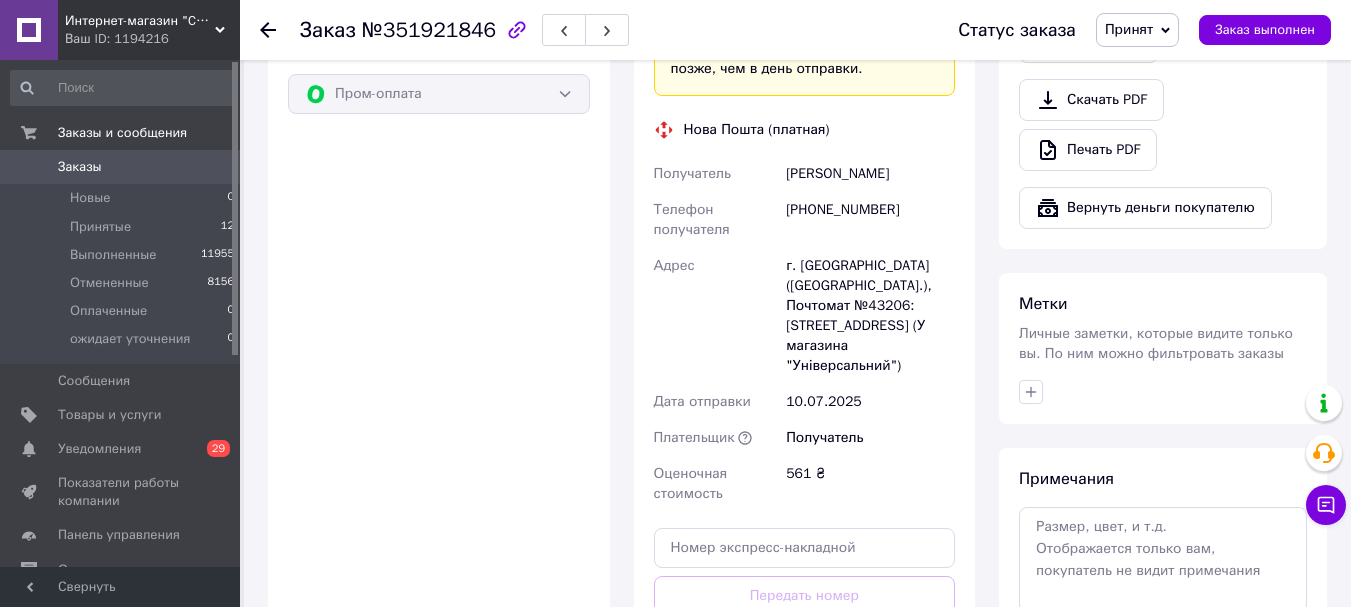 scroll, scrollTop: 1300, scrollLeft: 0, axis: vertical 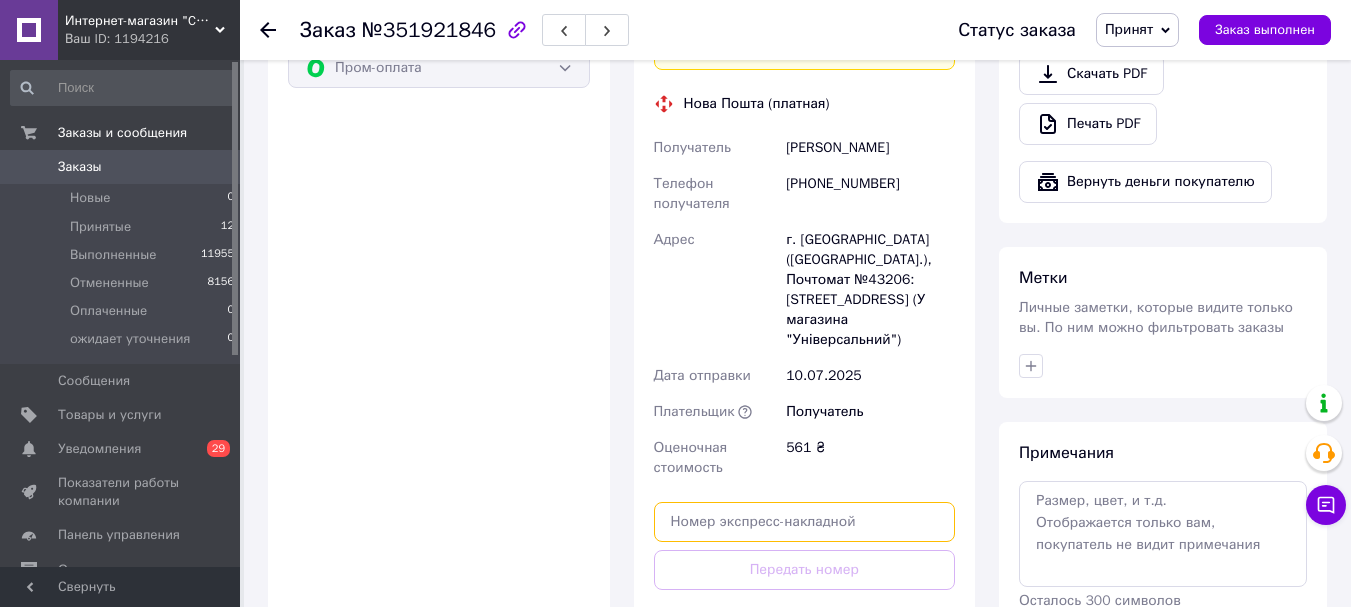 click at bounding box center (805, 522) 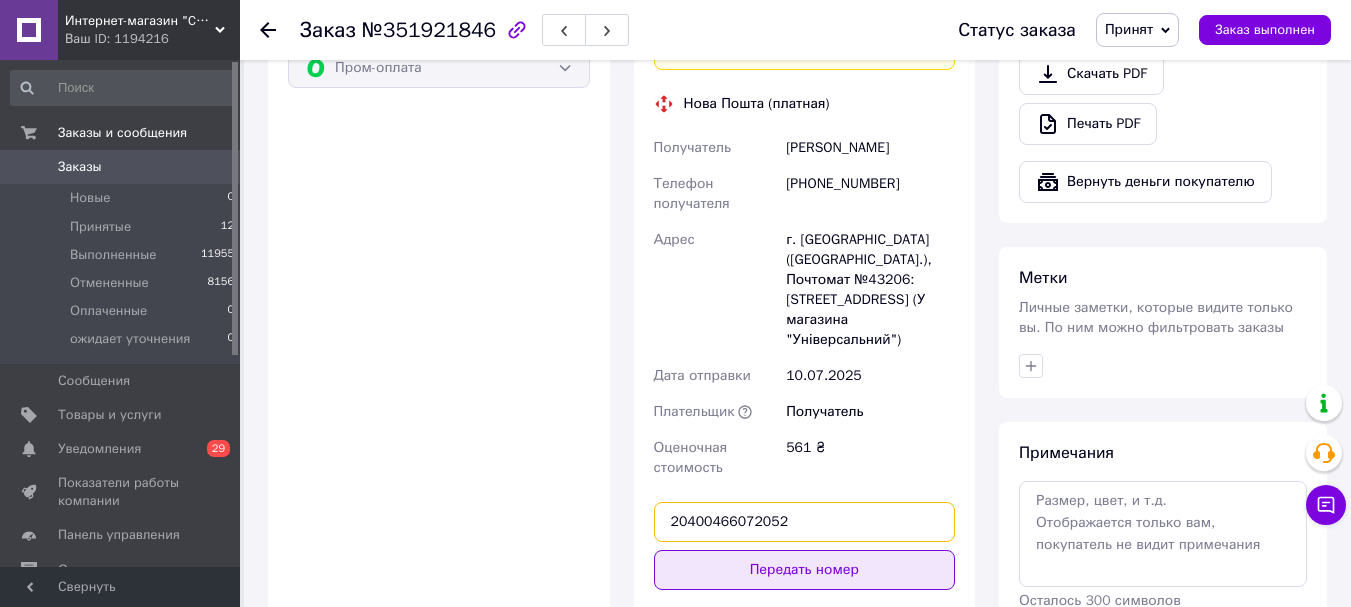 type on "20400466072052" 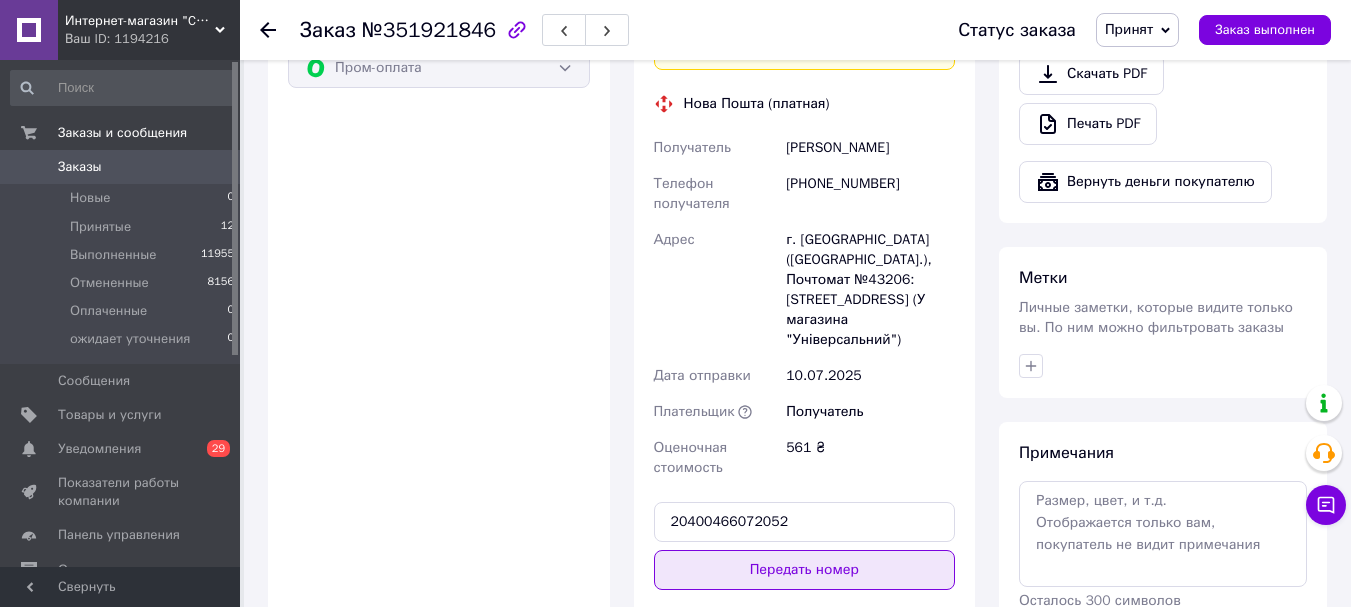 click on "Передать номер" at bounding box center [805, 570] 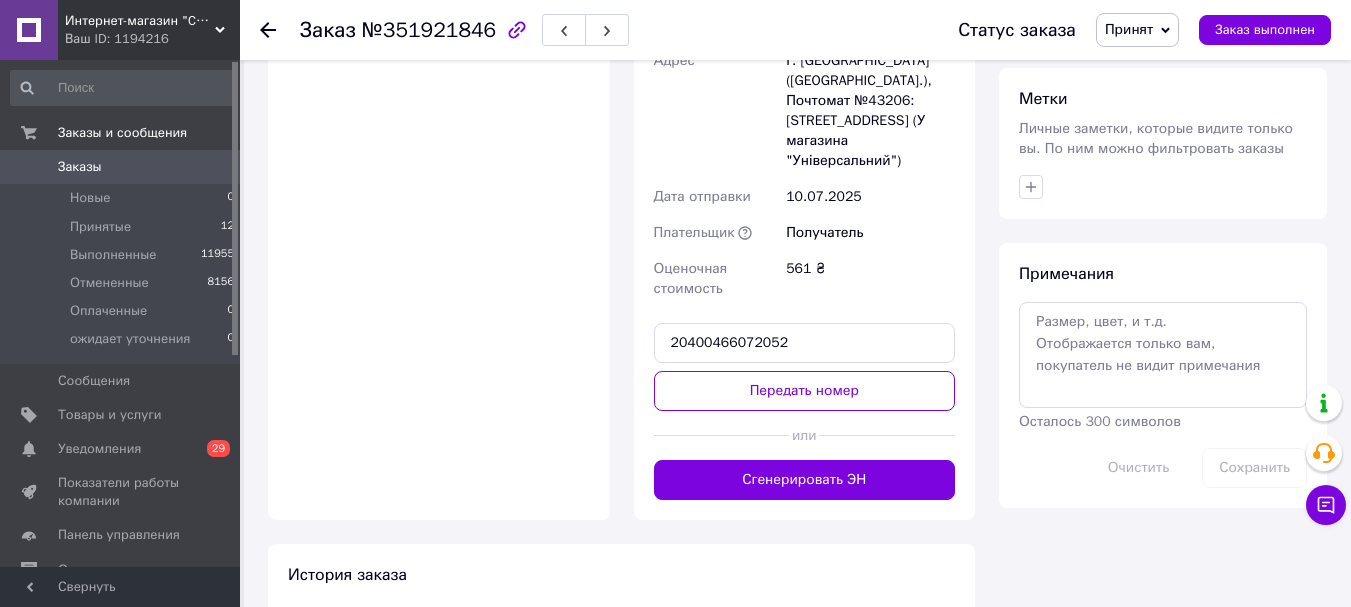 scroll, scrollTop: 1600, scrollLeft: 0, axis: vertical 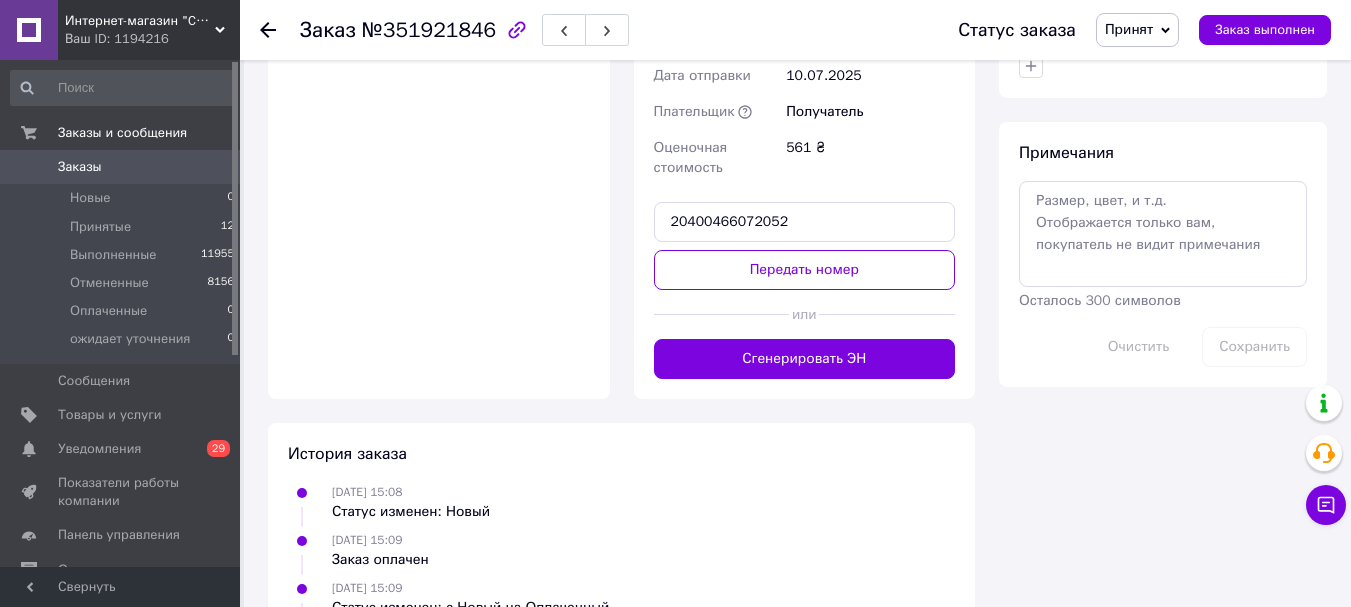 click on "Передать номер" at bounding box center [805, 270] 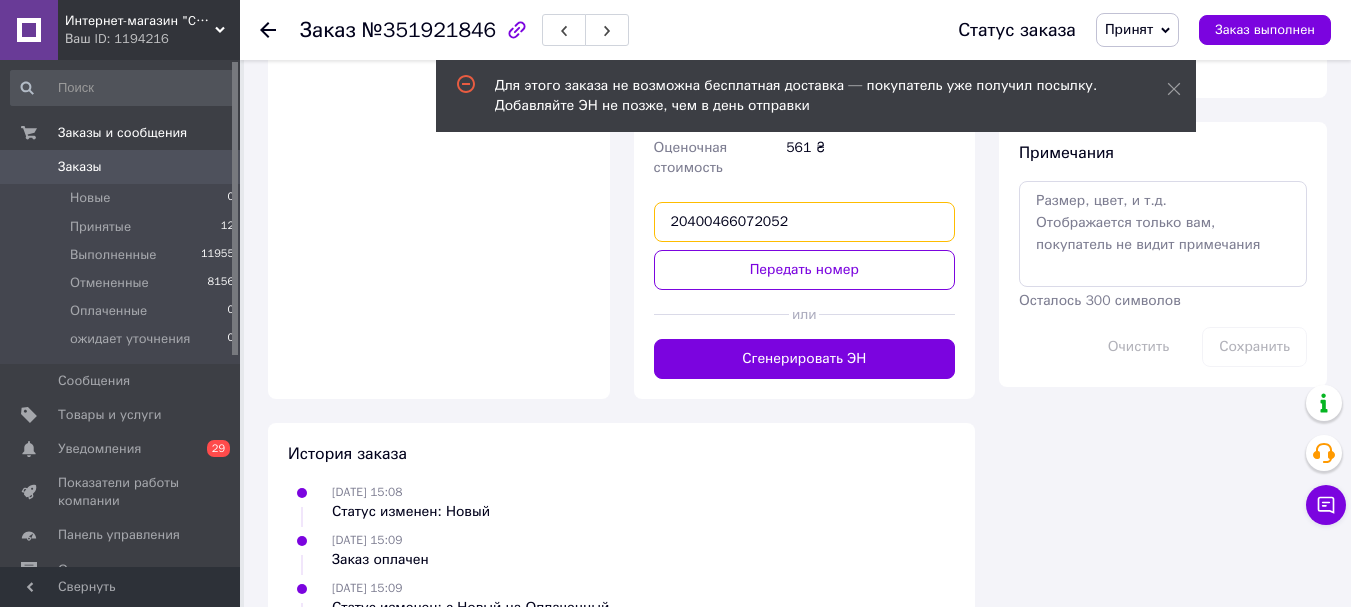 click on "20400466072052" at bounding box center (805, 222) 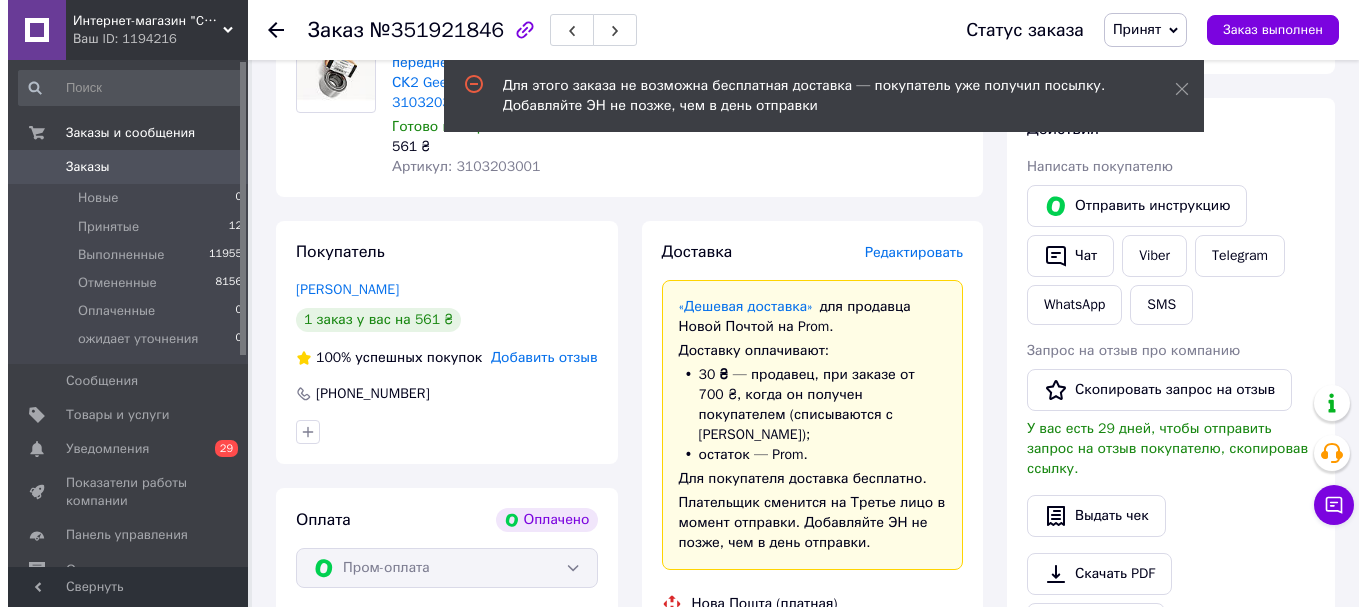 scroll, scrollTop: 700, scrollLeft: 0, axis: vertical 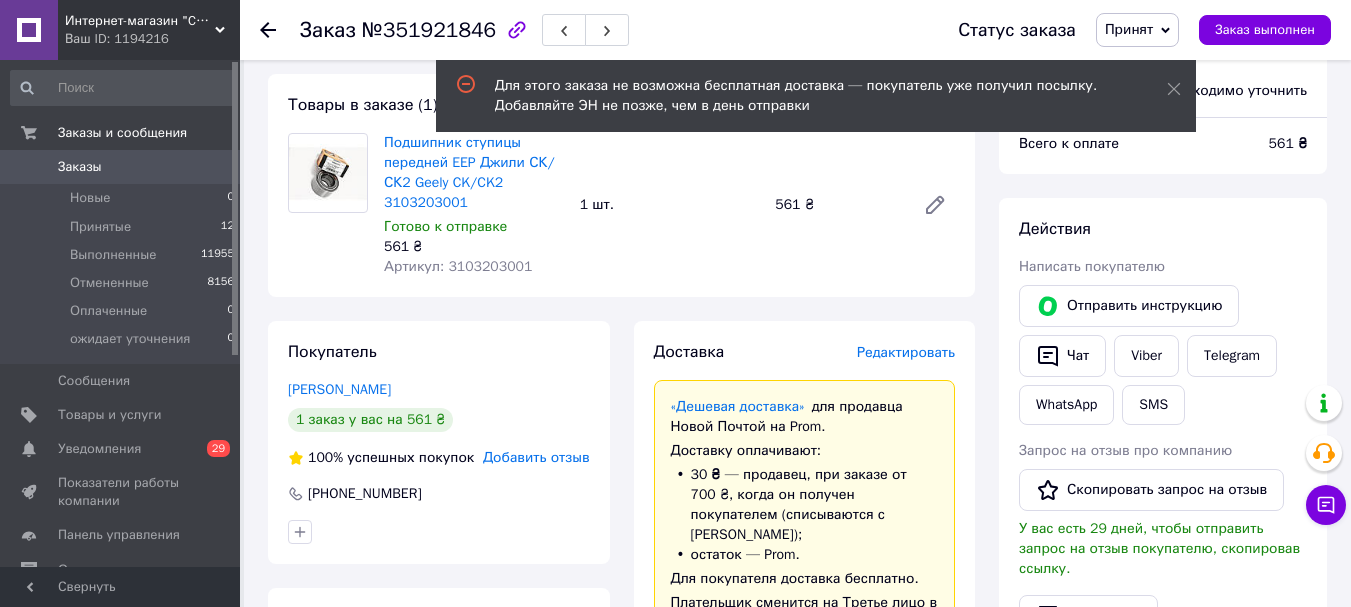 click on "Редактировать" at bounding box center [906, 352] 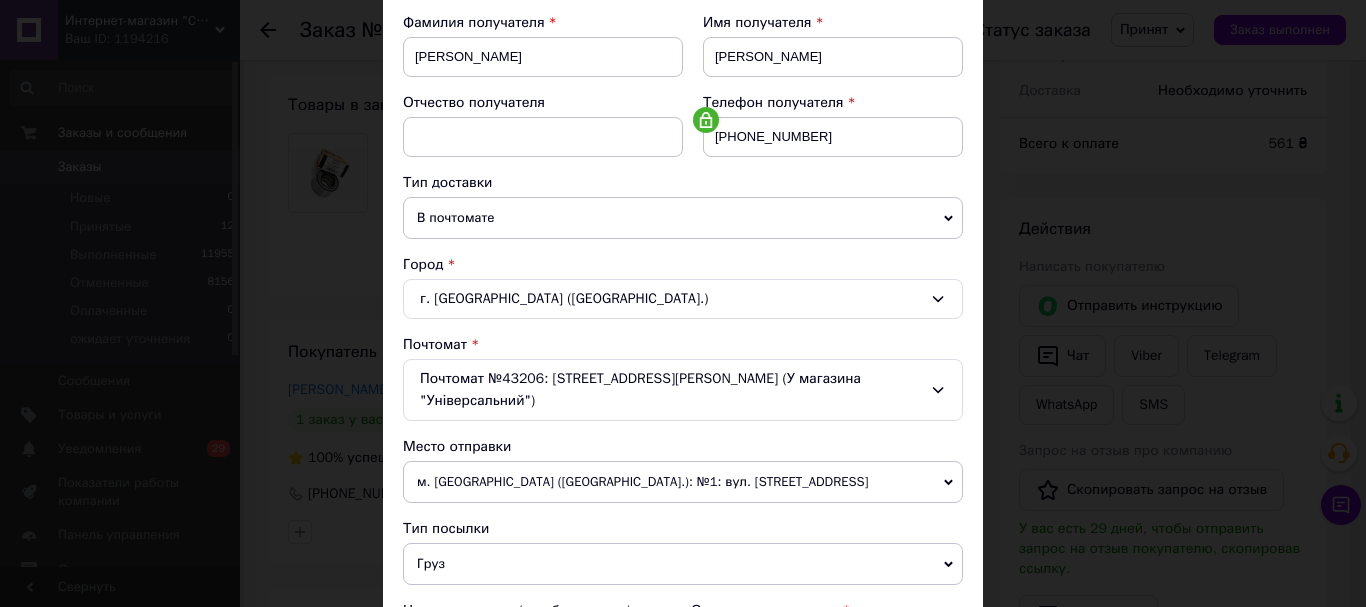 scroll, scrollTop: 600, scrollLeft: 0, axis: vertical 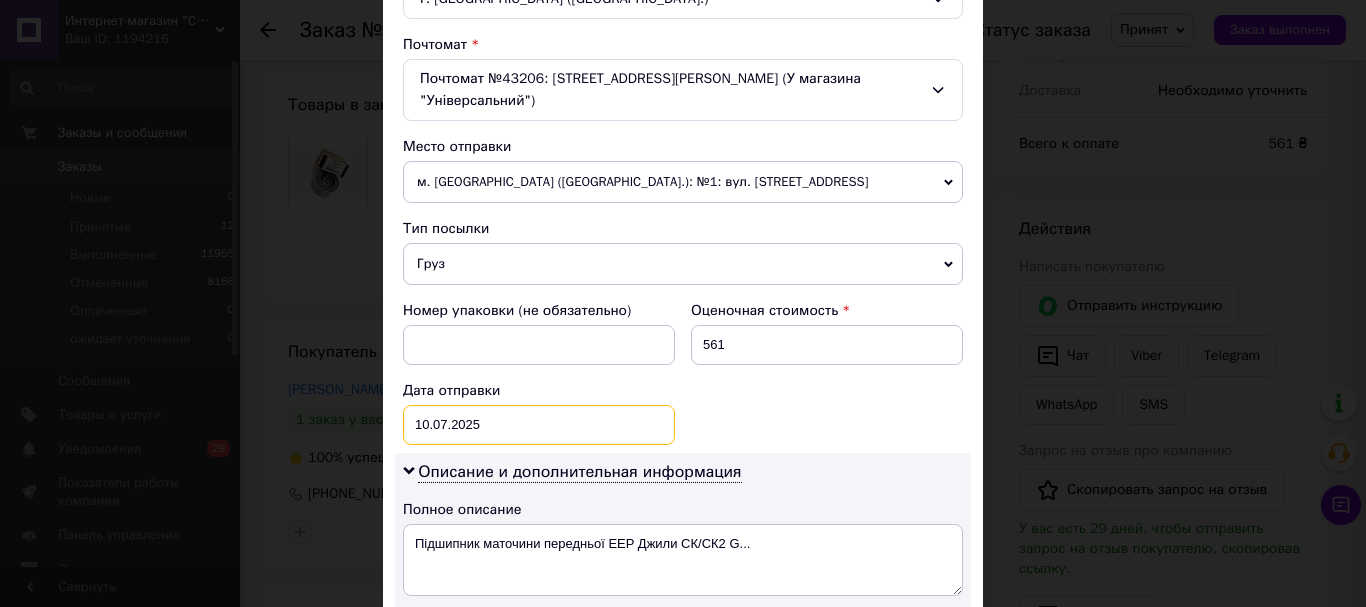 click on "10.07.2025 < 2025 > < Июль > Пн Вт Ср Чт Пт Сб Вс 30 1 2 3 4 5 6 7 8 9 10 11 12 13 14 15 16 17 18 19 20 21 22 23 24 25 26 27 28 29 30 31 1 2 3 4 5 6 7 8 9 10" at bounding box center (539, 425) 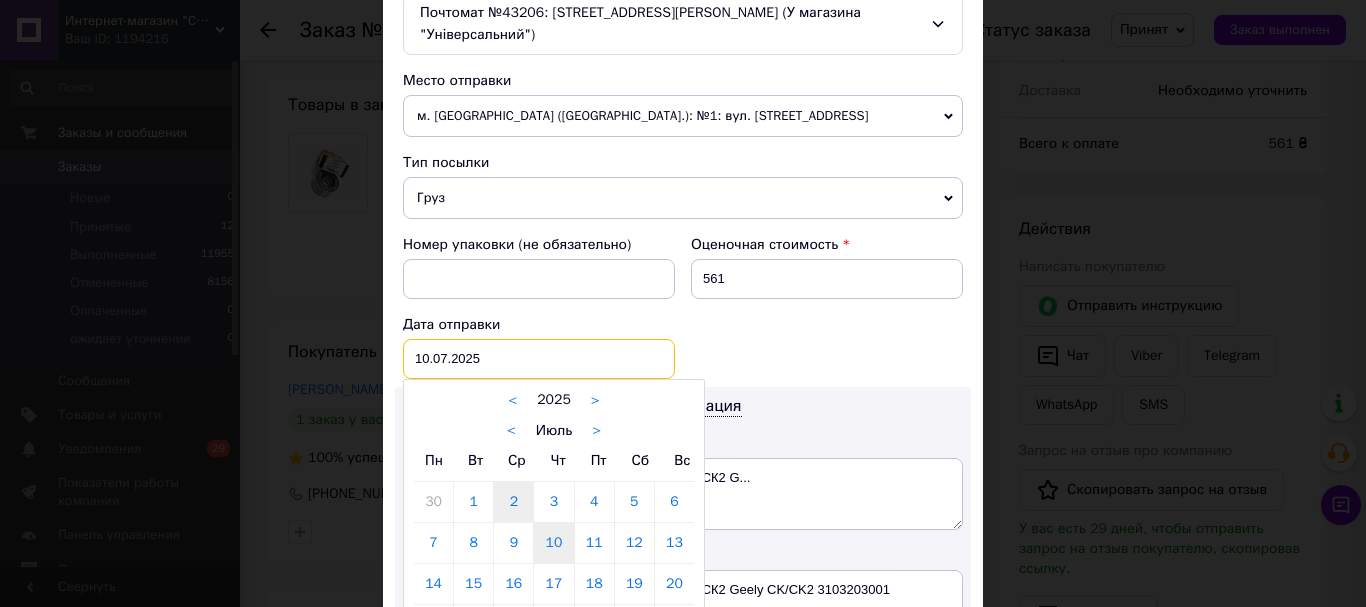 scroll, scrollTop: 700, scrollLeft: 0, axis: vertical 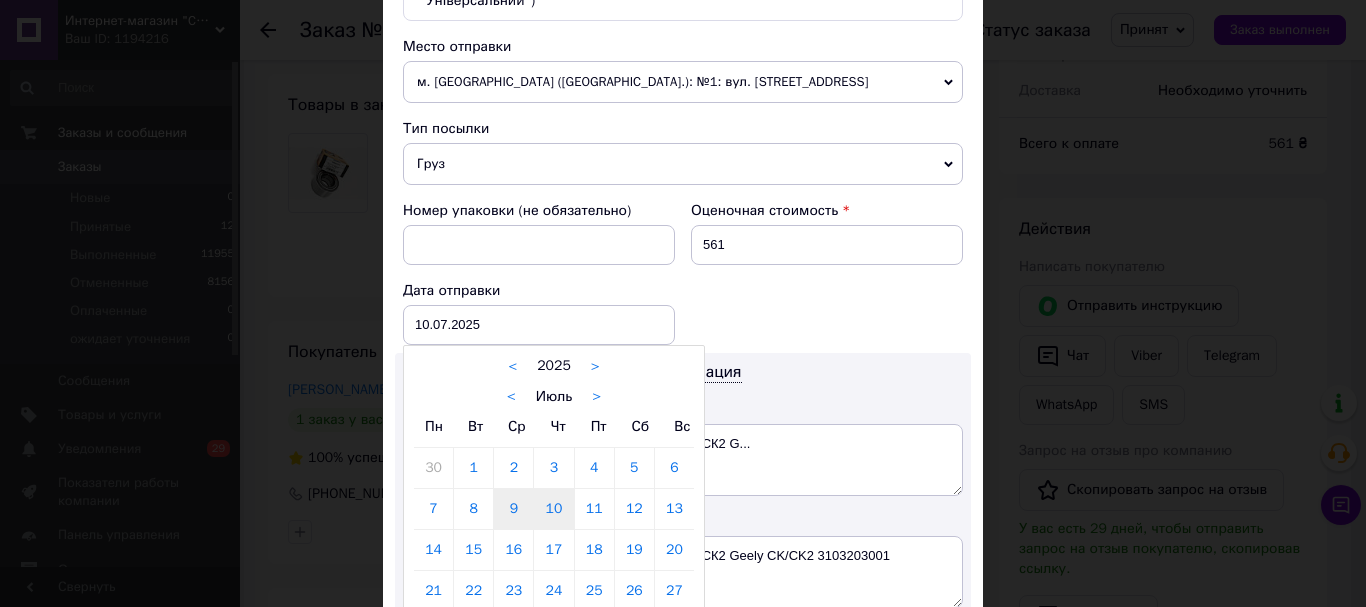 click on "9" at bounding box center [513, 509] 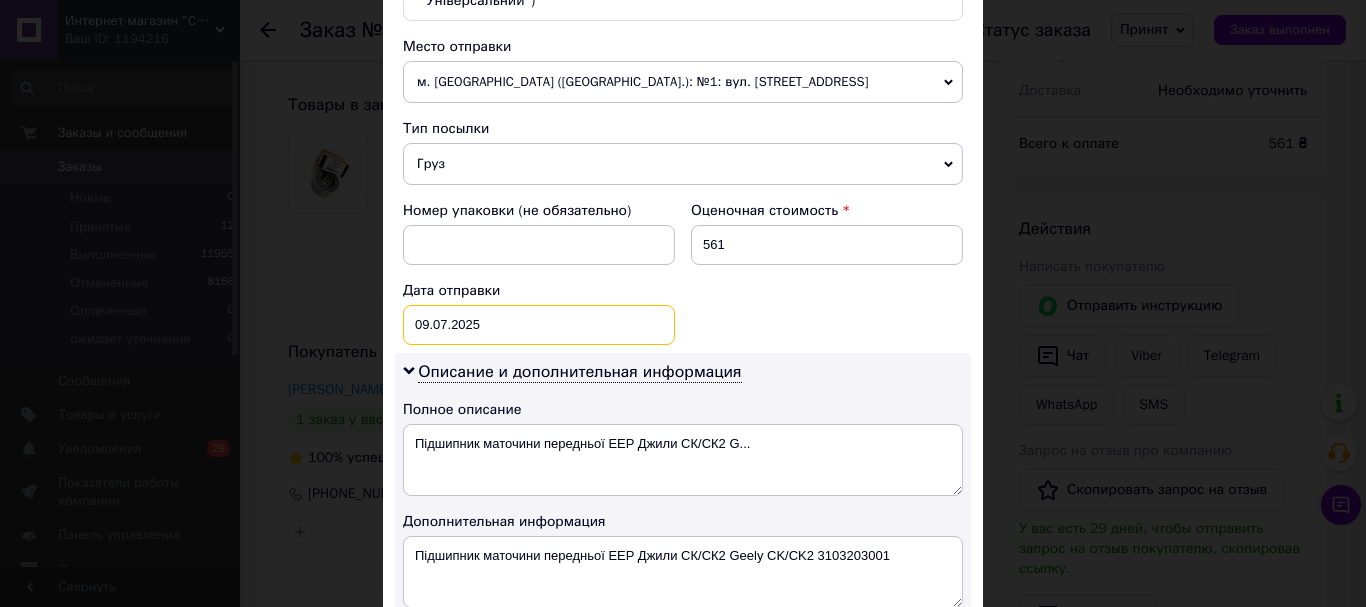 click on "09.07.2025 < 2025 > < Июль > Пн Вт Ср Чт Пт Сб Вс 30 1 2 3 4 5 6 7 8 9 10 11 12 13 14 15 16 17 18 19 20 21 22 23 24 25 26 27 28 29 30 31 1 2 3 4 5 6 7 8 9 10" at bounding box center [539, 325] 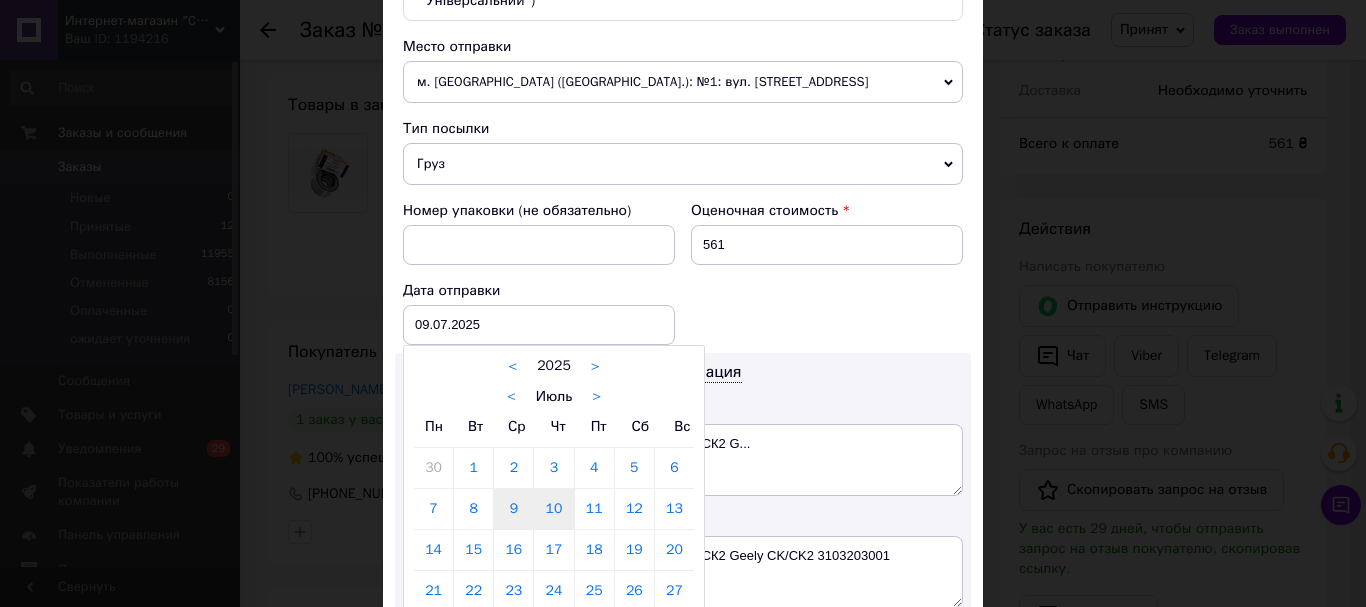 click on "10" at bounding box center [553, 509] 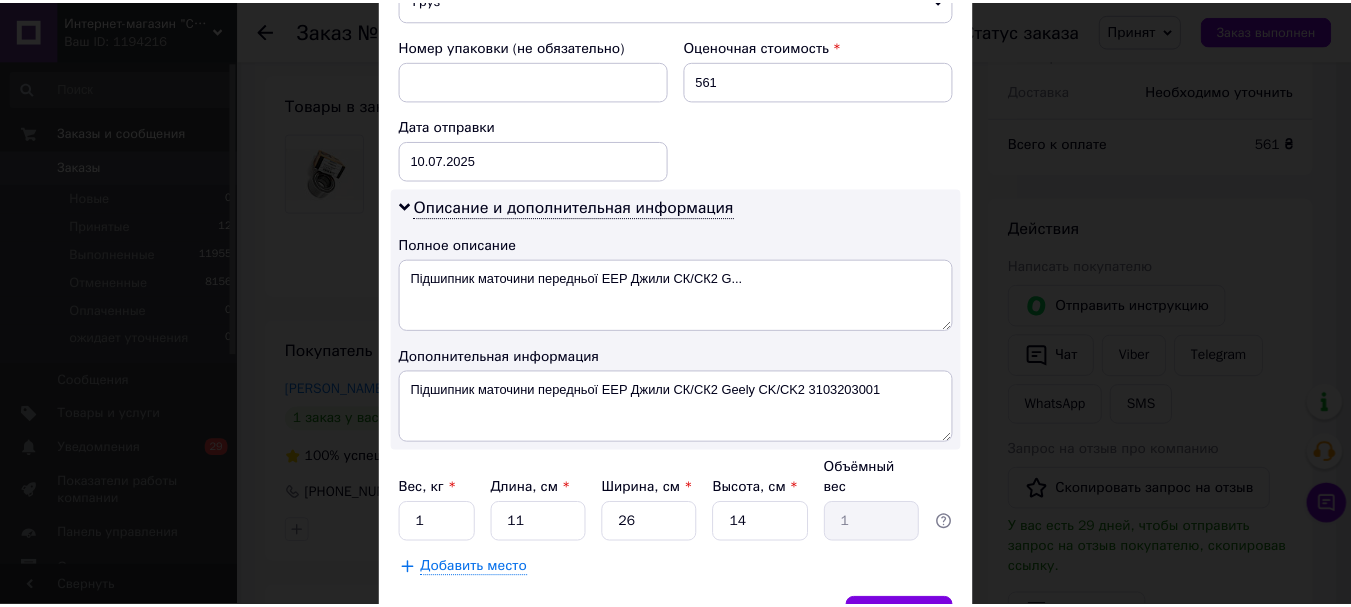 scroll, scrollTop: 967, scrollLeft: 0, axis: vertical 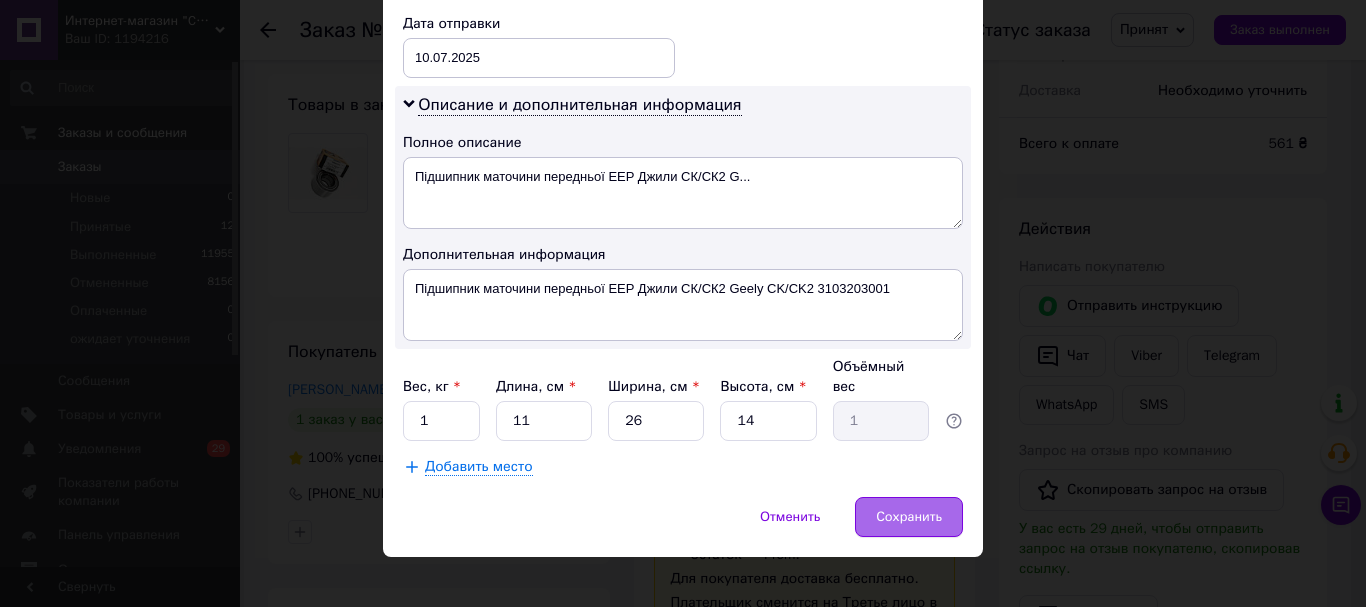 click on "Сохранить" at bounding box center [909, 517] 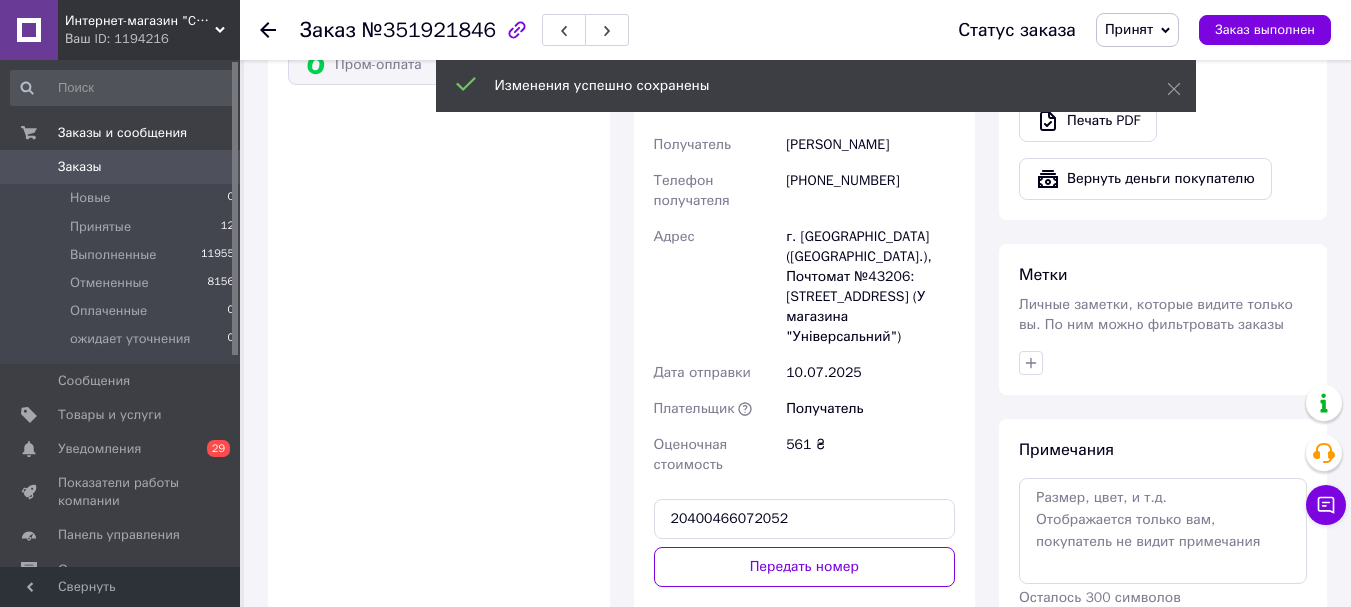 scroll, scrollTop: 1400, scrollLeft: 0, axis: vertical 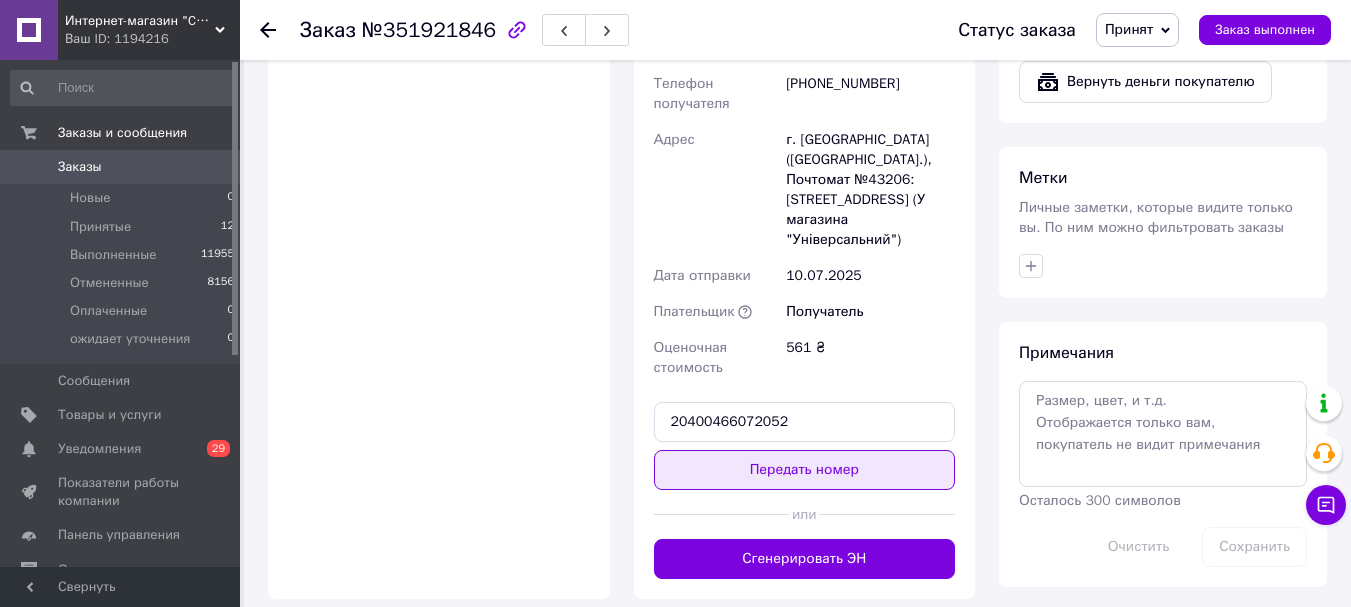 click on "Передать номер" at bounding box center (805, 470) 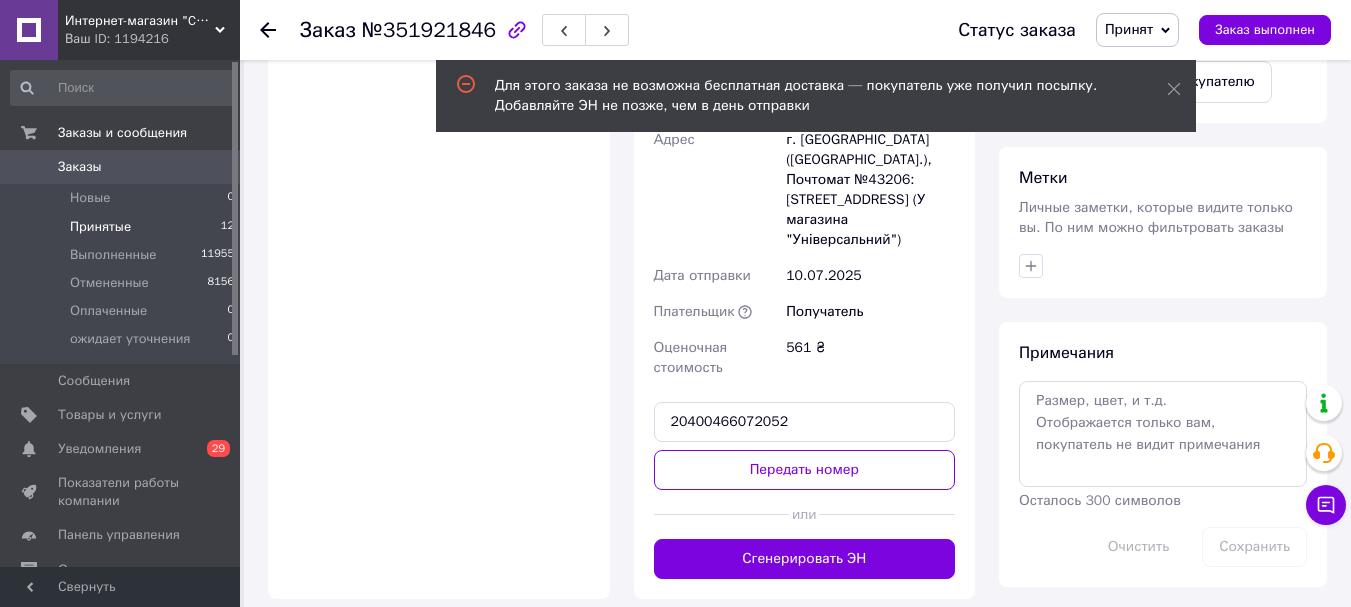 click on "Принятые" at bounding box center (100, 227) 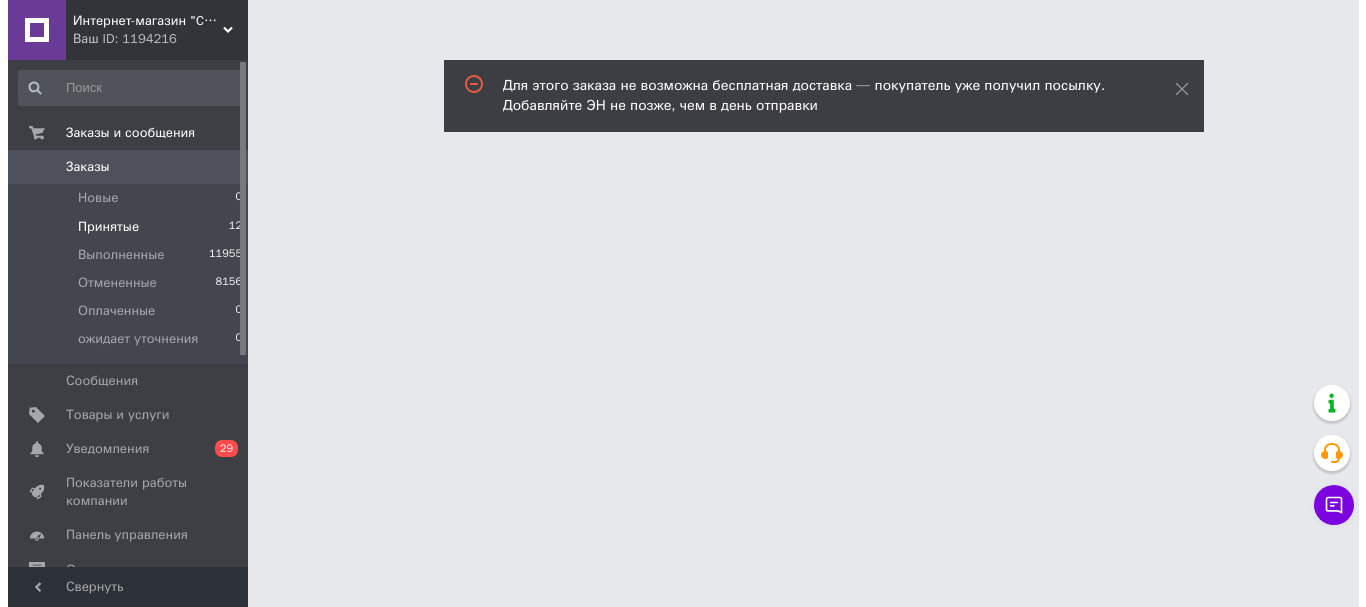 scroll, scrollTop: 0, scrollLeft: 0, axis: both 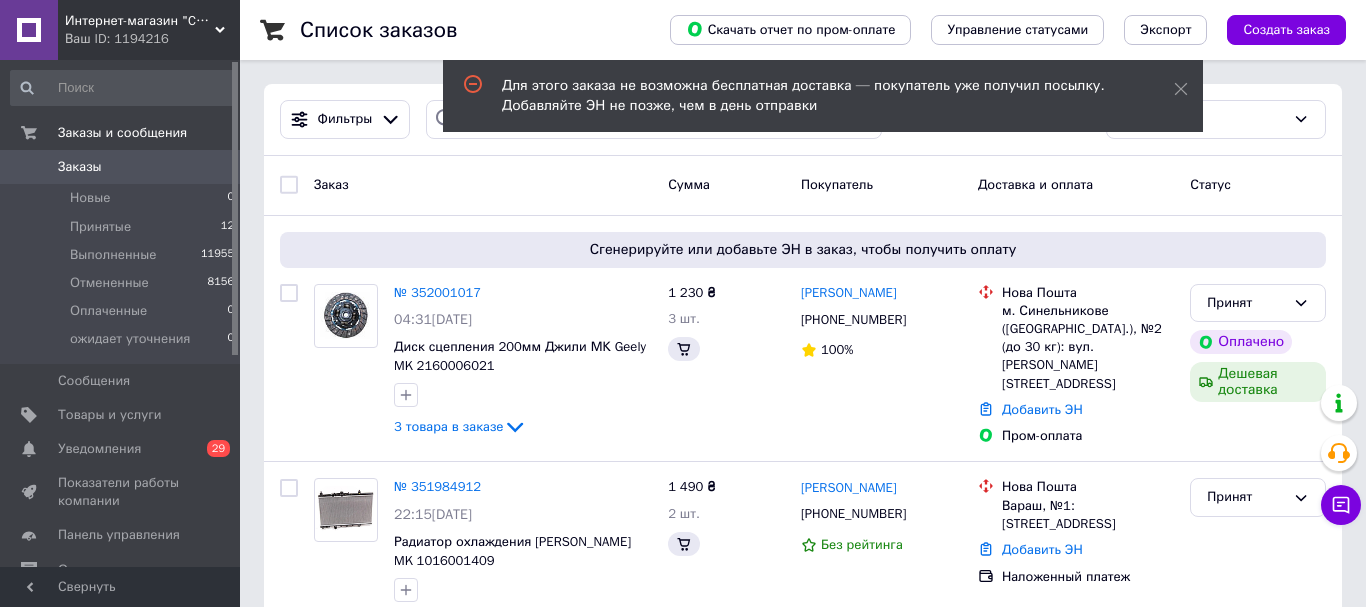 click on "Для этого заказа не возможна бесплатная доставка — покупатель уже получил посылку. Добавляйте ЭН не позже, чем в день отправки" at bounding box center [823, 96] 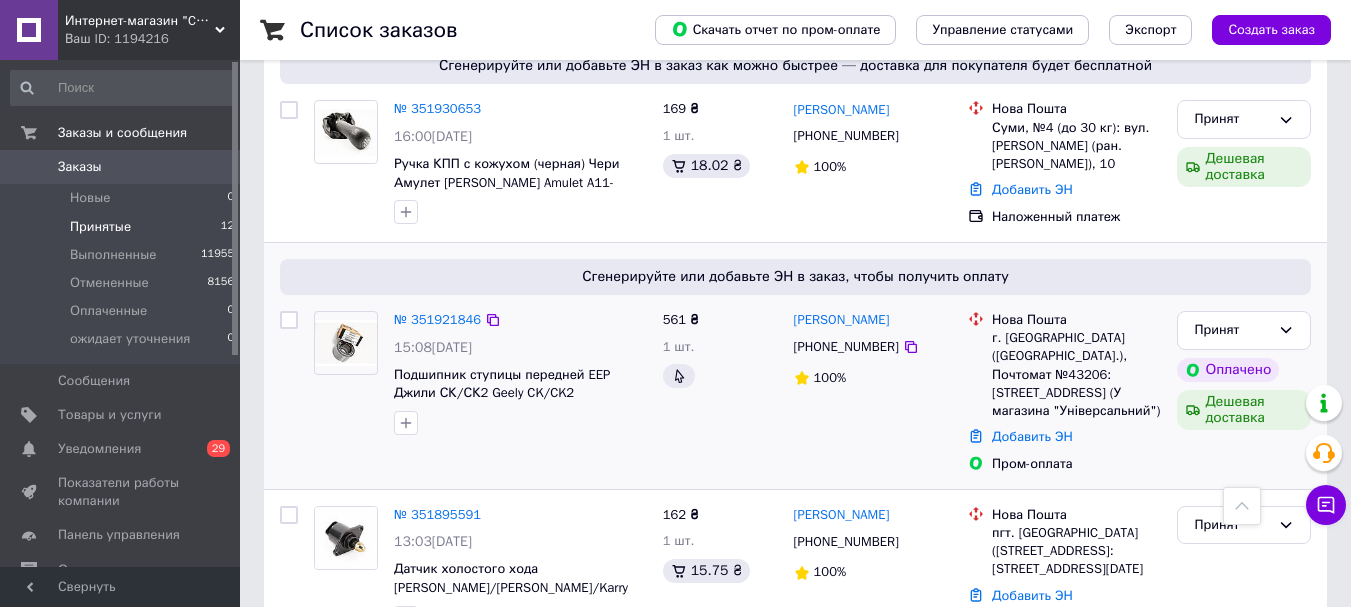 scroll, scrollTop: 1000, scrollLeft: 0, axis: vertical 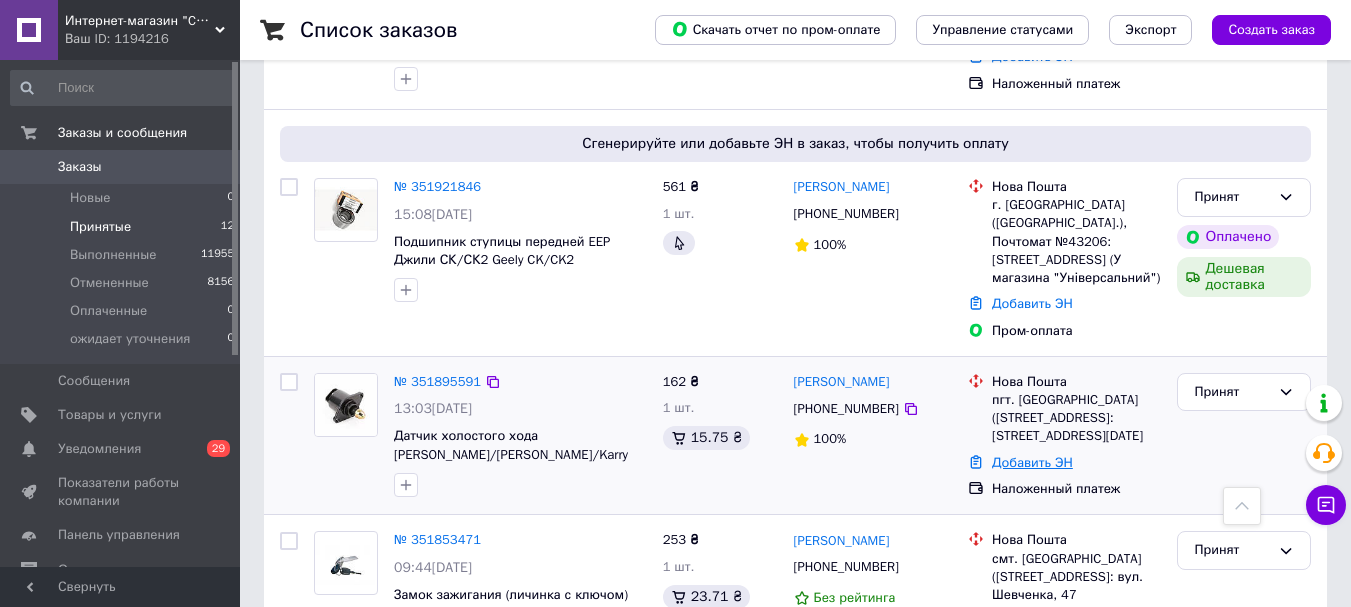 click on "Добавить ЭН" at bounding box center [1032, 462] 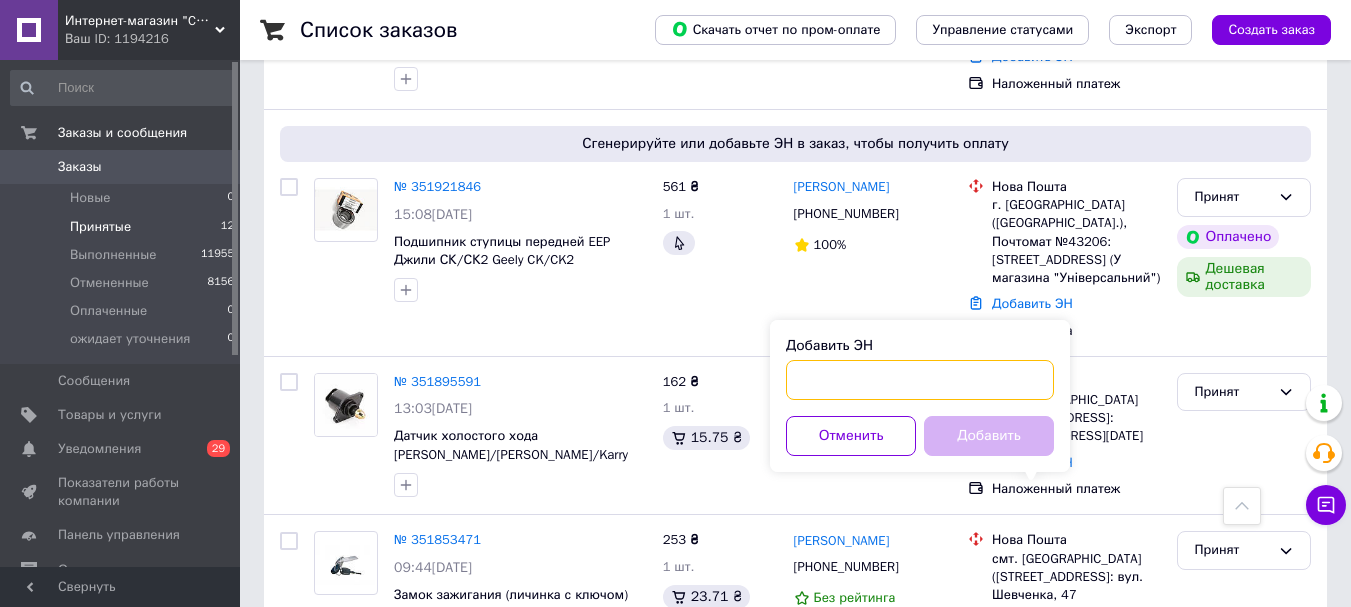 paste on "20400466071801" 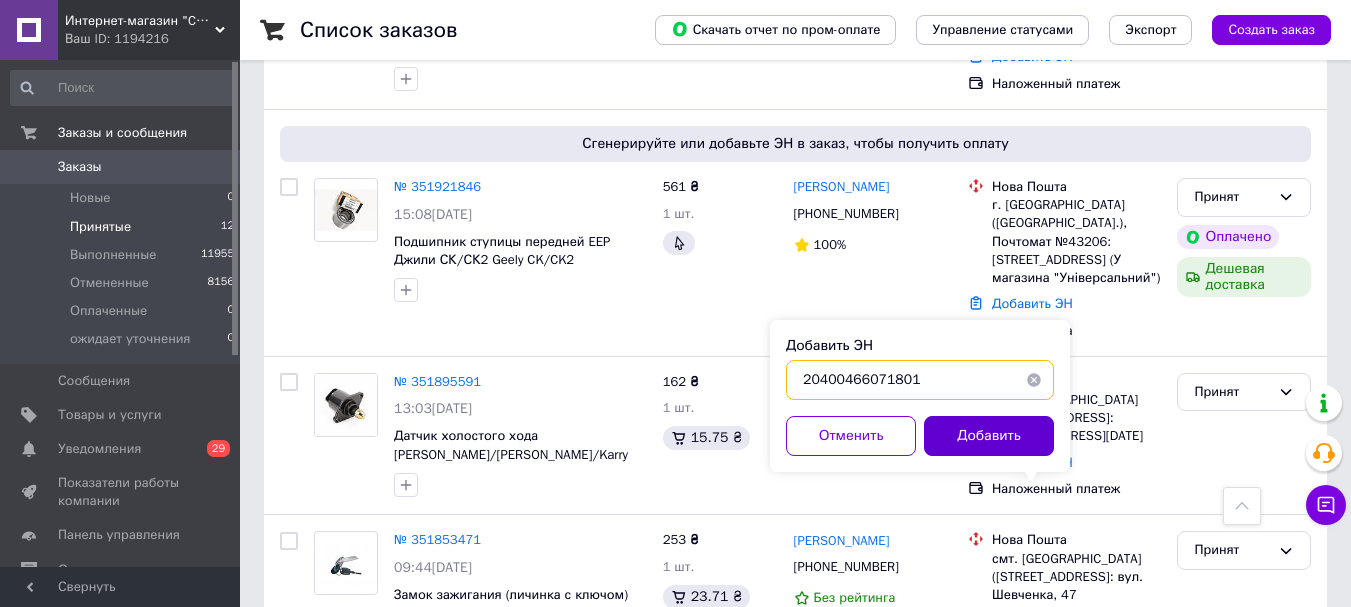 type on "20400466071801" 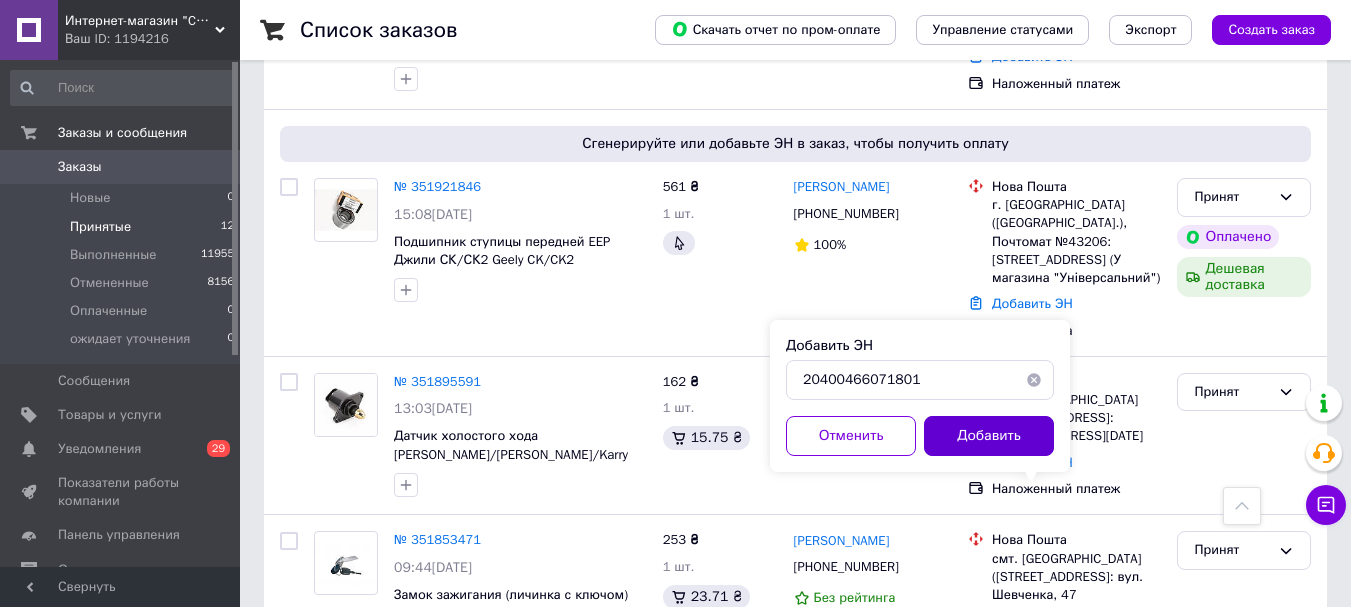 click on "Добавить" at bounding box center (989, 436) 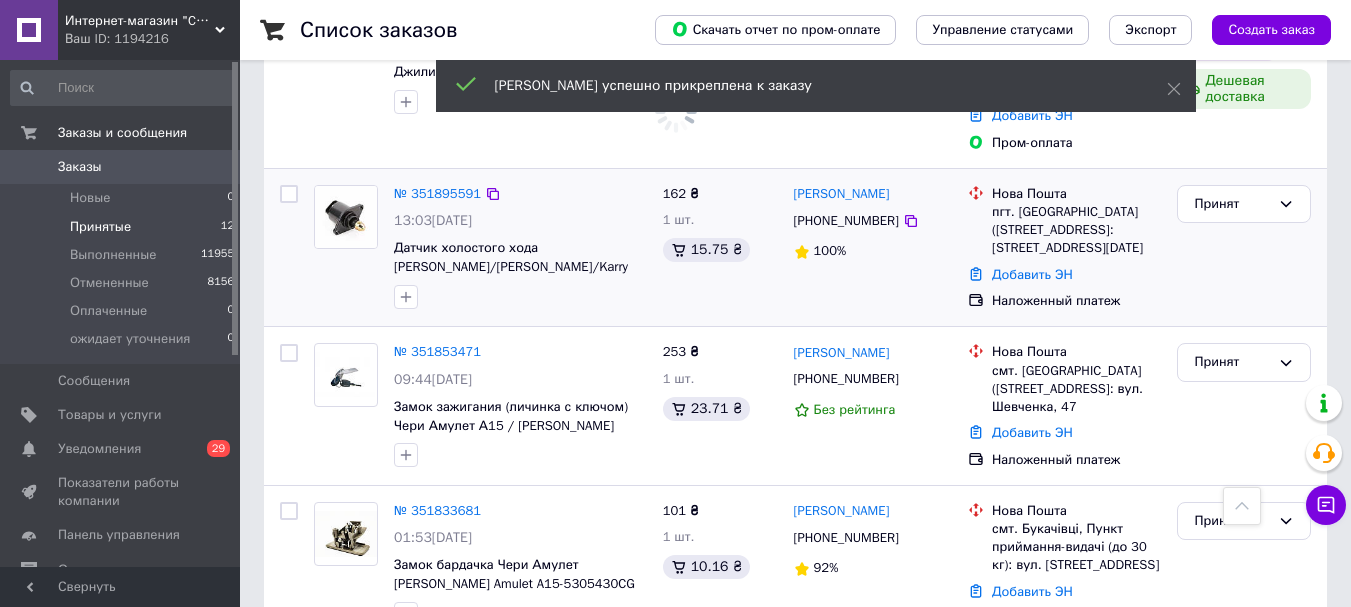 scroll, scrollTop: 1200, scrollLeft: 0, axis: vertical 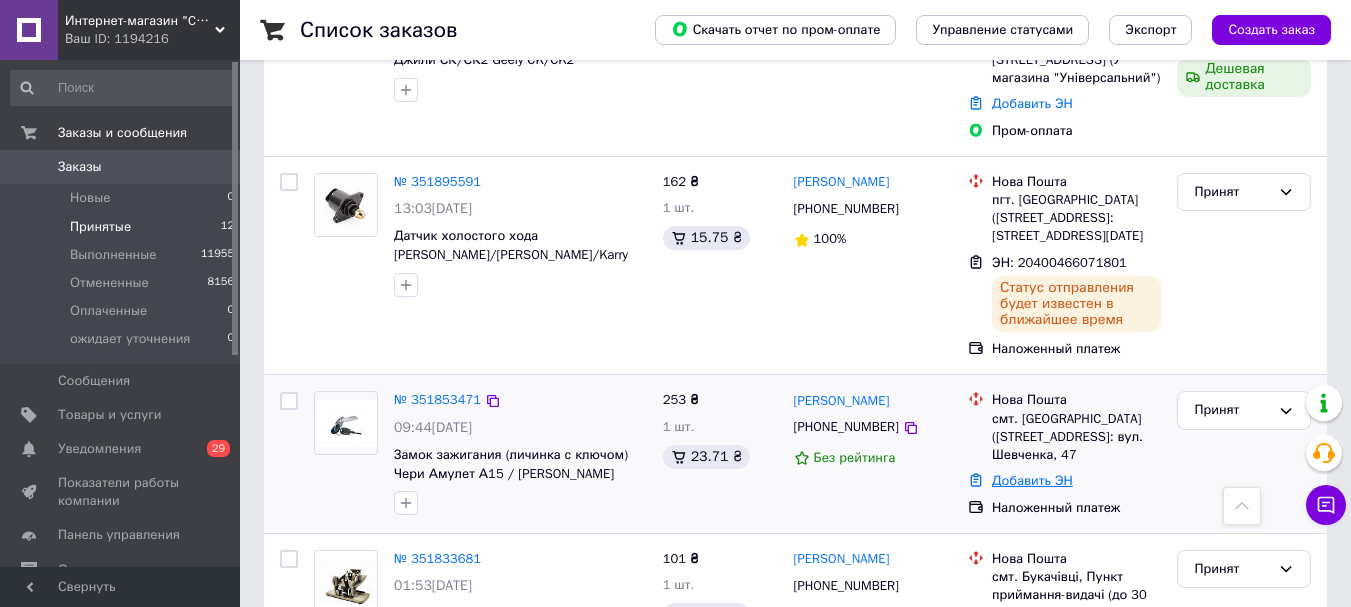 click on "Добавить ЭН" at bounding box center (1032, 480) 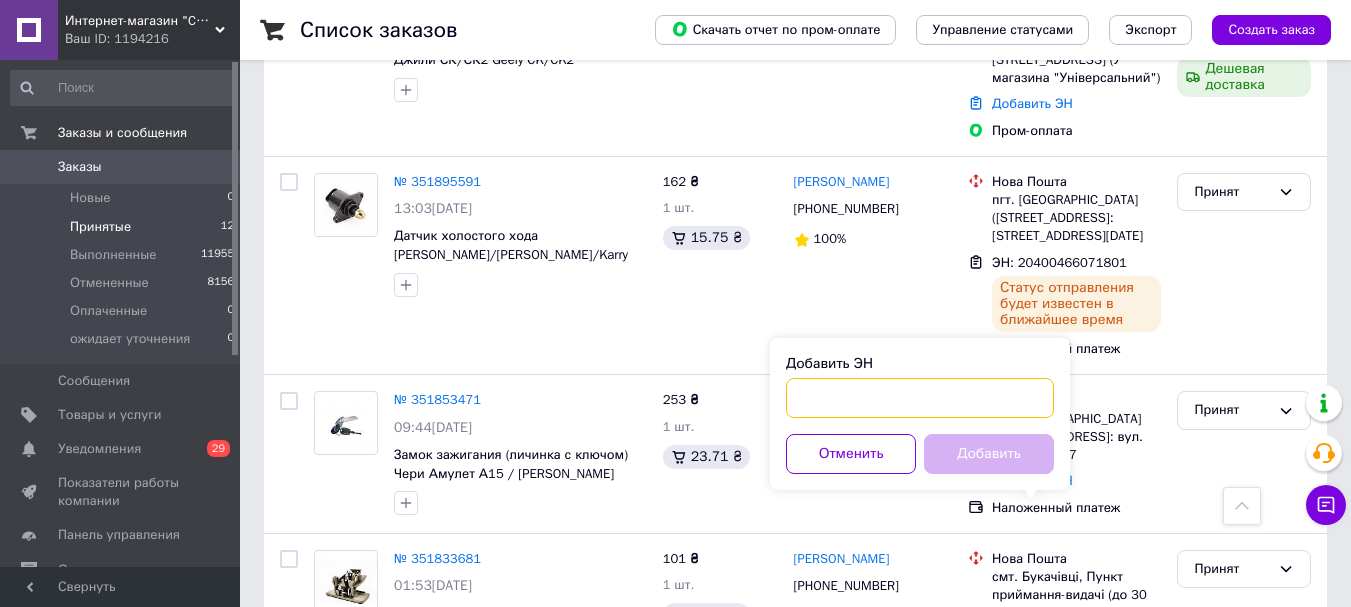 paste on "20400465999260" 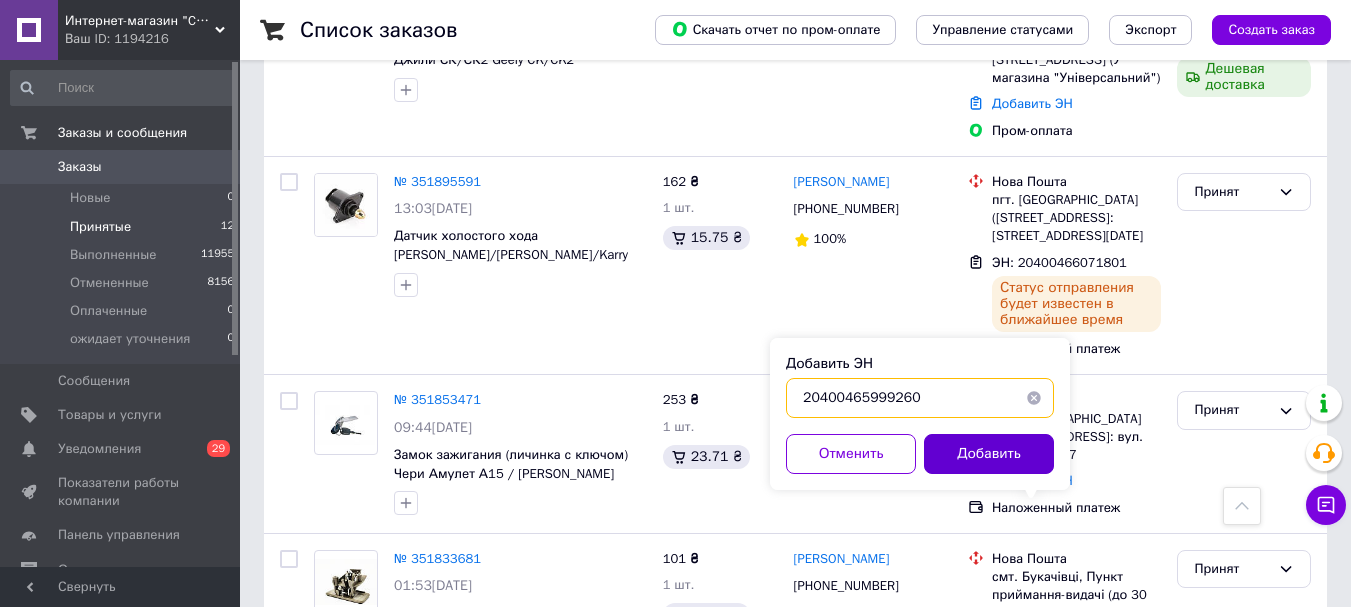 type on "20400465999260" 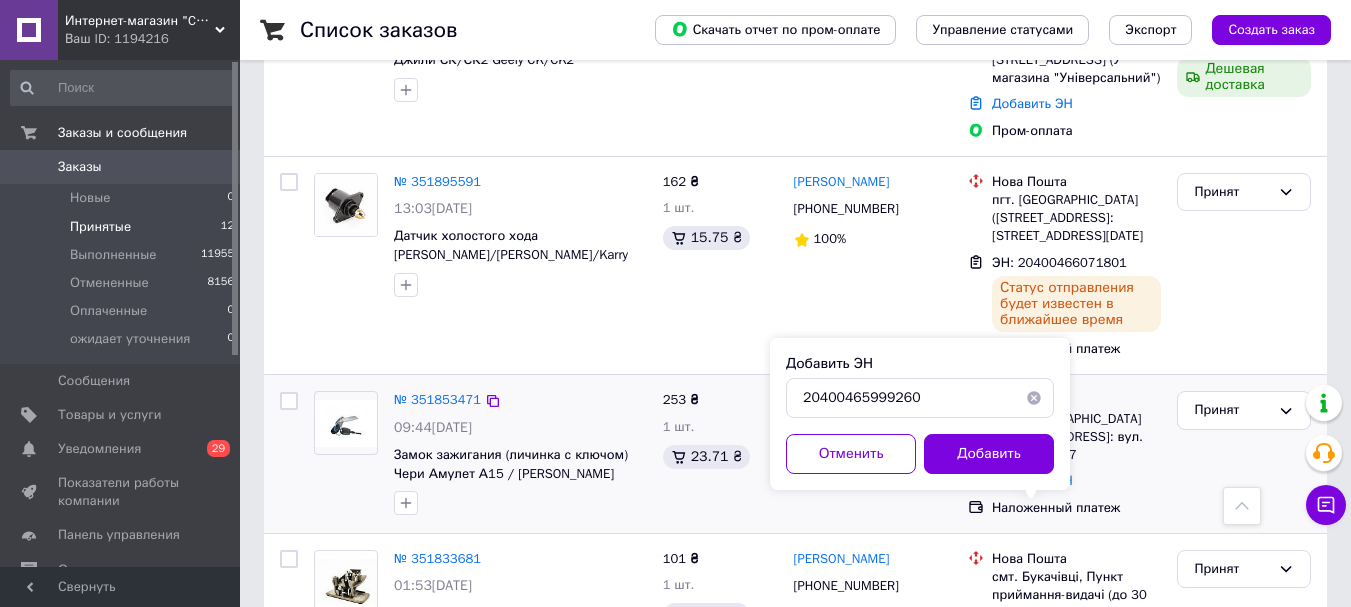 drag, startPoint x: 964, startPoint y: 448, endPoint x: 703, endPoint y: 412, distance: 263.47107 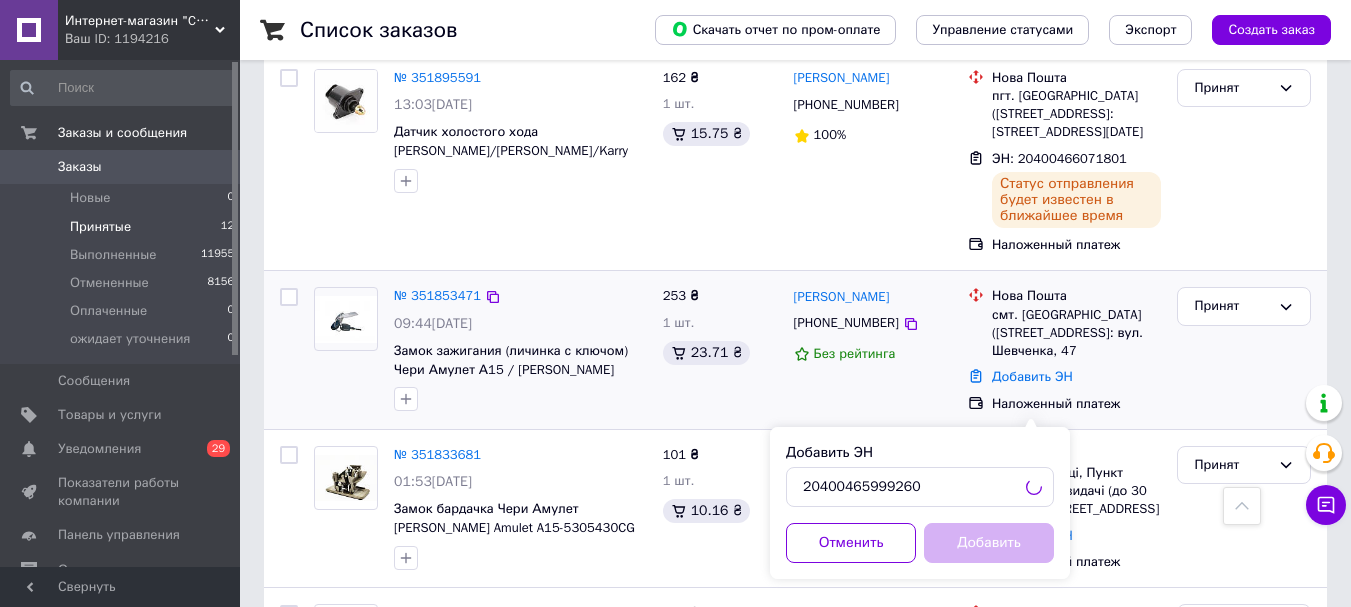 scroll, scrollTop: 1400, scrollLeft: 0, axis: vertical 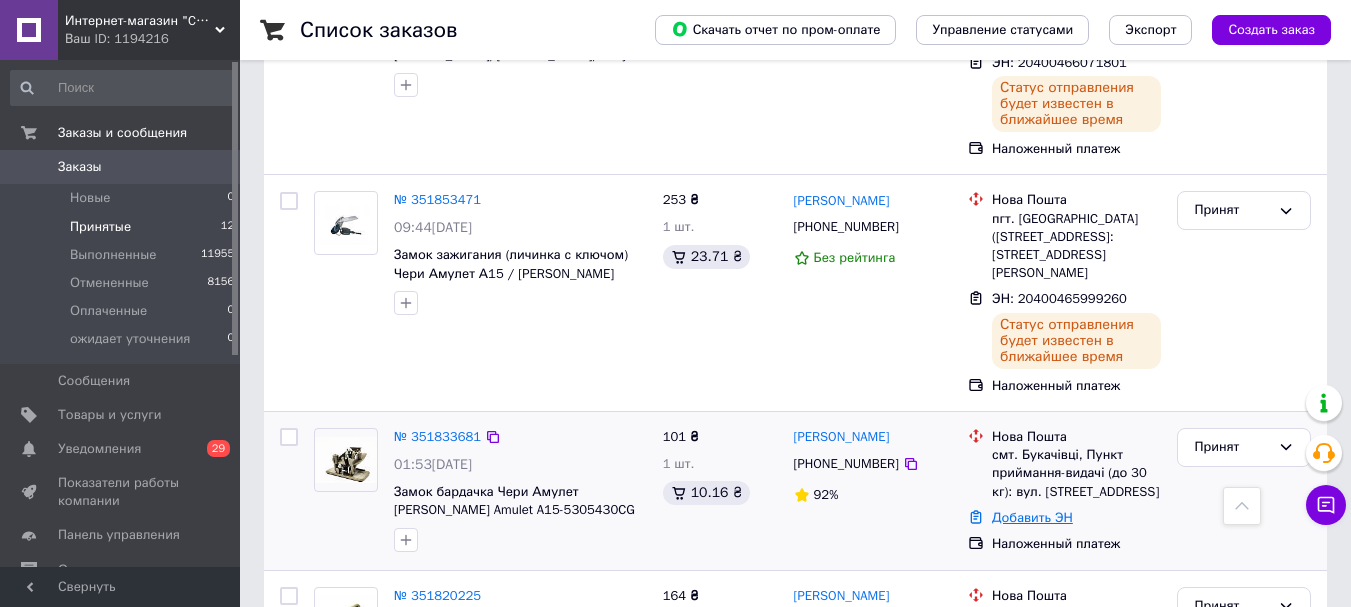 click on "Добавить ЭН" at bounding box center [1032, 517] 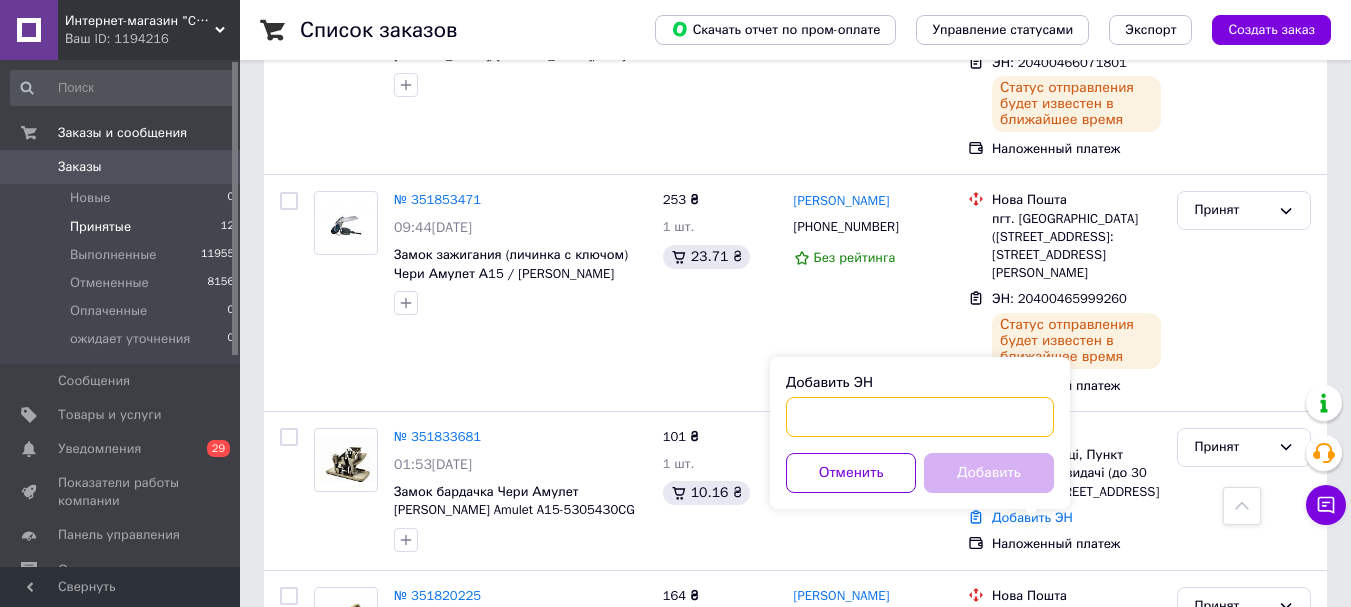 paste on "20400466075912" 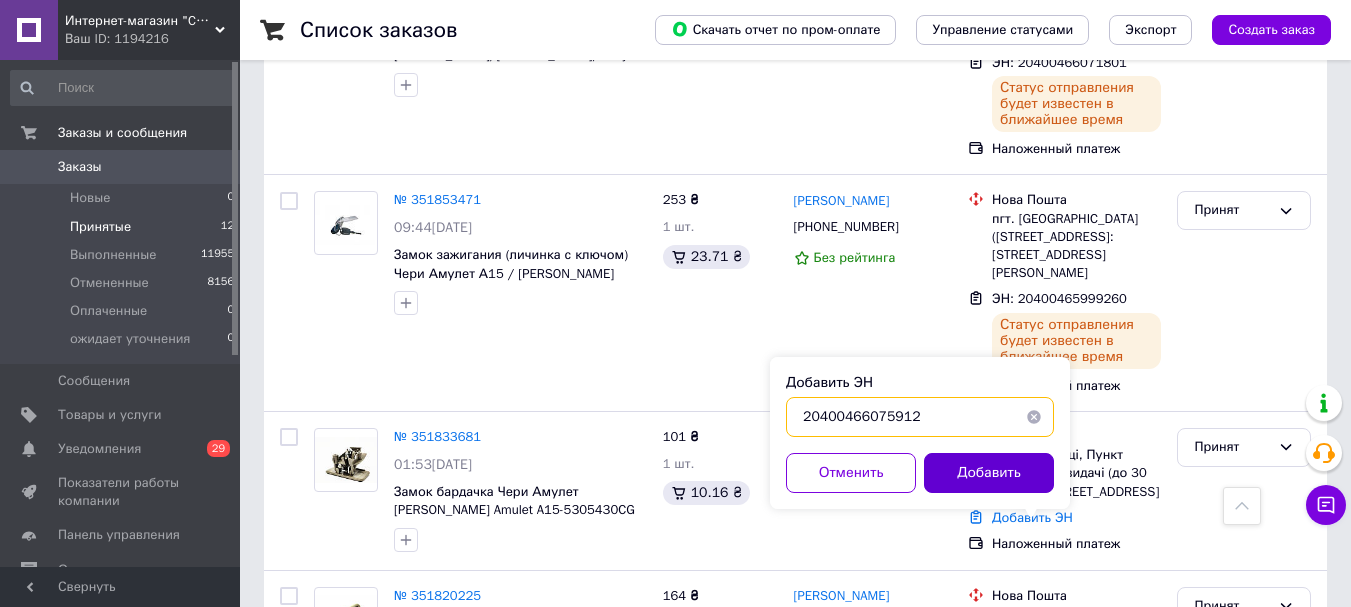 type on "20400466075912" 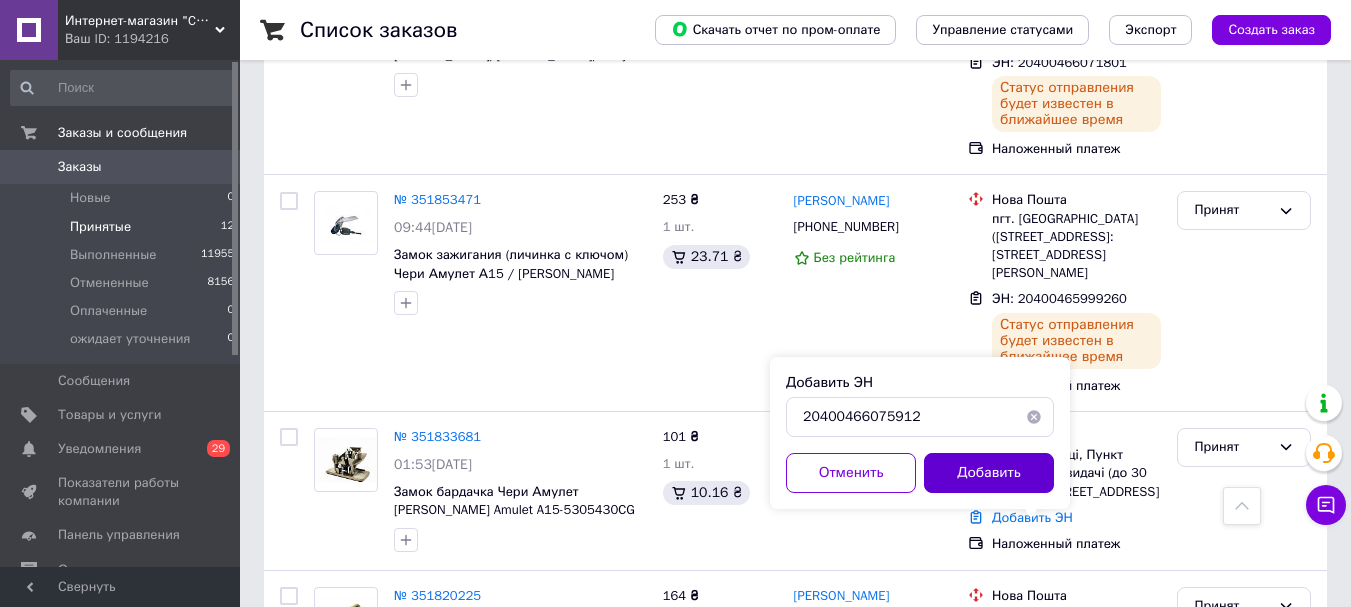 click on "Добавить" at bounding box center (989, 473) 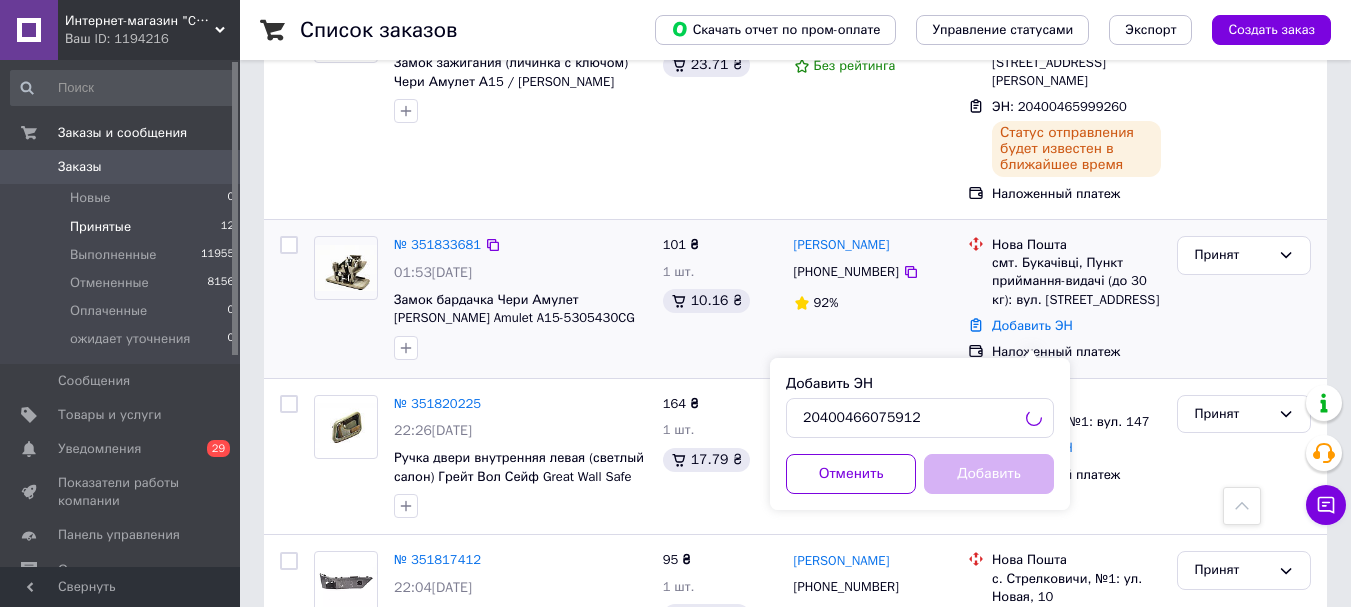 scroll, scrollTop: 1700, scrollLeft: 0, axis: vertical 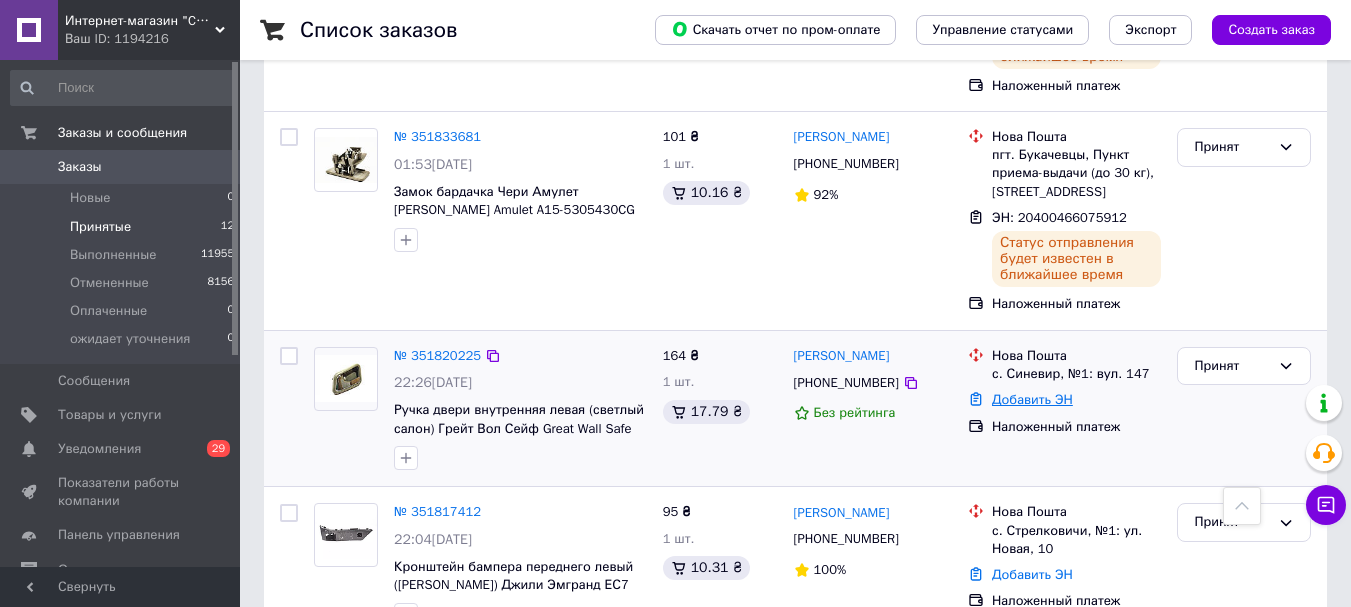 click on "Добавить ЭН" at bounding box center (1032, 399) 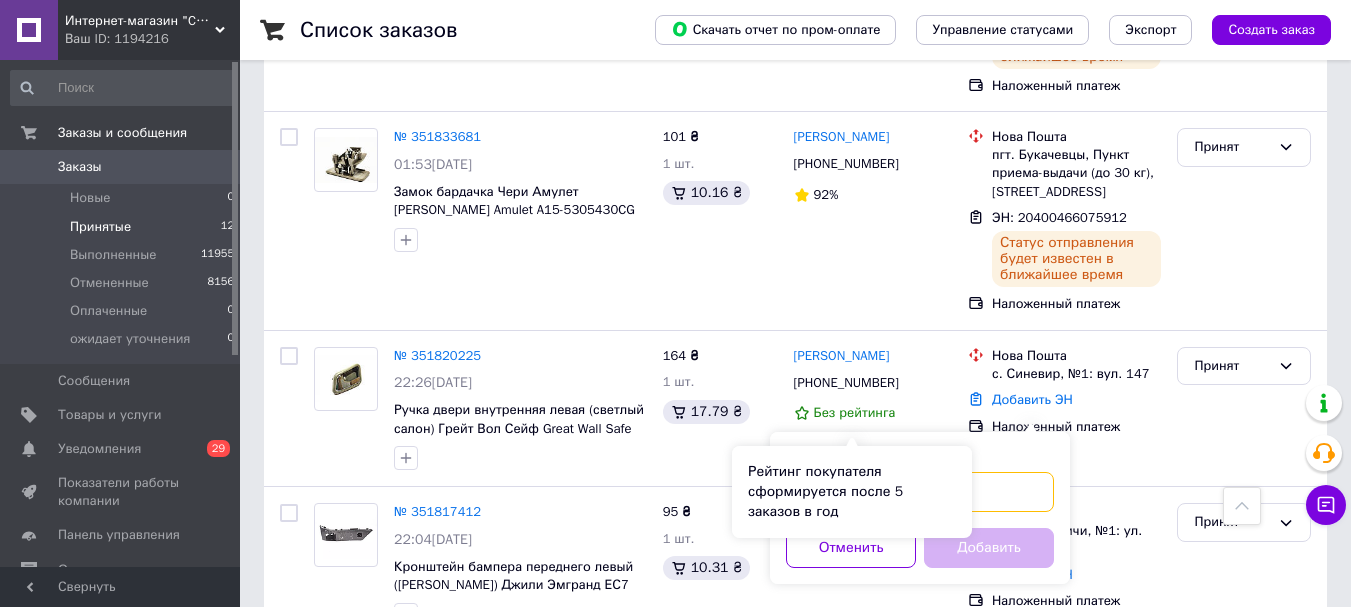 drag, startPoint x: 869, startPoint y: 483, endPoint x: 998, endPoint y: 496, distance: 129.65338 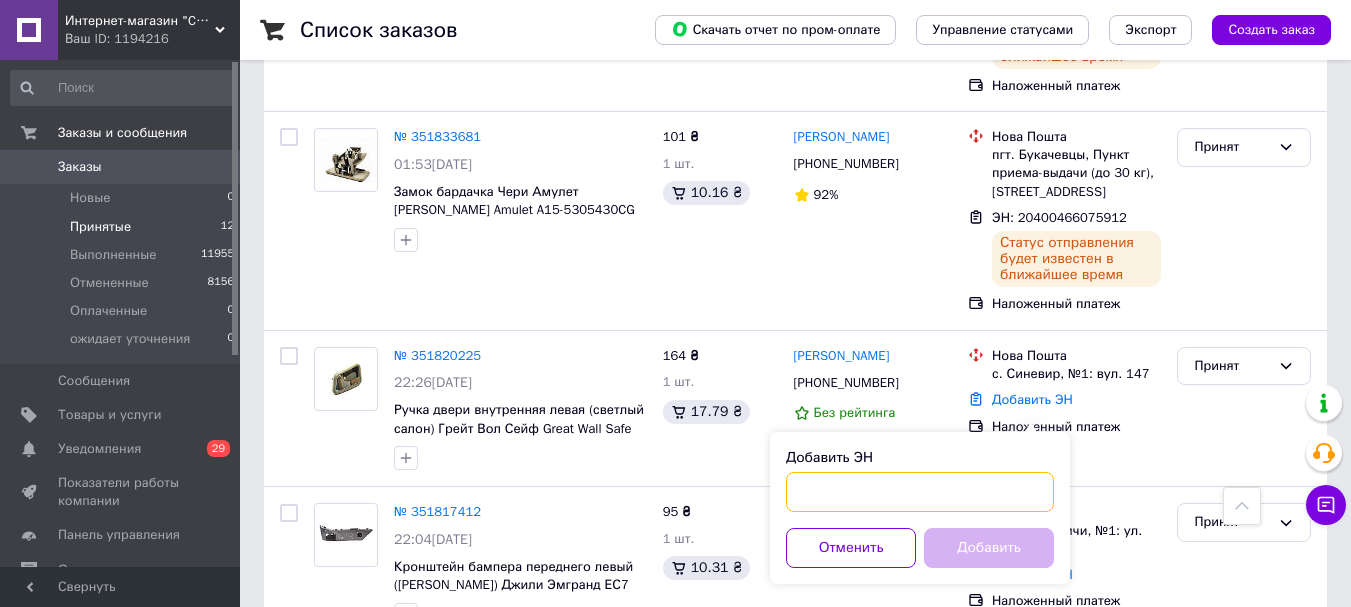 paste on "20400465999236" 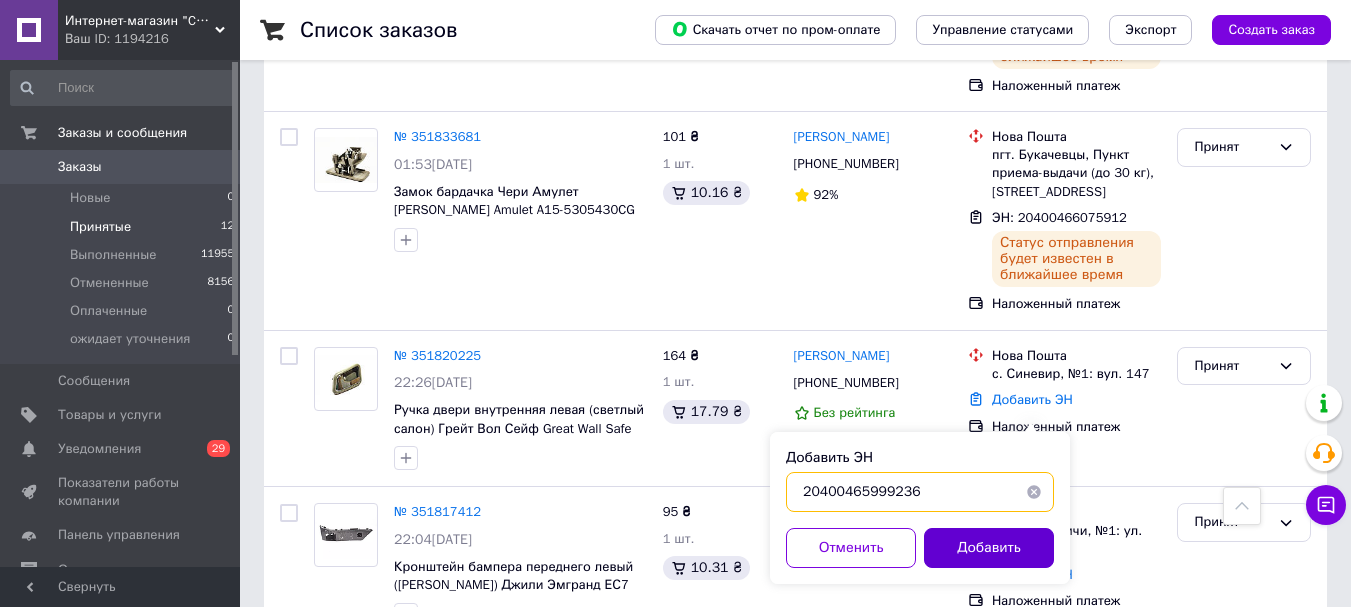 type on "20400465999236" 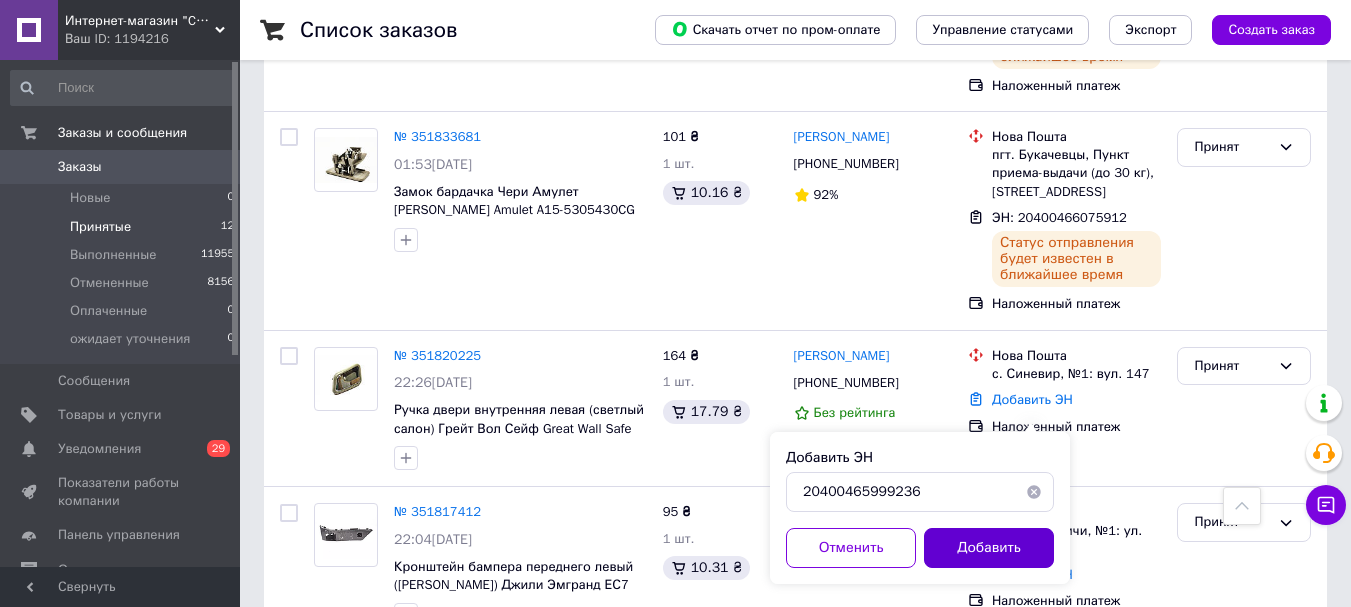 click on "Добавить" at bounding box center (989, 548) 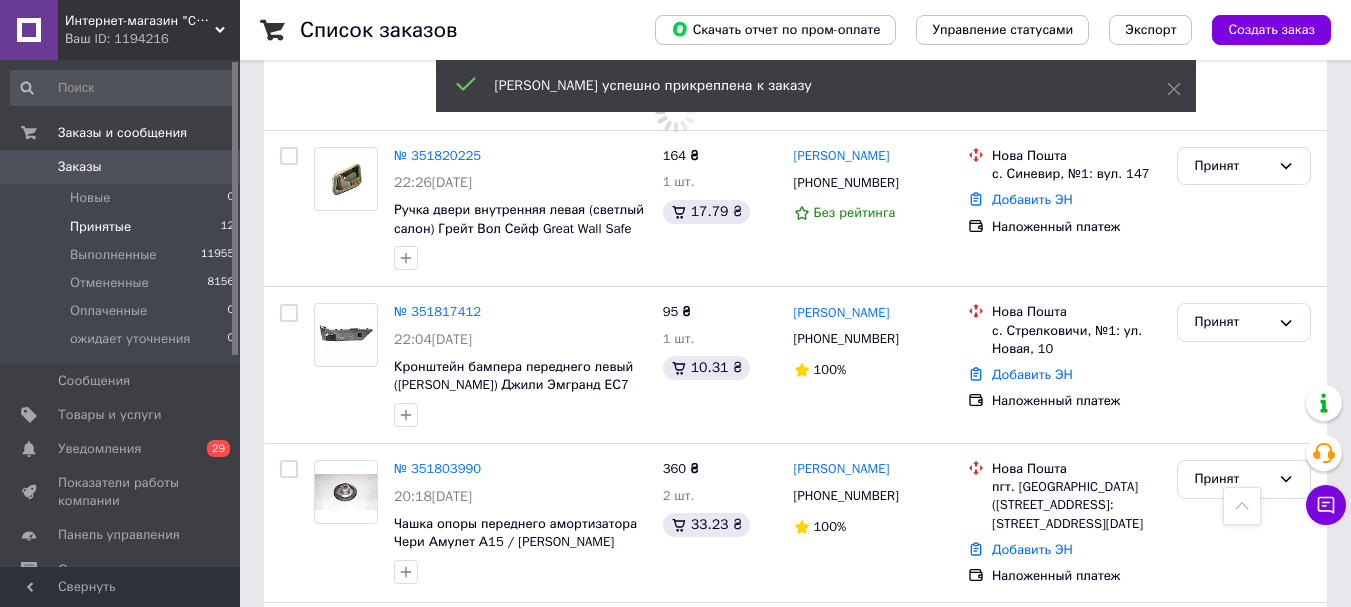 scroll, scrollTop: 1832, scrollLeft: 0, axis: vertical 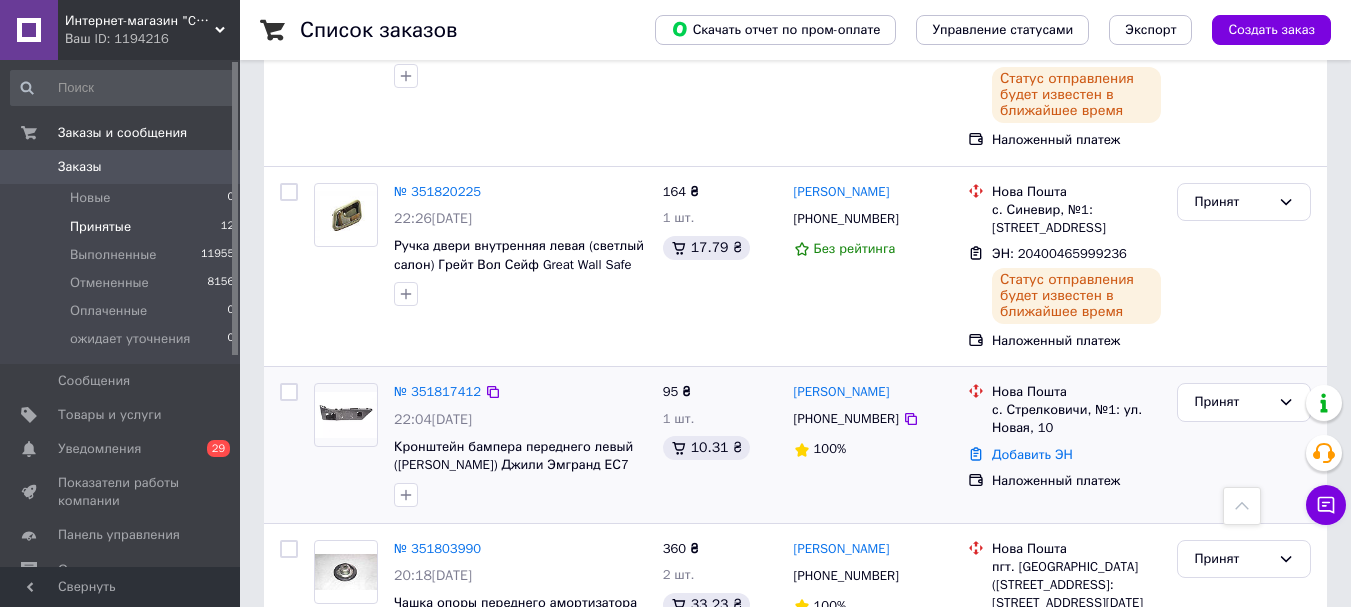 click on "Добавить ЭН" at bounding box center (1032, 454) 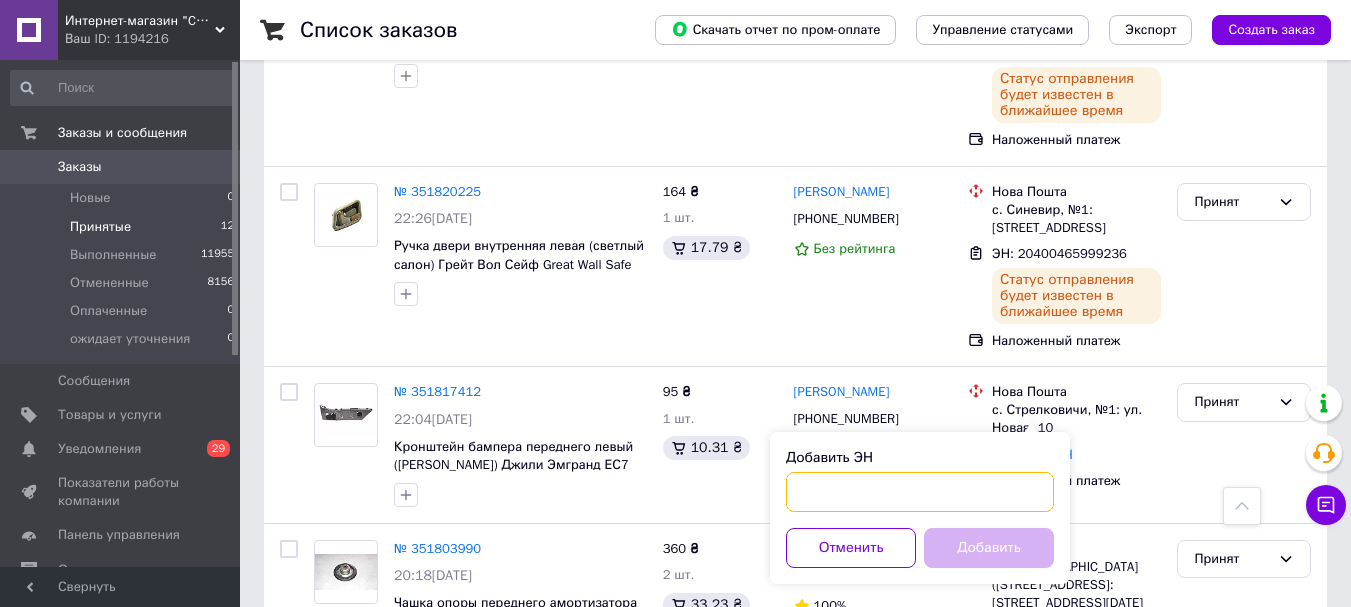 paste on "20400465975053" 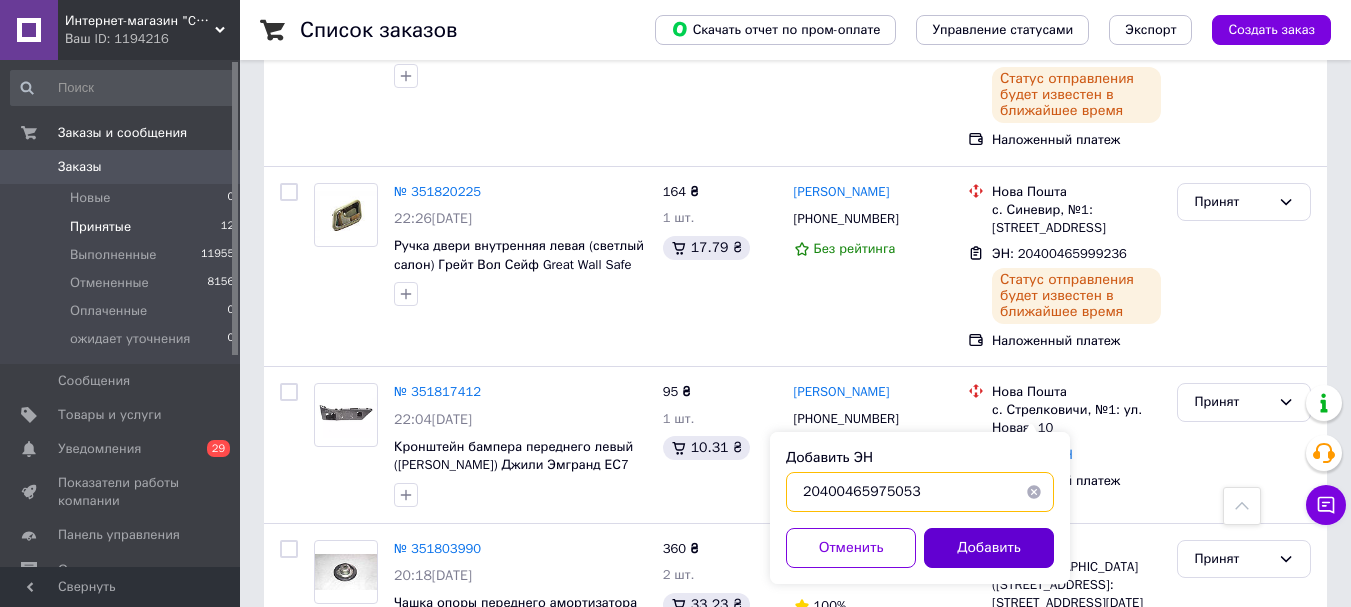 type on "20400465975053" 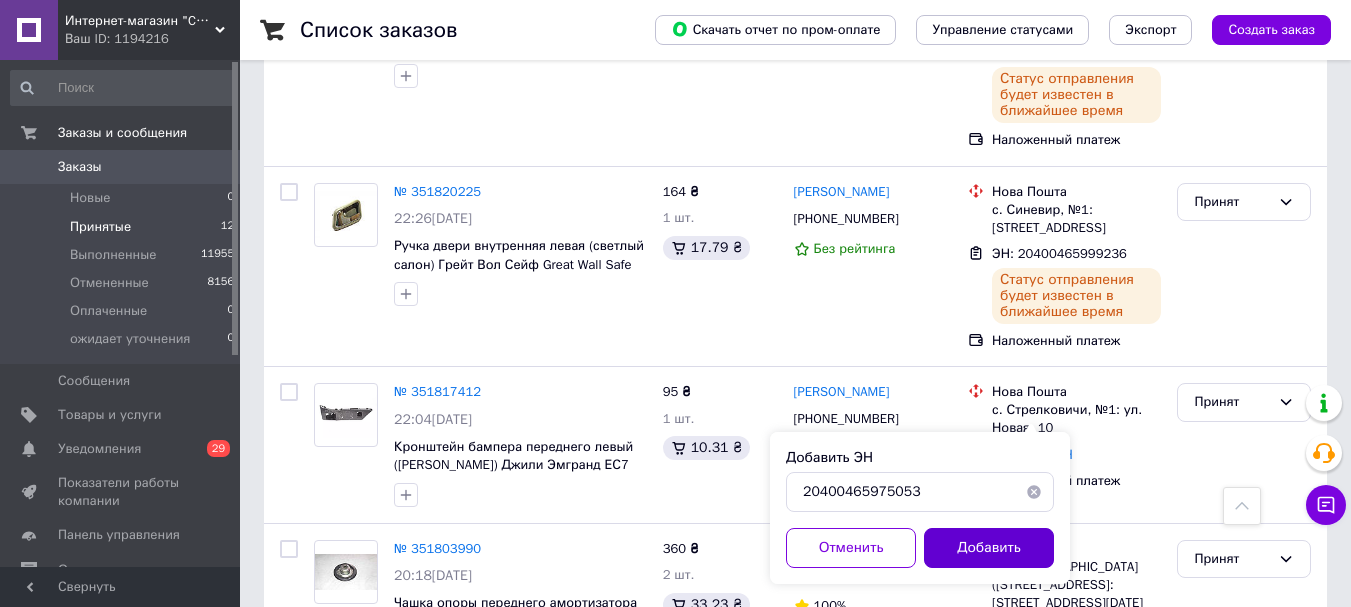 click on "Добавить" at bounding box center [989, 548] 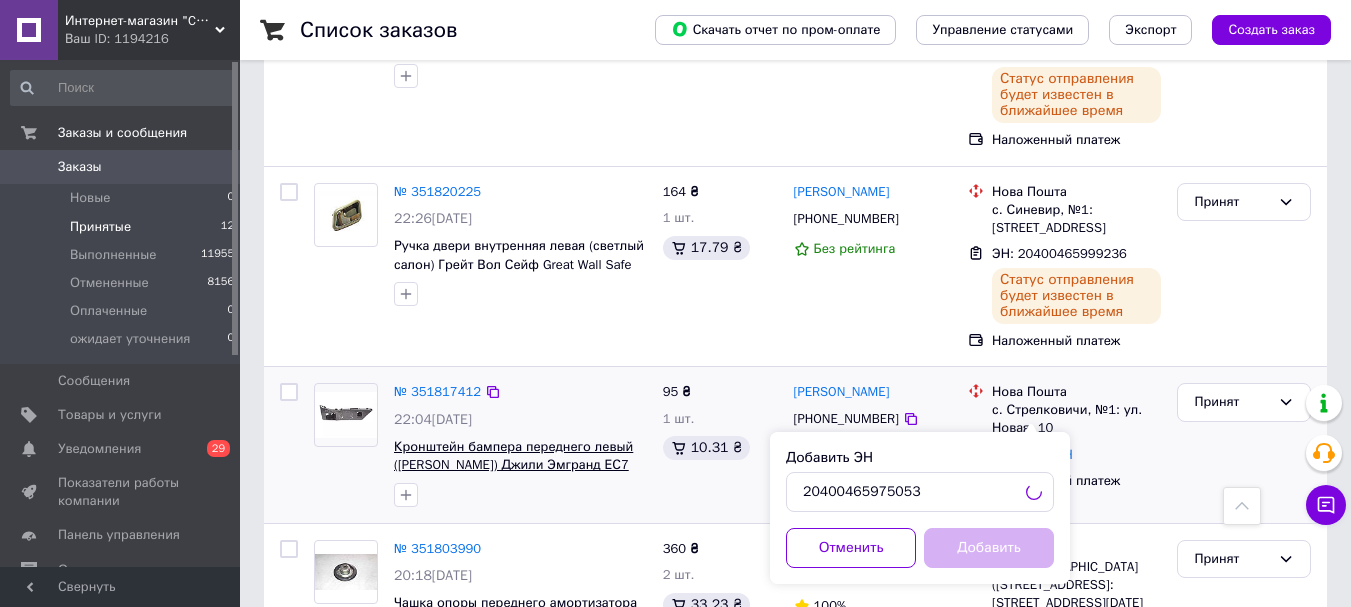scroll, scrollTop: 2032, scrollLeft: 0, axis: vertical 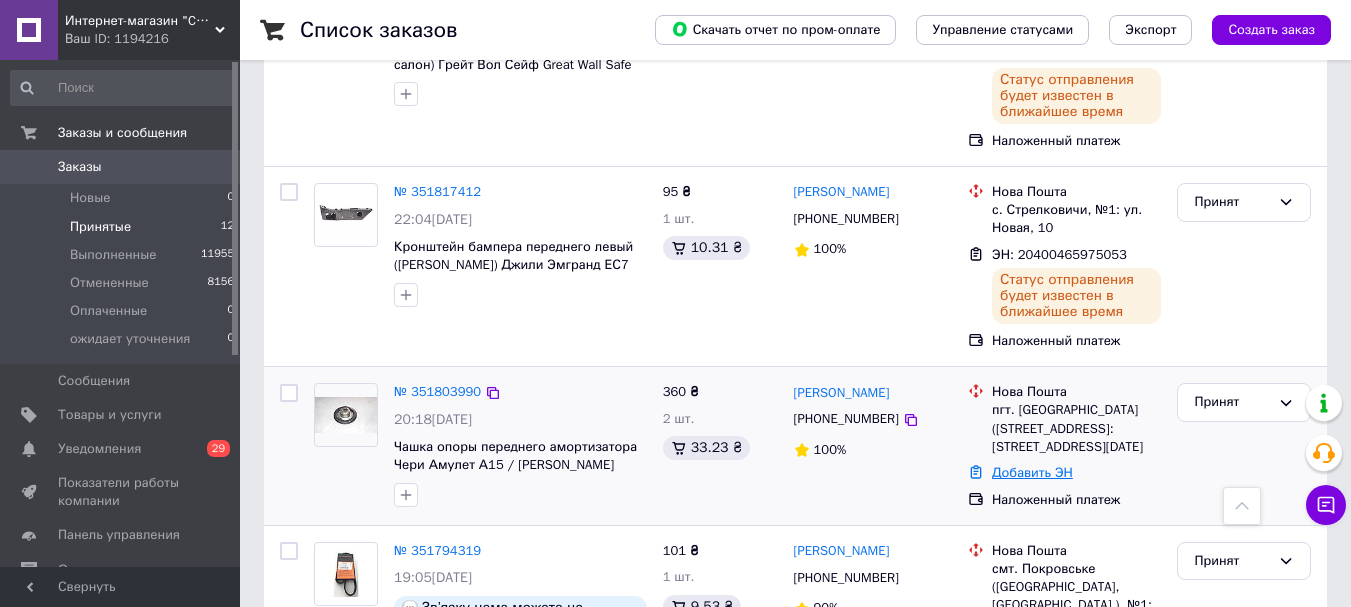 click on "Добавить ЭН" at bounding box center [1032, 472] 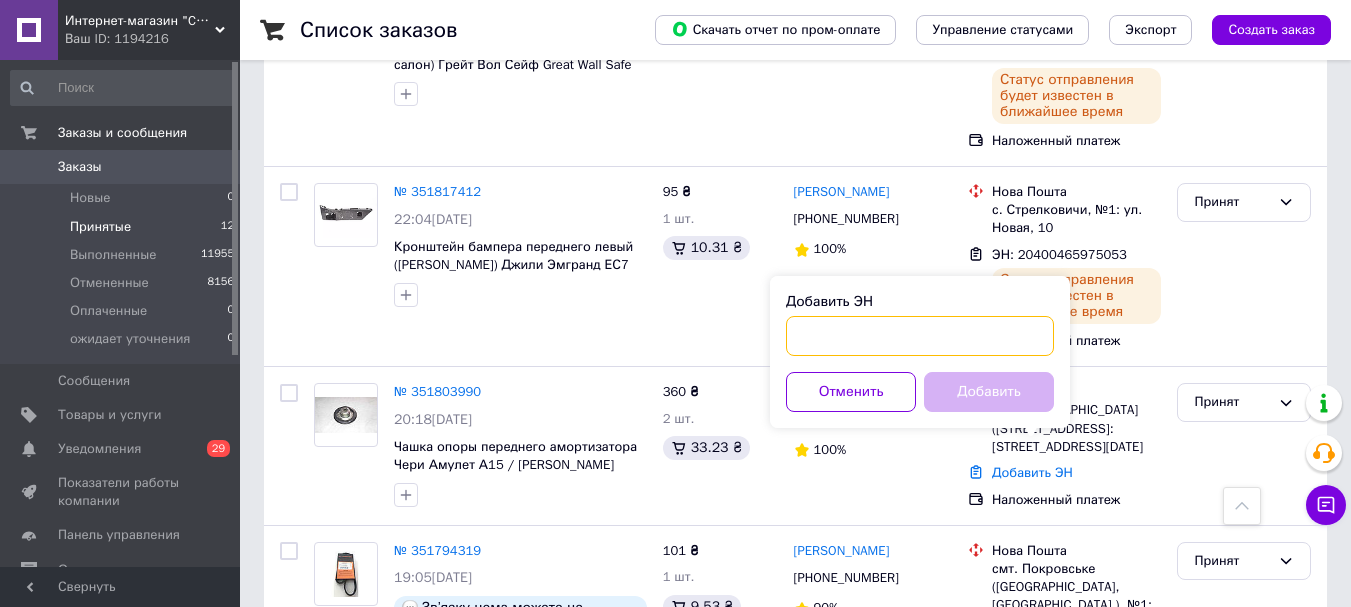 paste on "20400465974845" 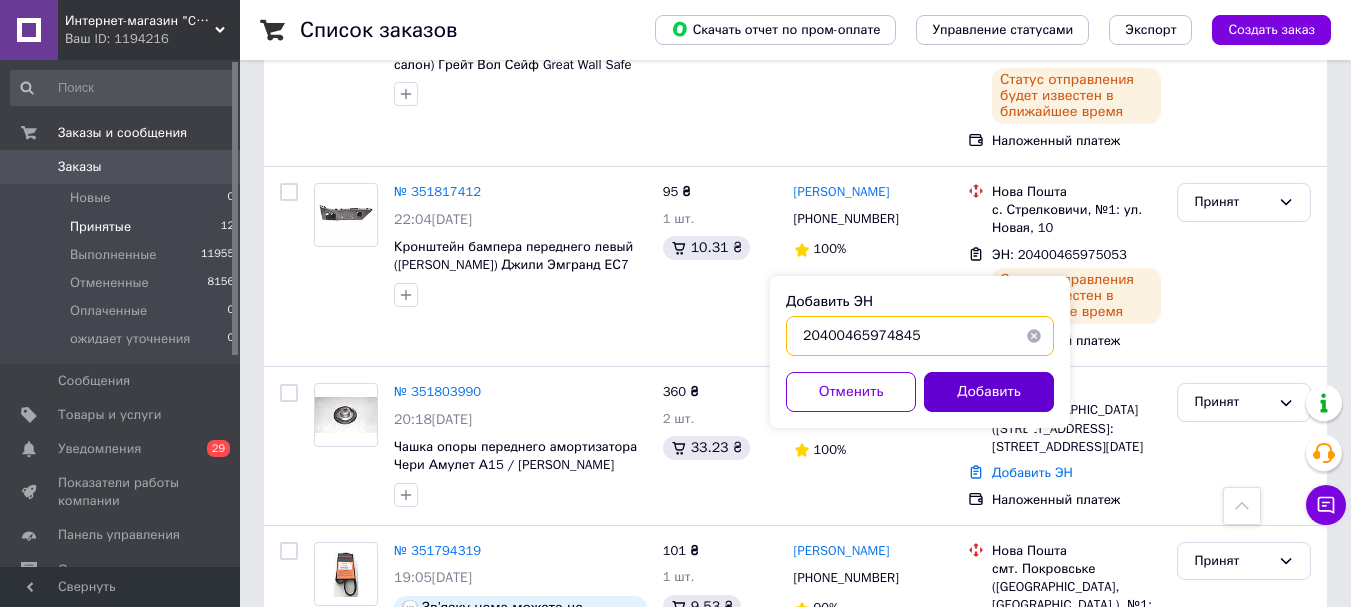 type on "20400465974845" 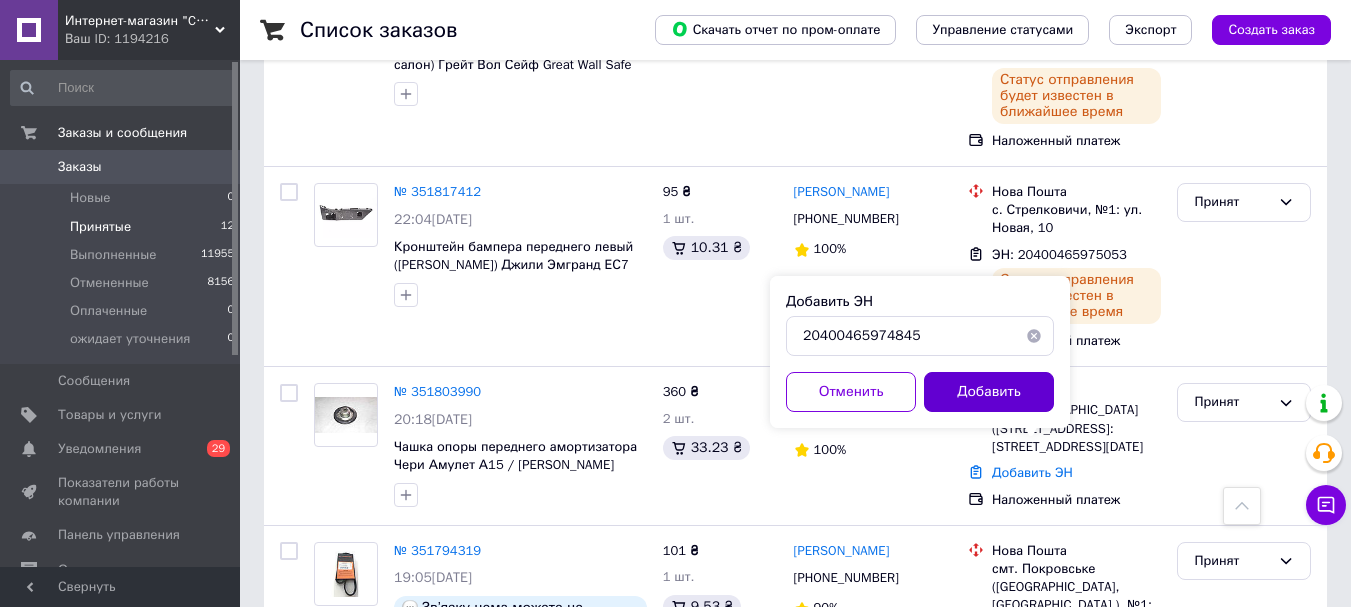 click on "Добавить" at bounding box center (989, 392) 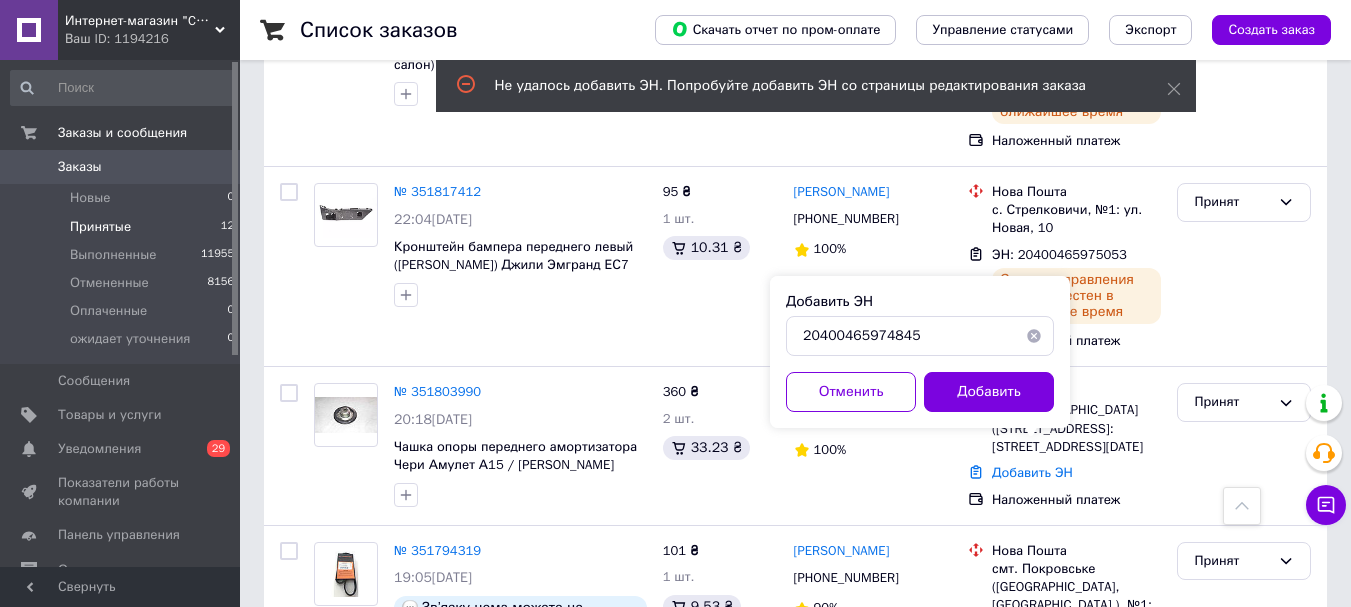 click at bounding box center (1034, 336) 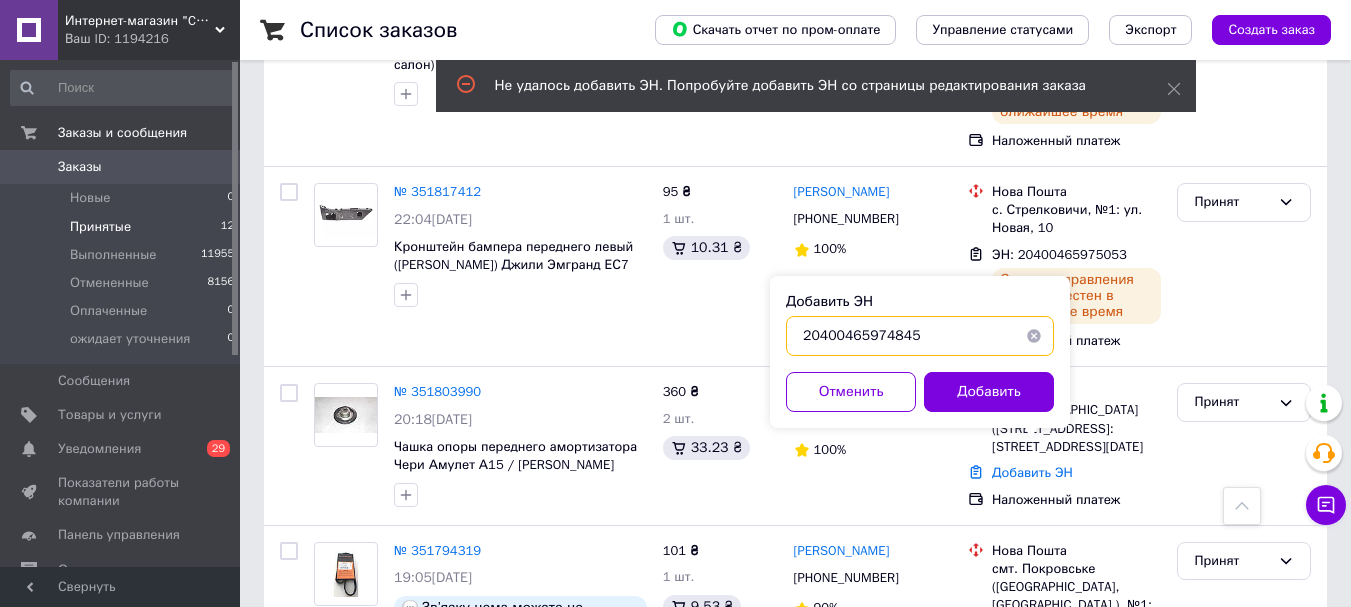 type 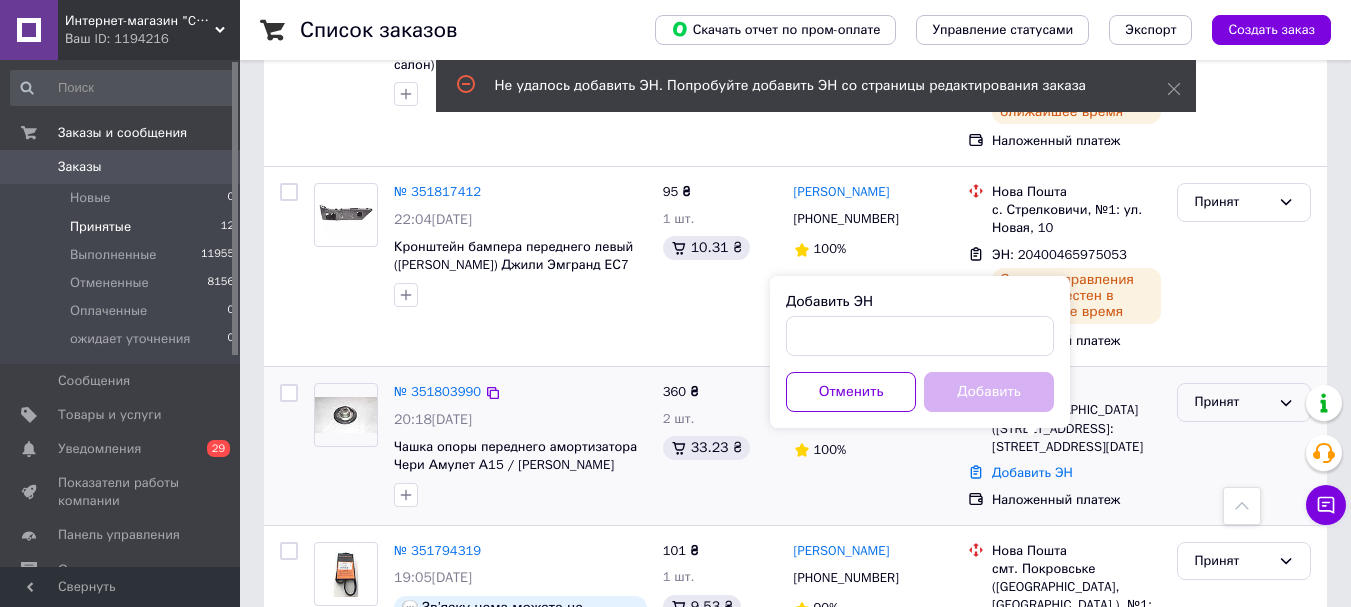 click on "Принят" at bounding box center [1232, 402] 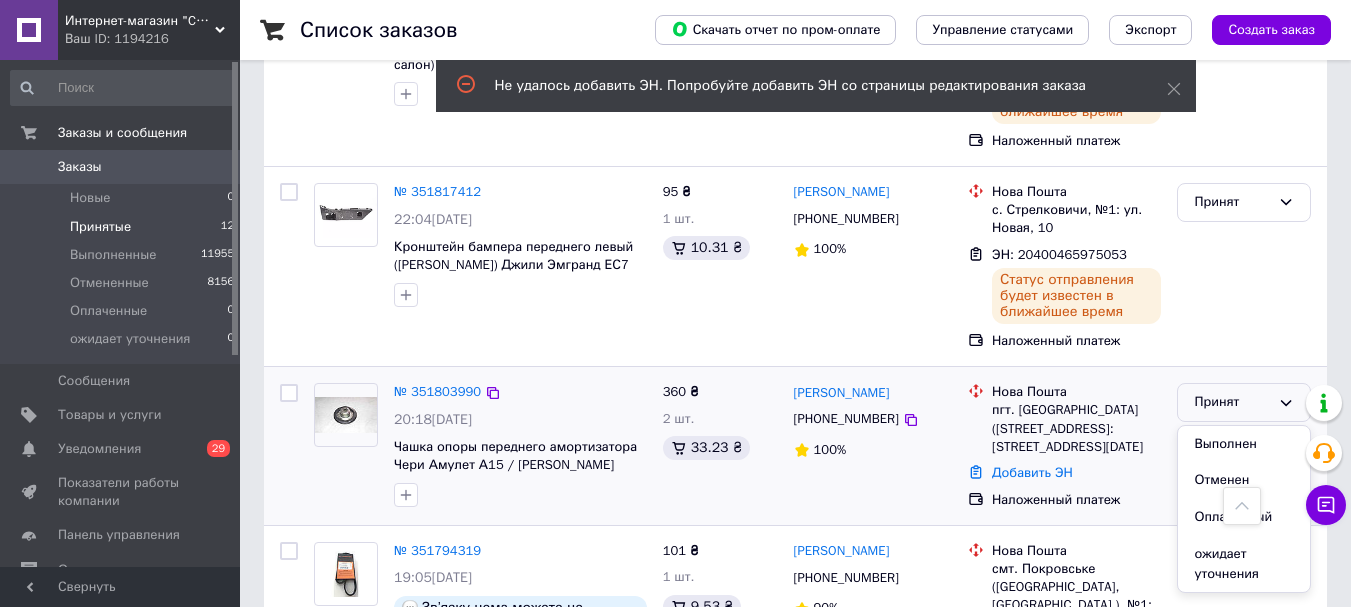 click on "Выполнен" at bounding box center [1244, 444] 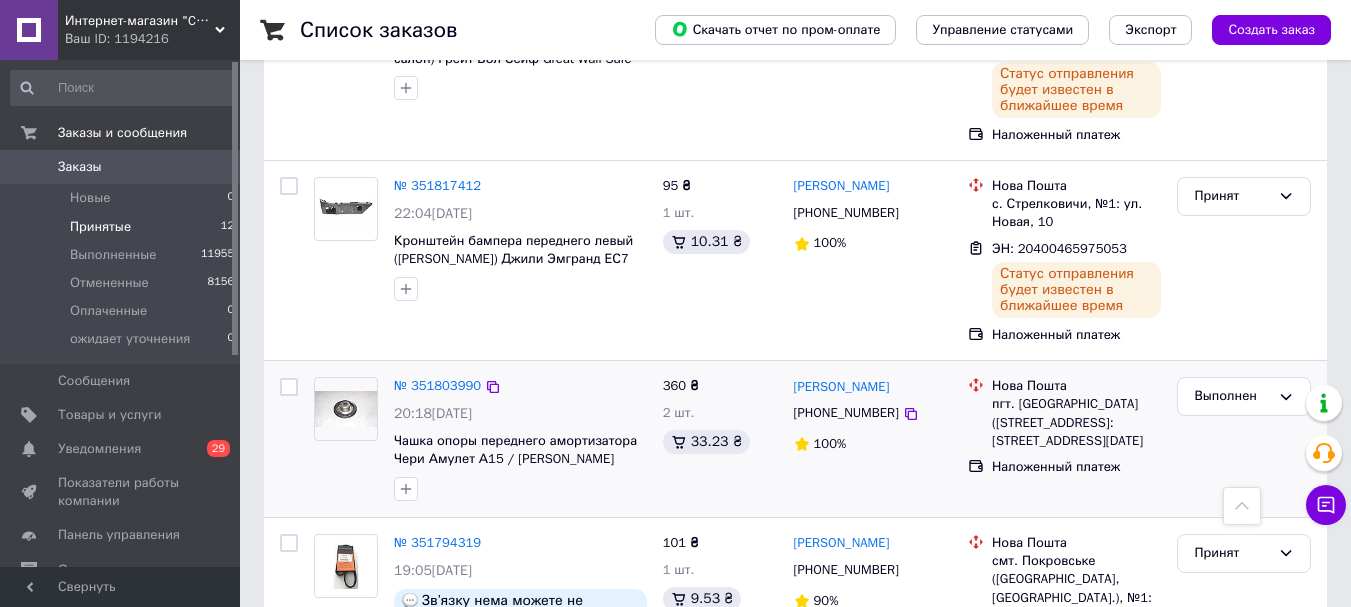 scroll, scrollTop: 2134, scrollLeft: 0, axis: vertical 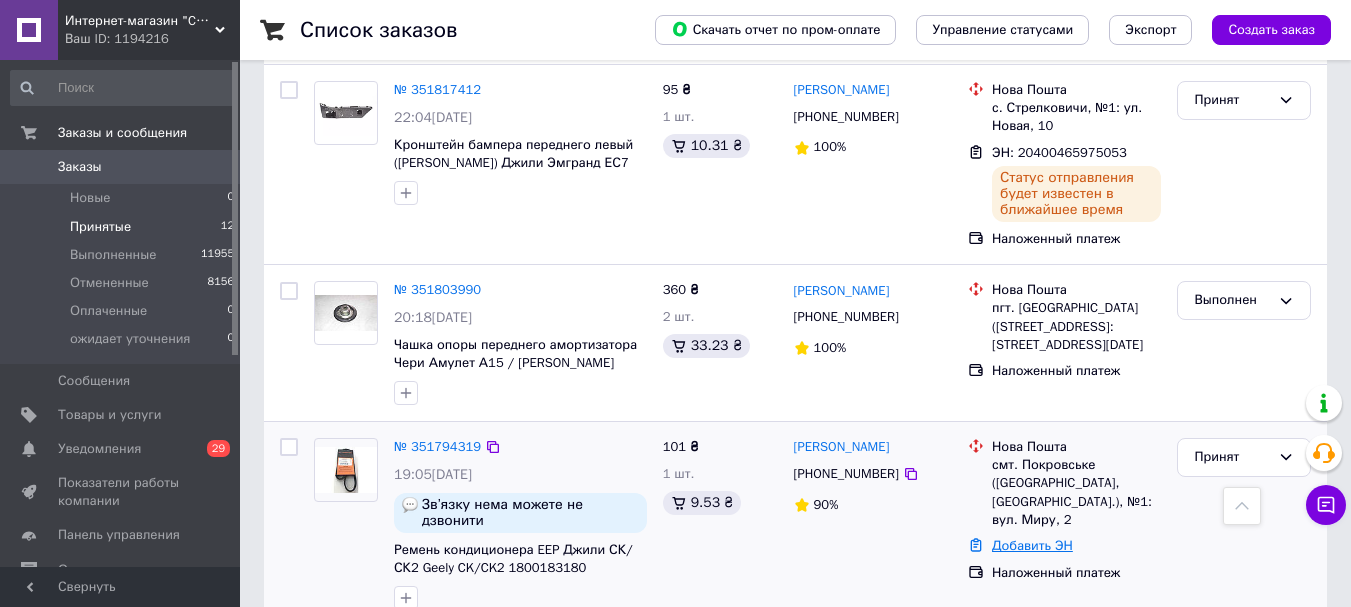 click on "Добавить ЭН" at bounding box center (1032, 545) 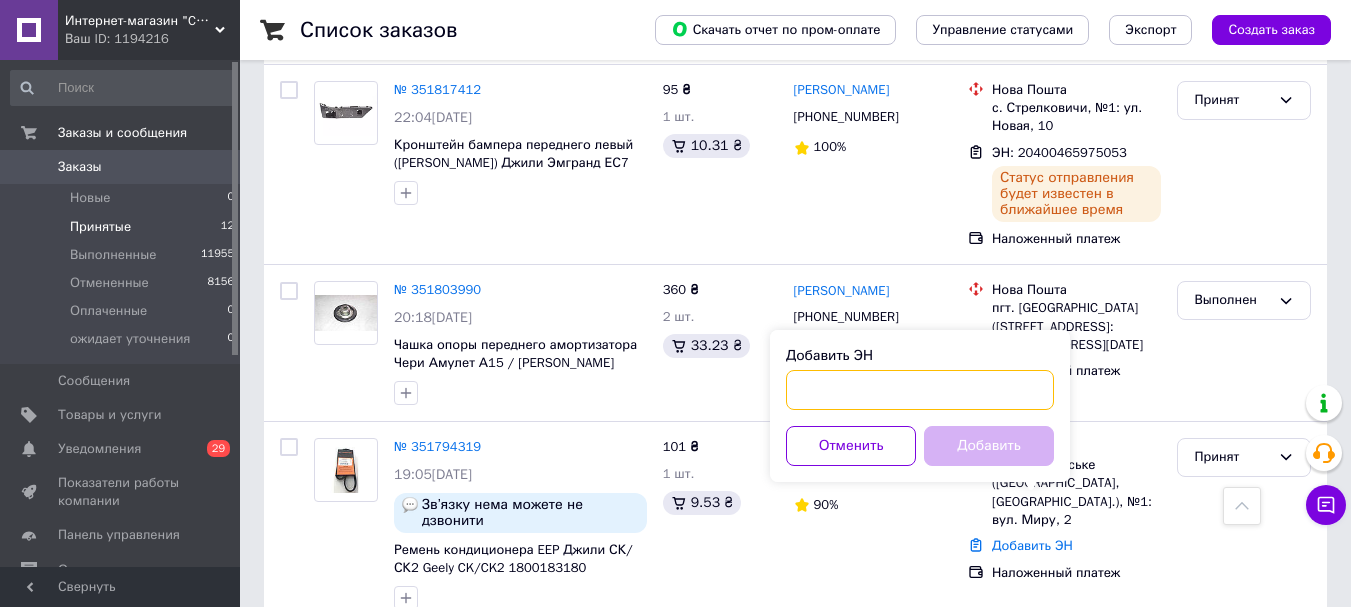 paste on "20400465974791" 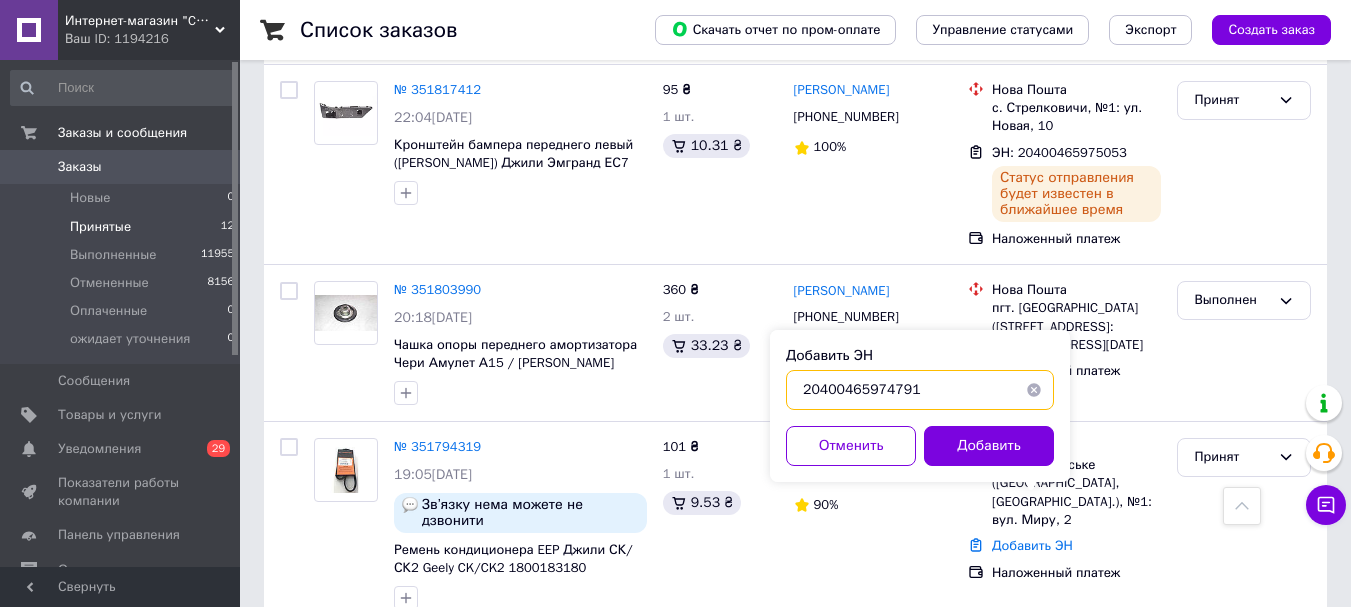 type on "20400465974791" 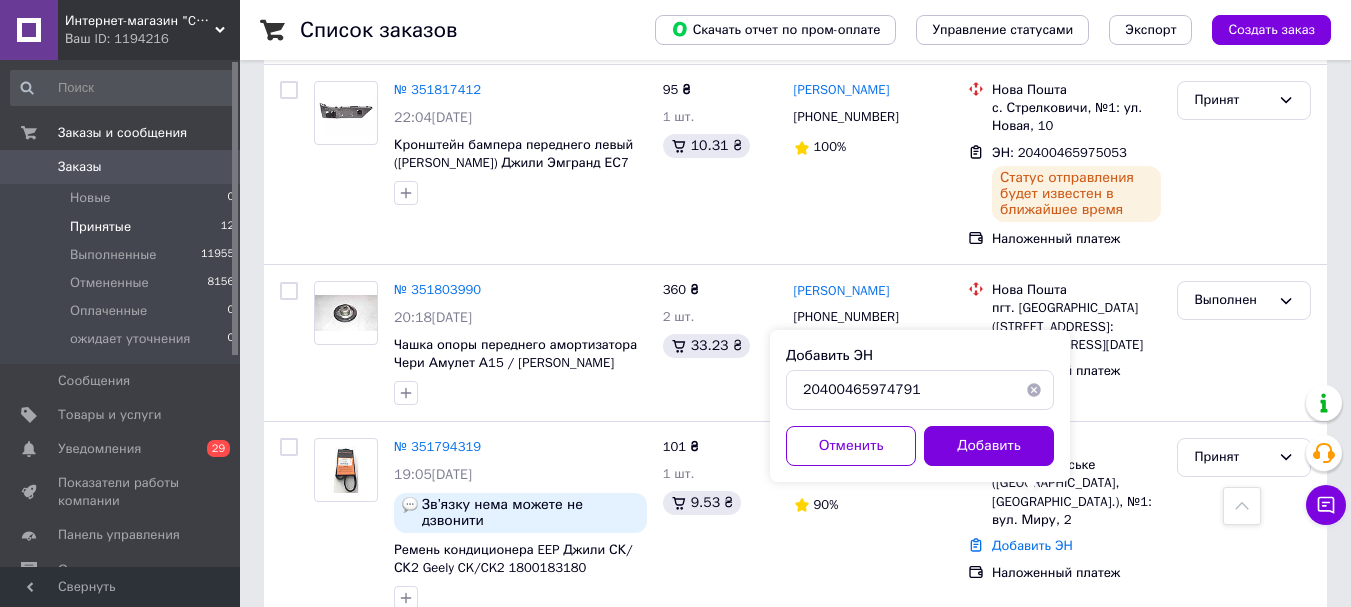 click on "Добавить ЭН 20400465974791 Отменить Добавить" at bounding box center [920, 406] 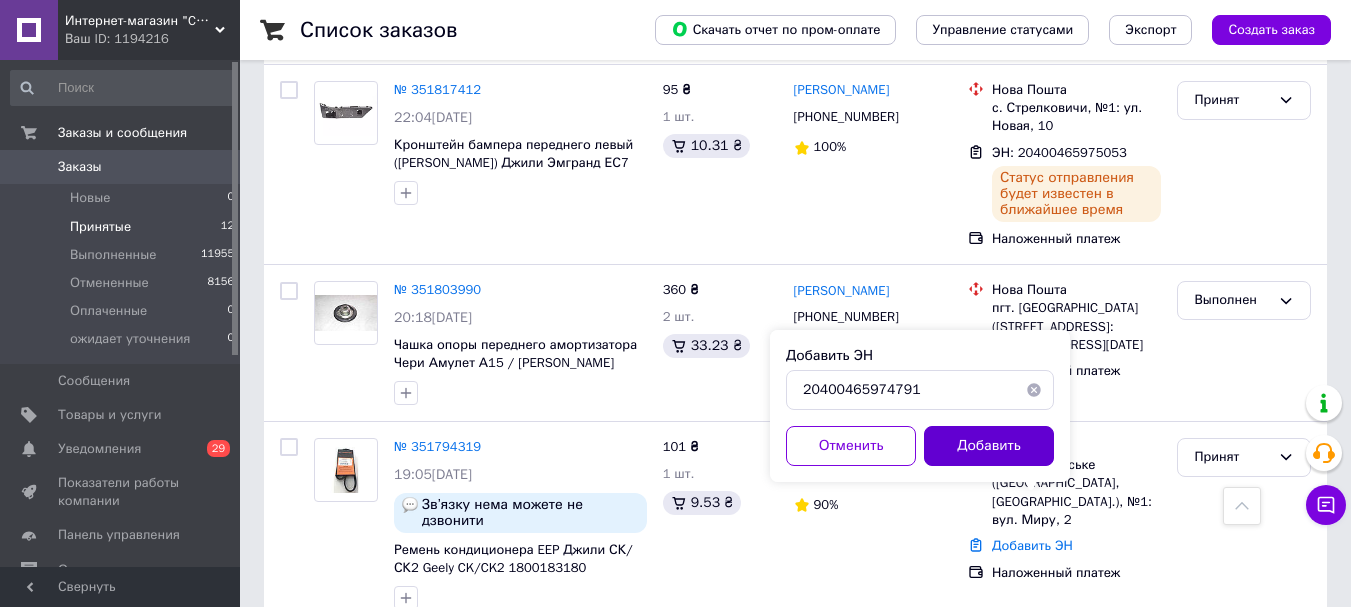 click on "Добавить" at bounding box center (989, 446) 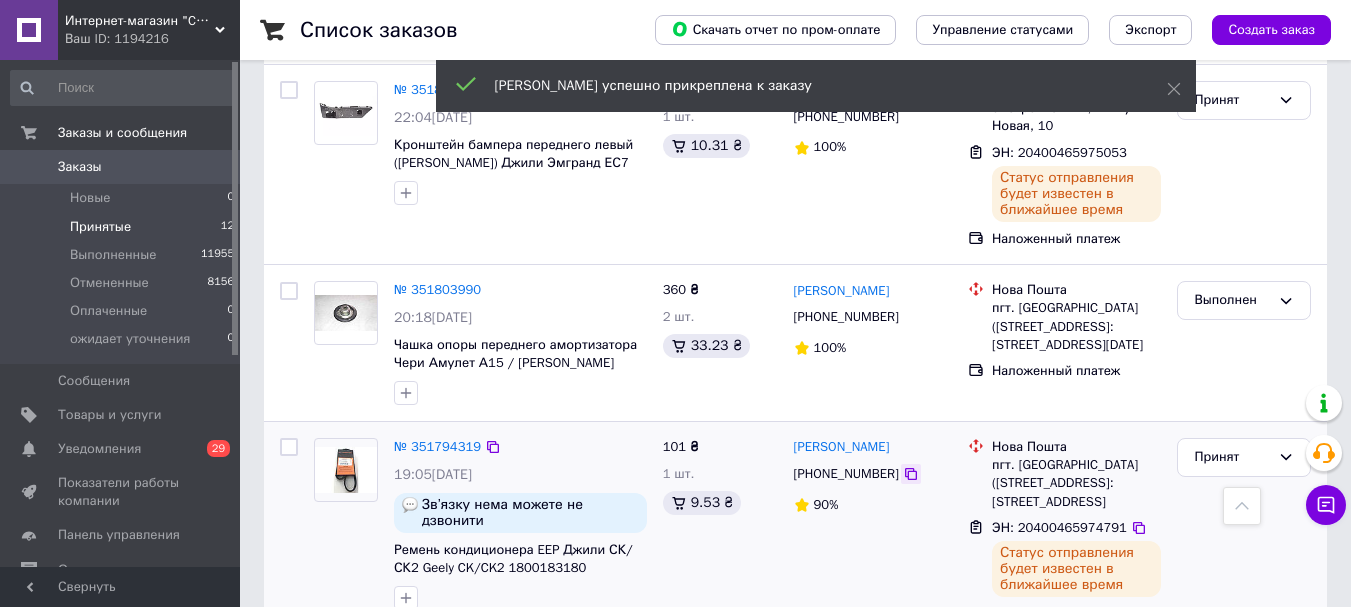 click 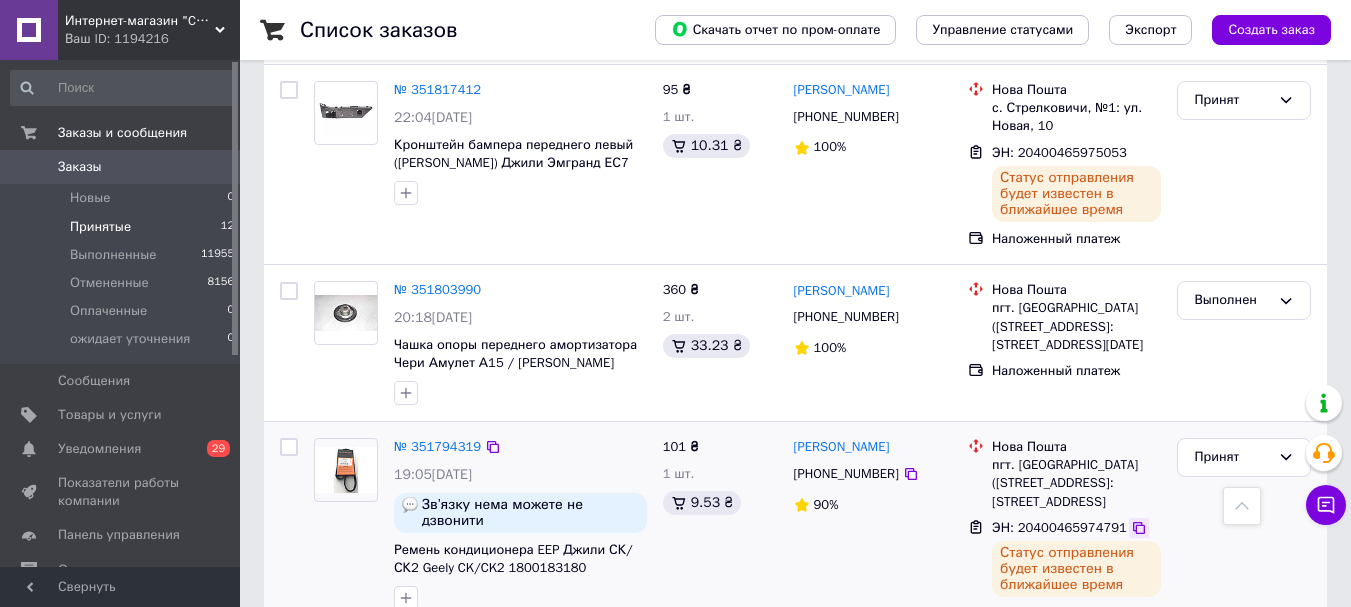 click 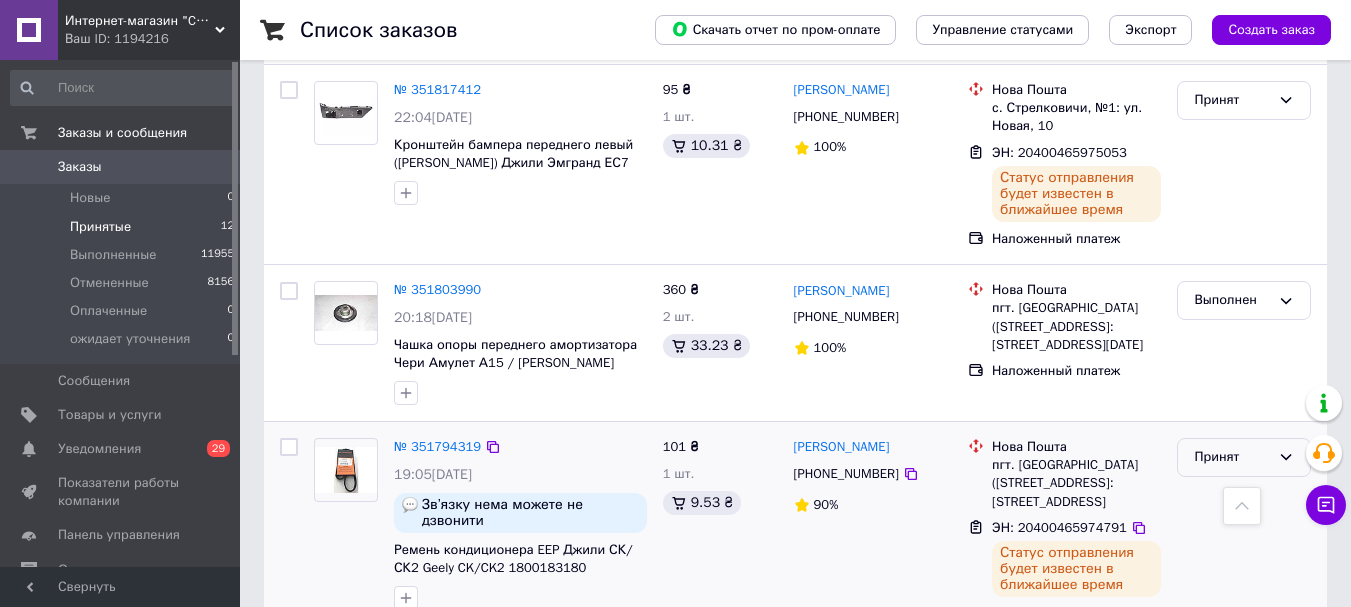 click on "Принят" at bounding box center (1232, 457) 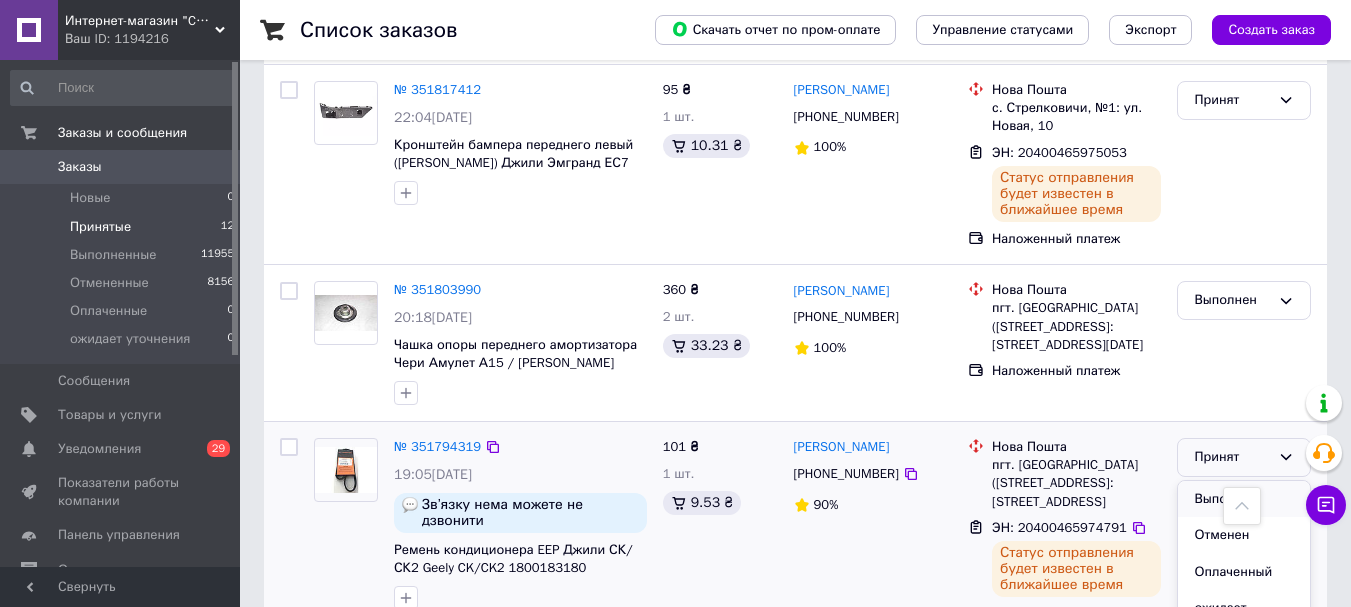 click on "Выполнен" at bounding box center [1244, 499] 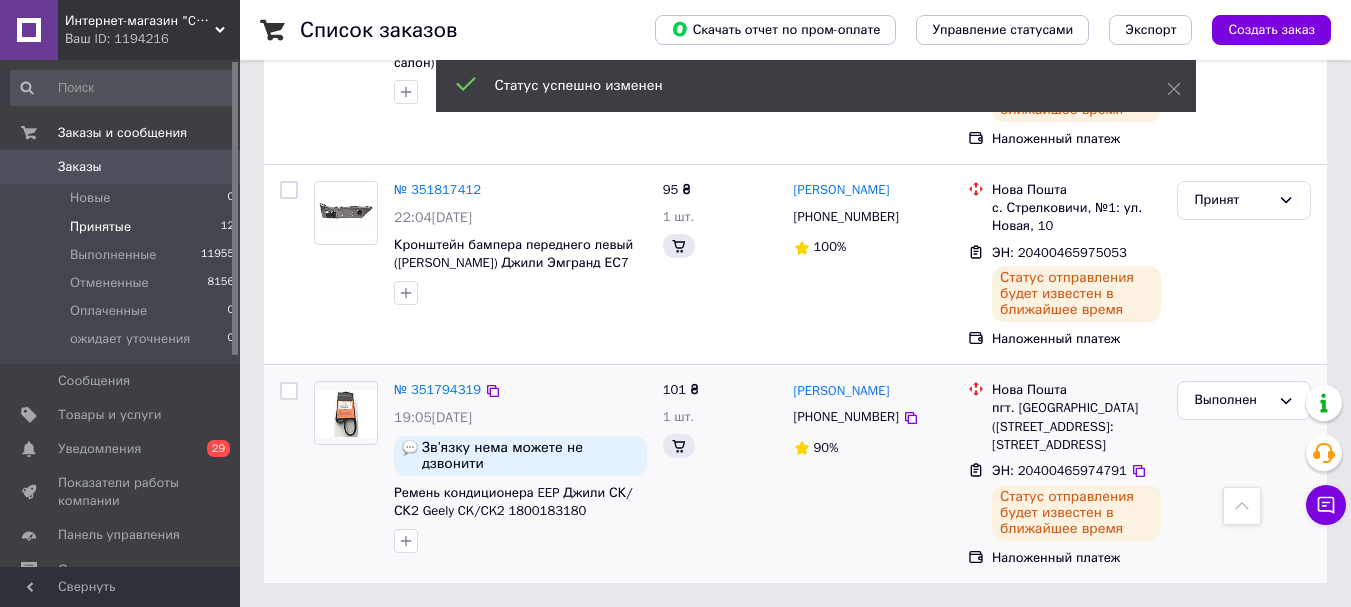 scroll, scrollTop: 2009, scrollLeft: 0, axis: vertical 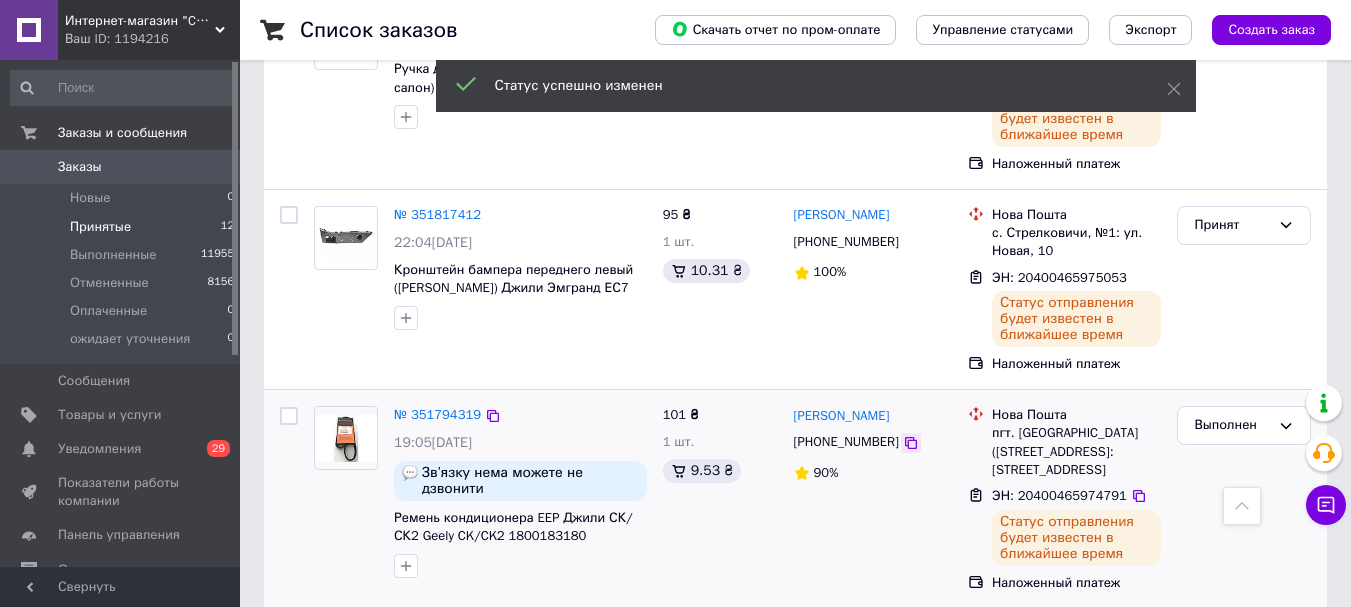 click 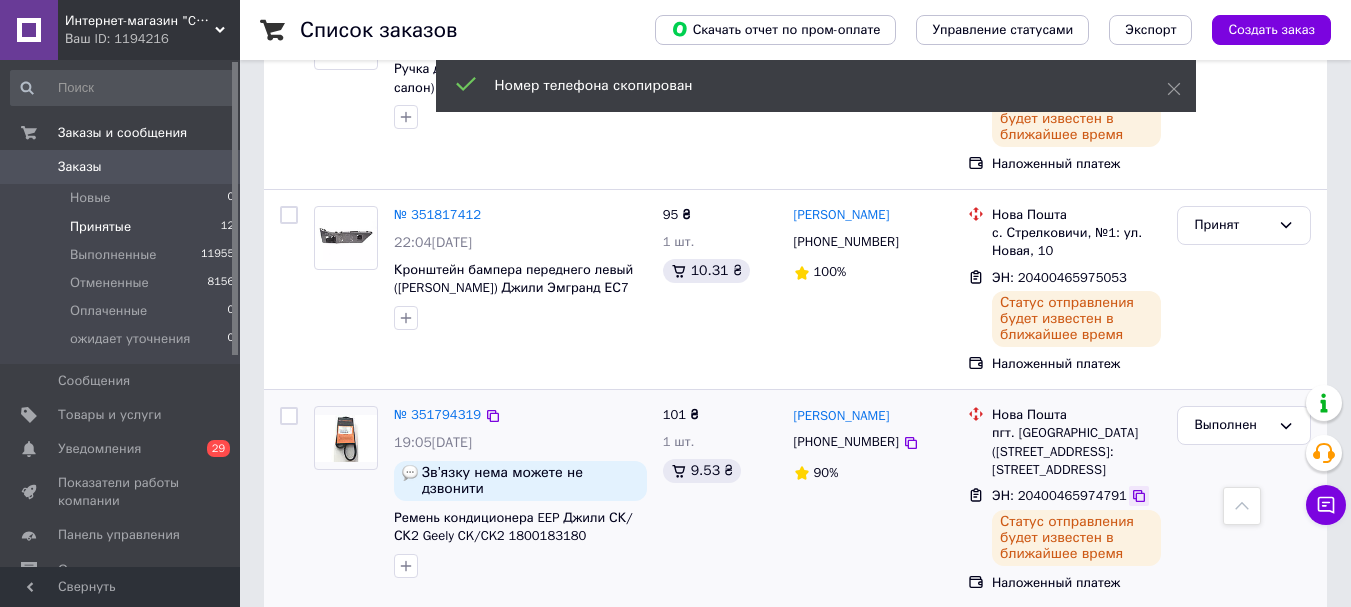 click 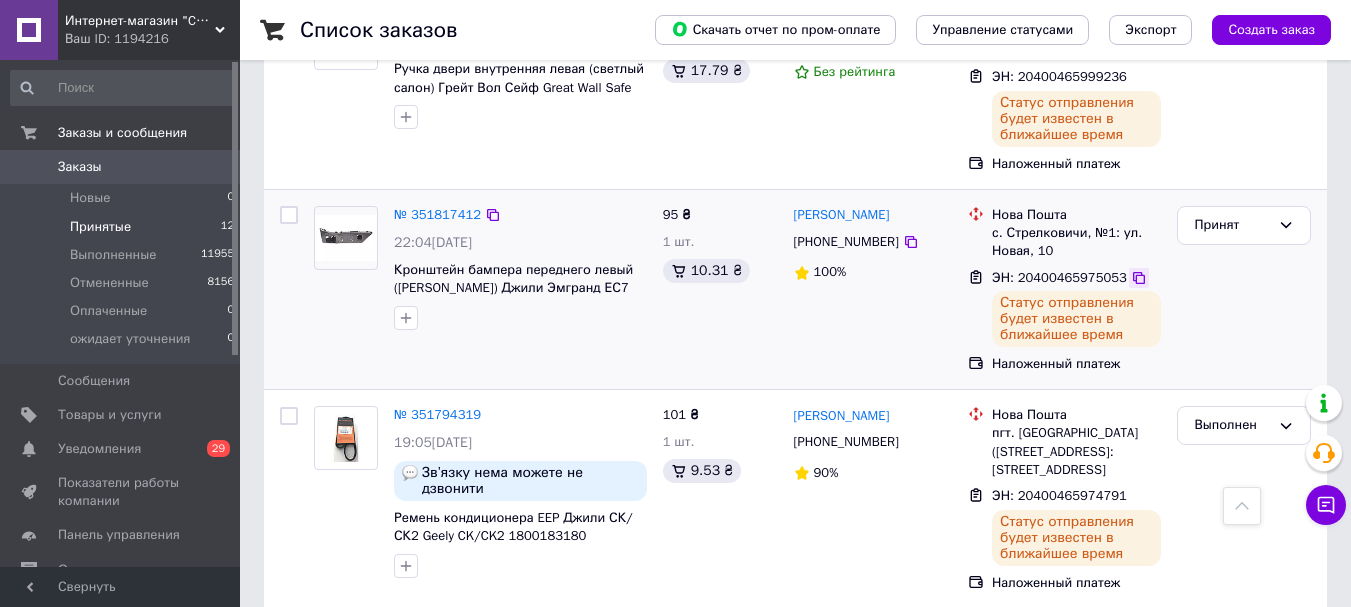 click 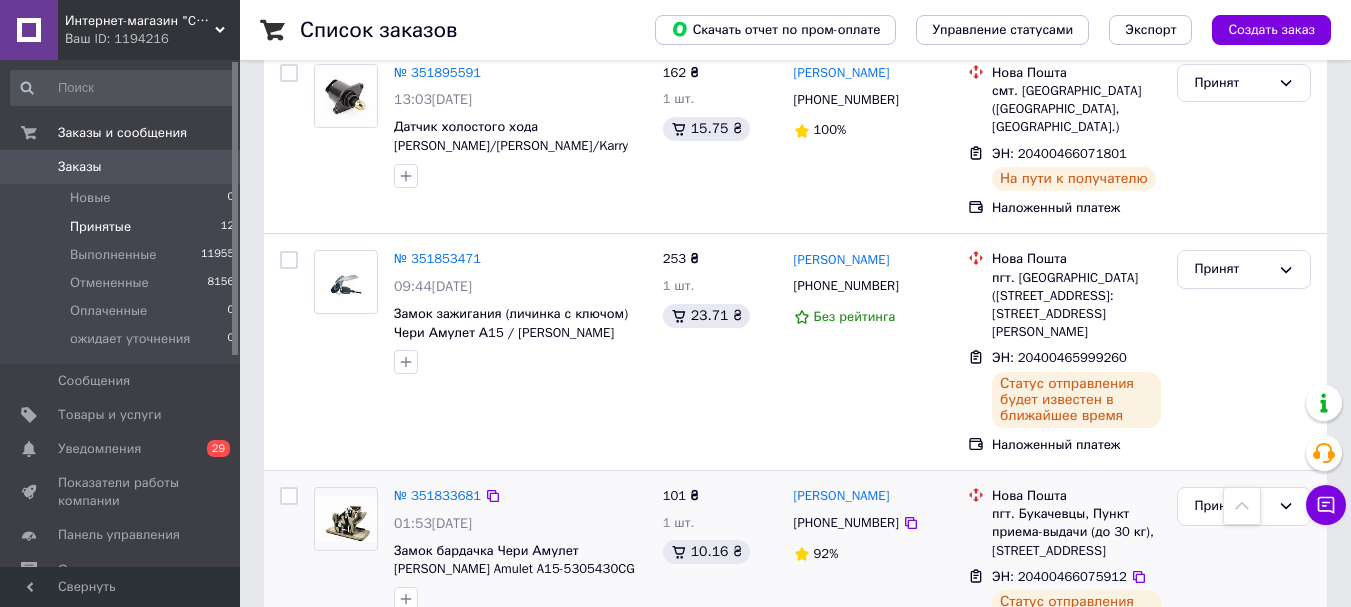 scroll, scrollTop: 1109, scrollLeft: 0, axis: vertical 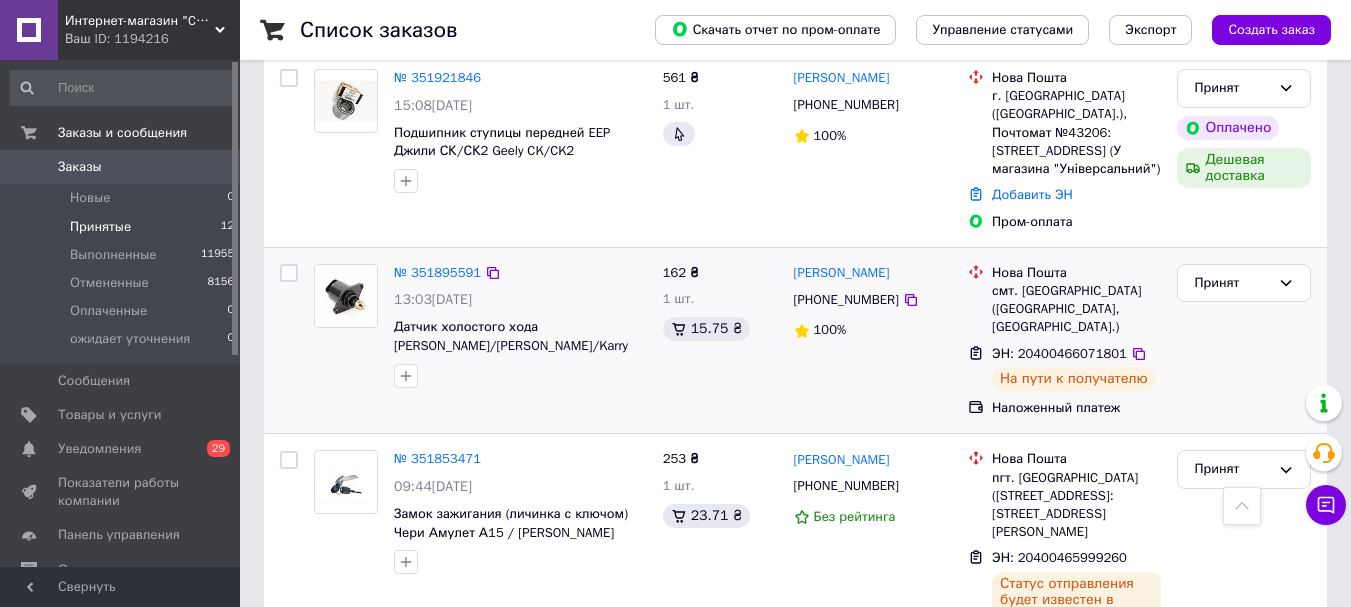 click on "ЭН: 20400466071801" at bounding box center (1076, 354) 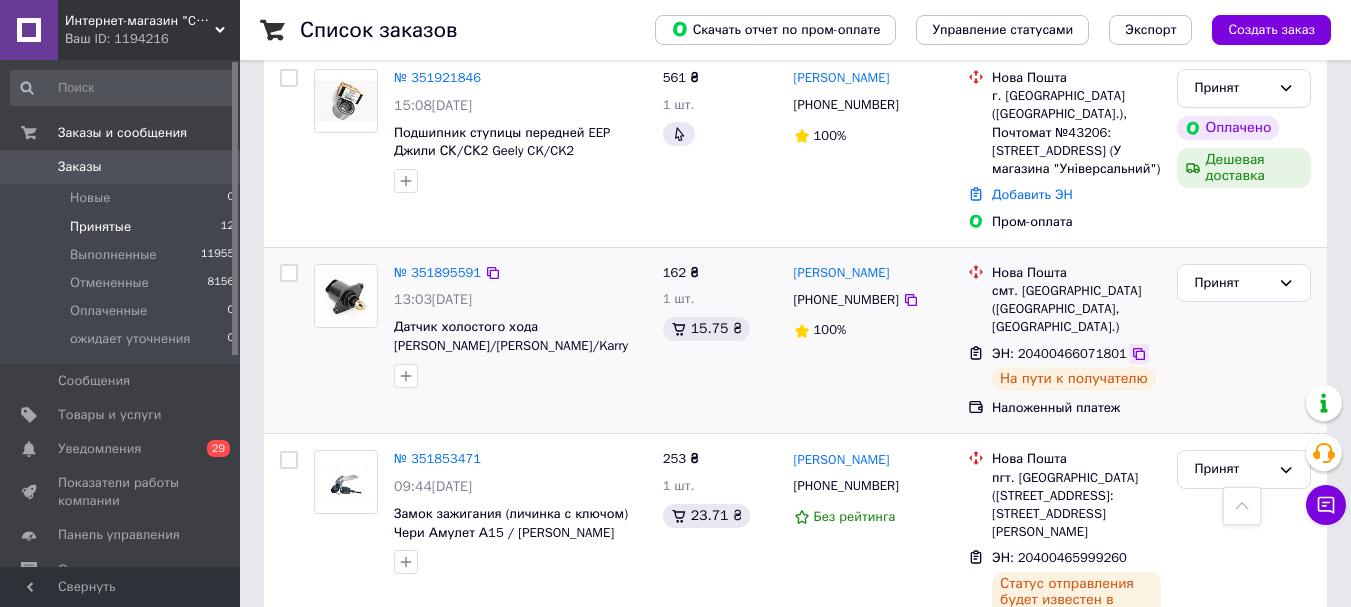 click 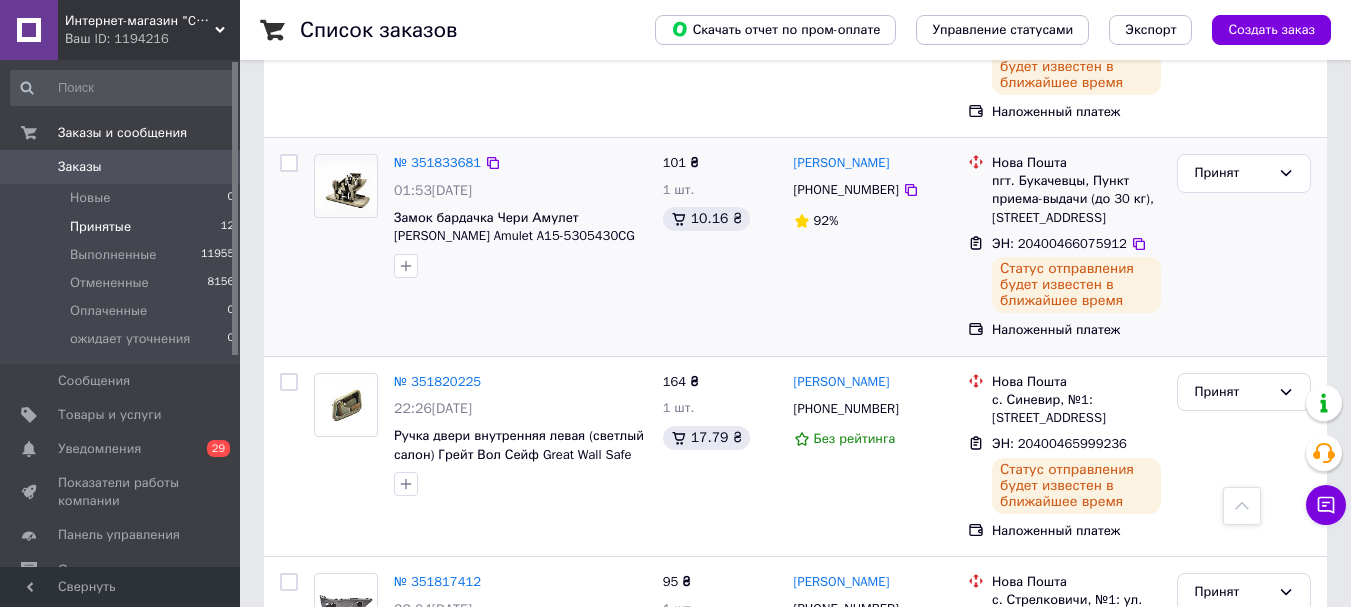 scroll, scrollTop: 1809, scrollLeft: 0, axis: vertical 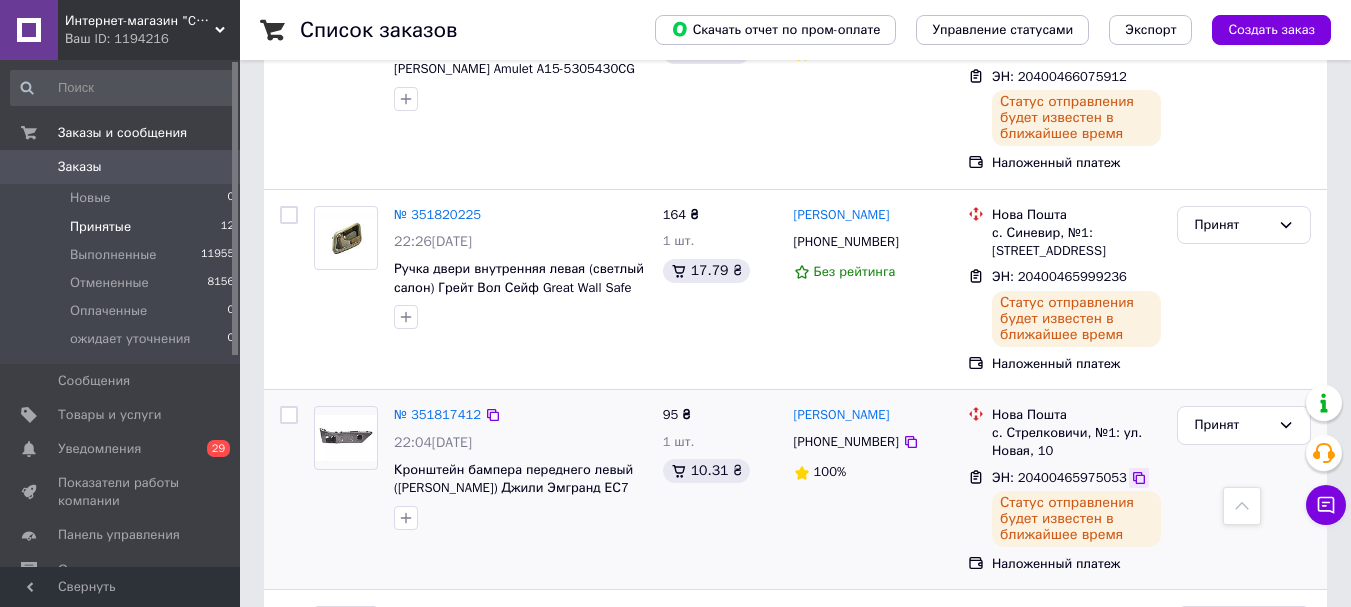 click 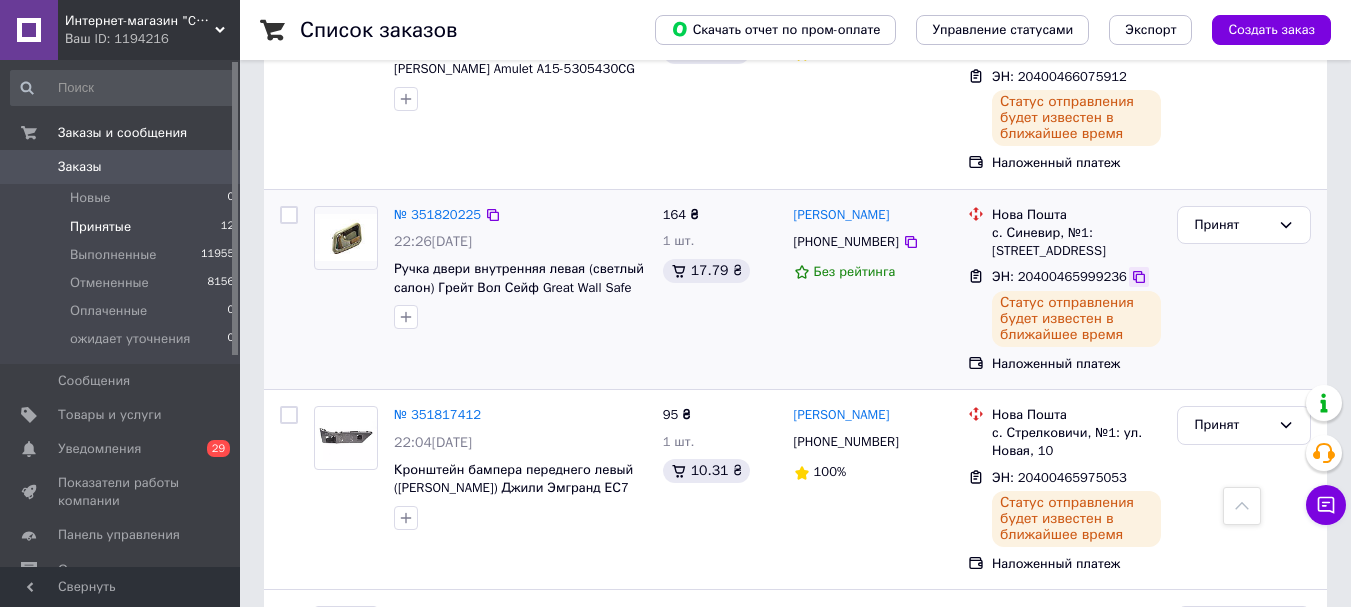 click 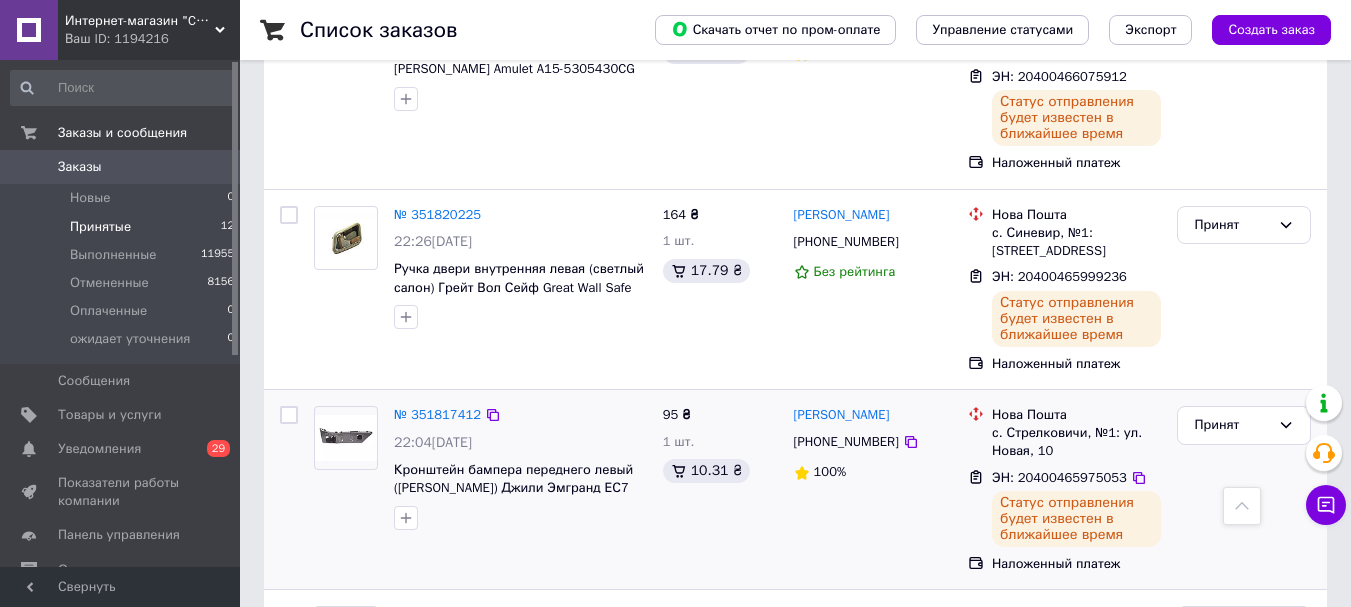 scroll, scrollTop: 1609, scrollLeft: 0, axis: vertical 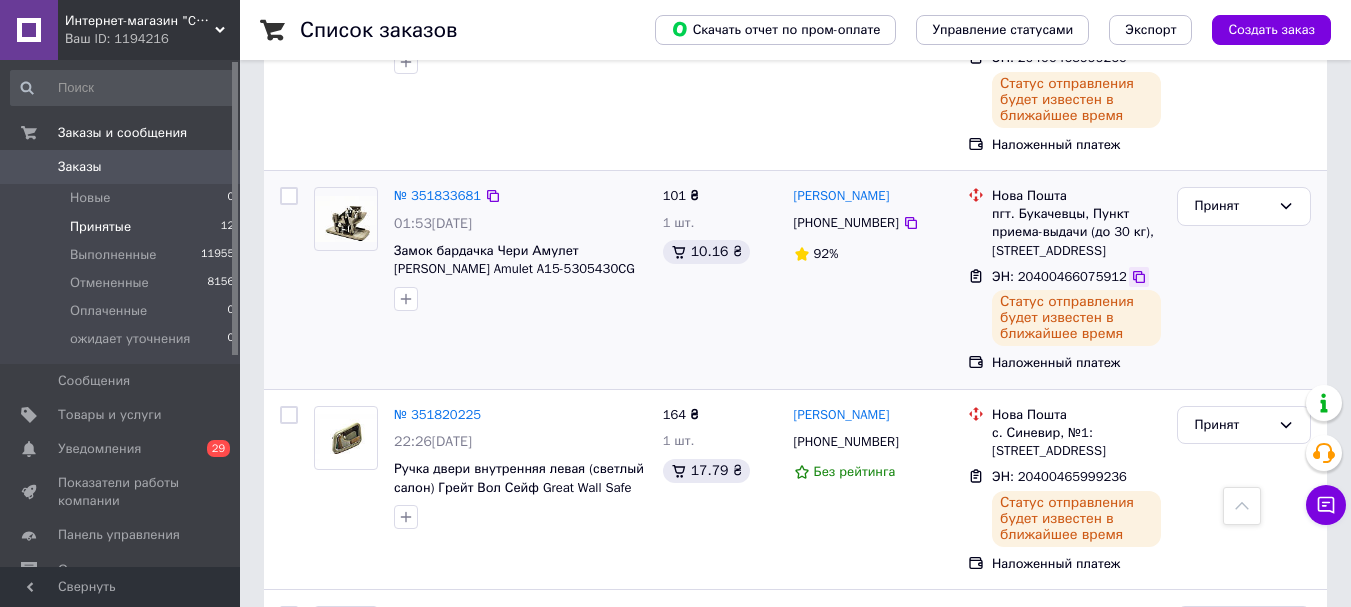 click 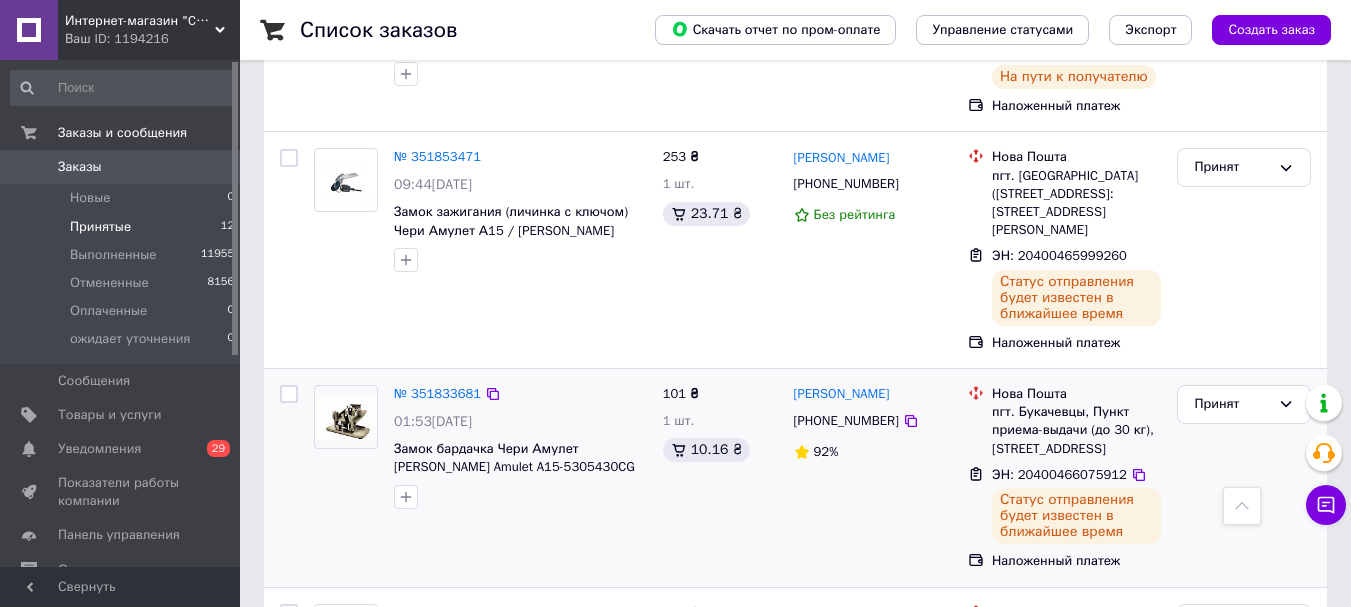 scroll, scrollTop: 1409, scrollLeft: 0, axis: vertical 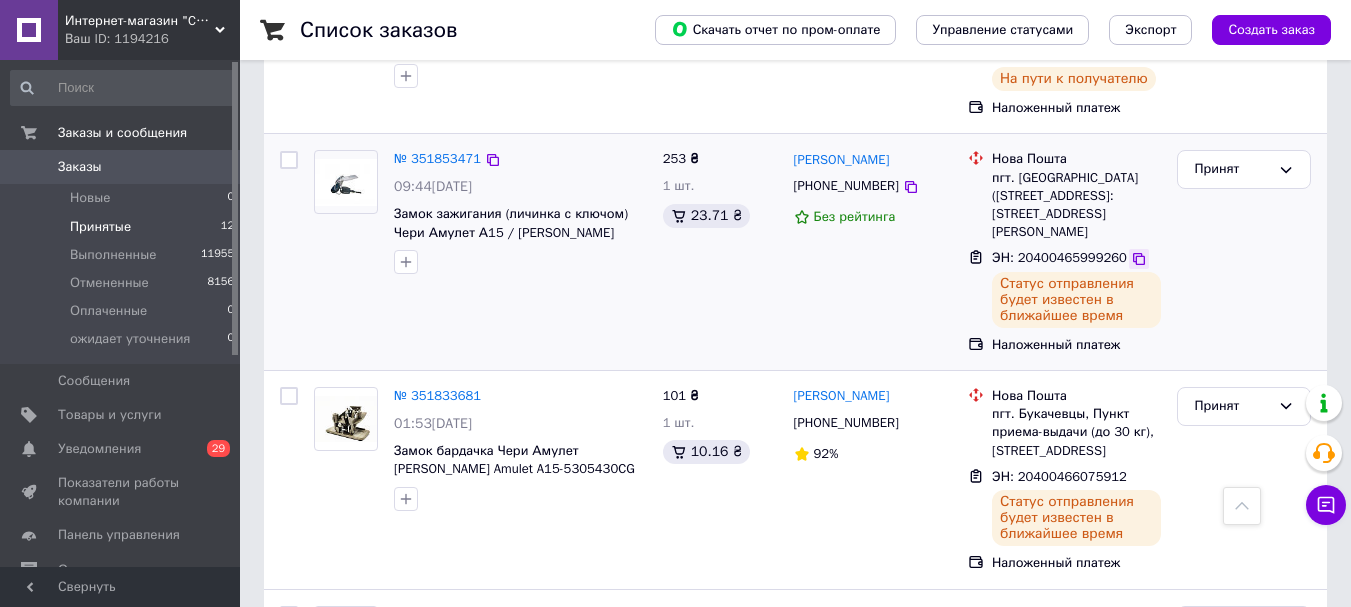 click 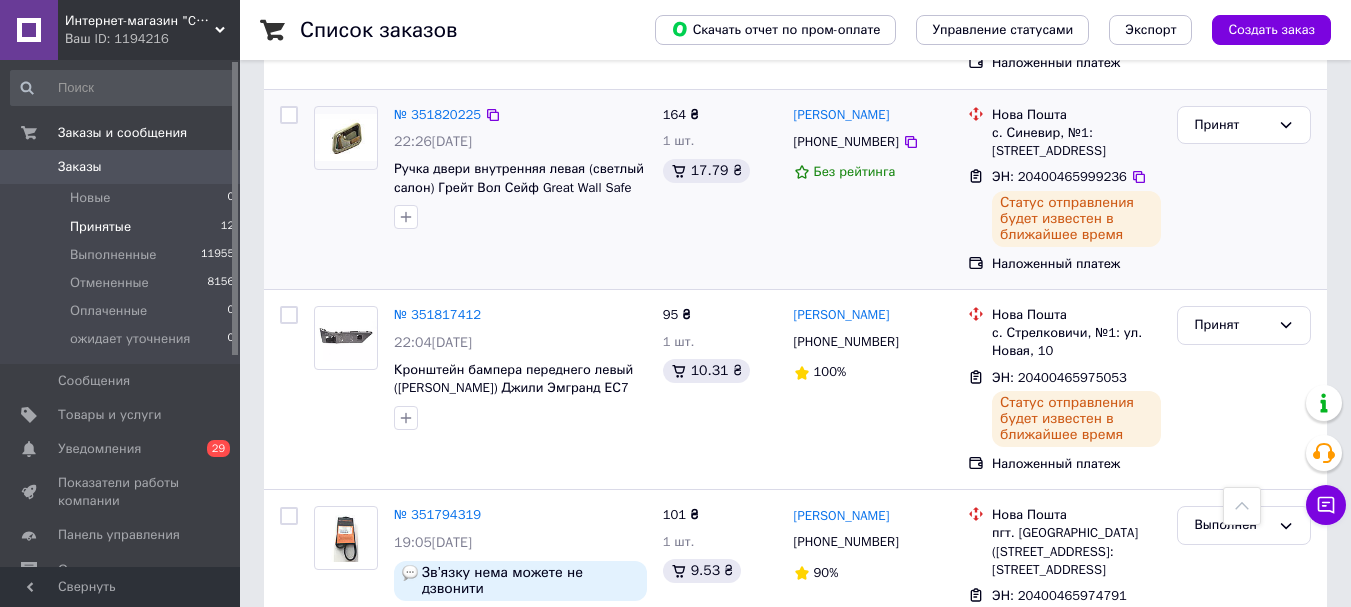 scroll, scrollTop: 2009, scrollLeft: 0, axis: vertical 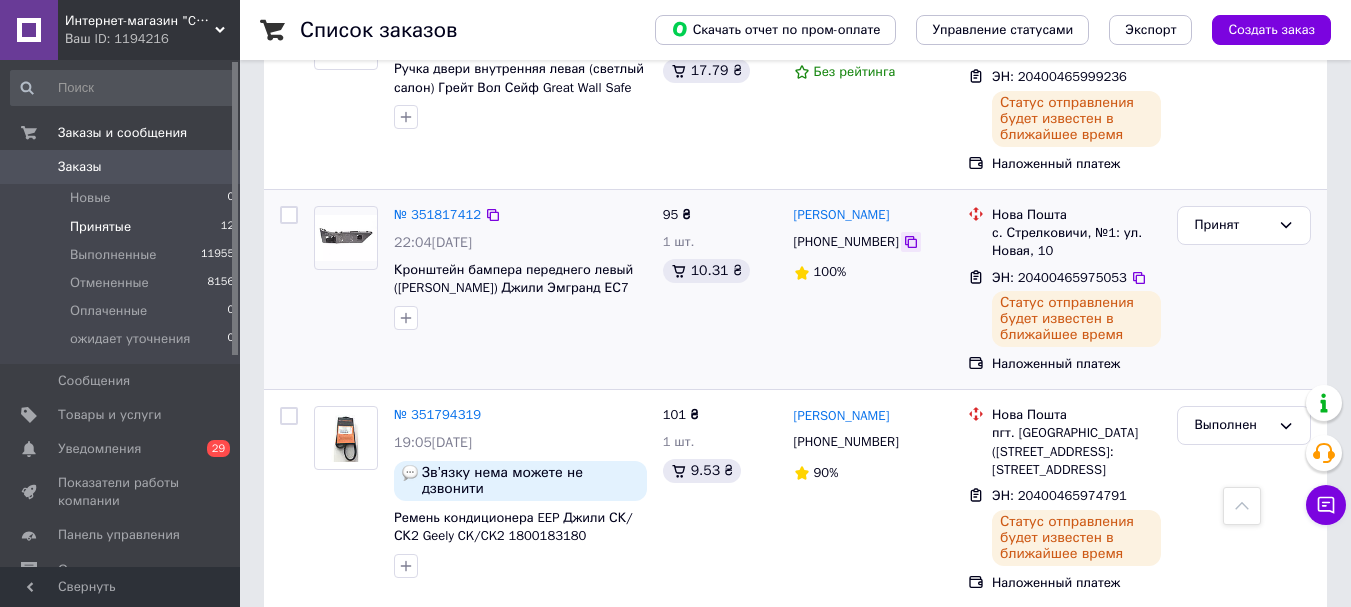 click 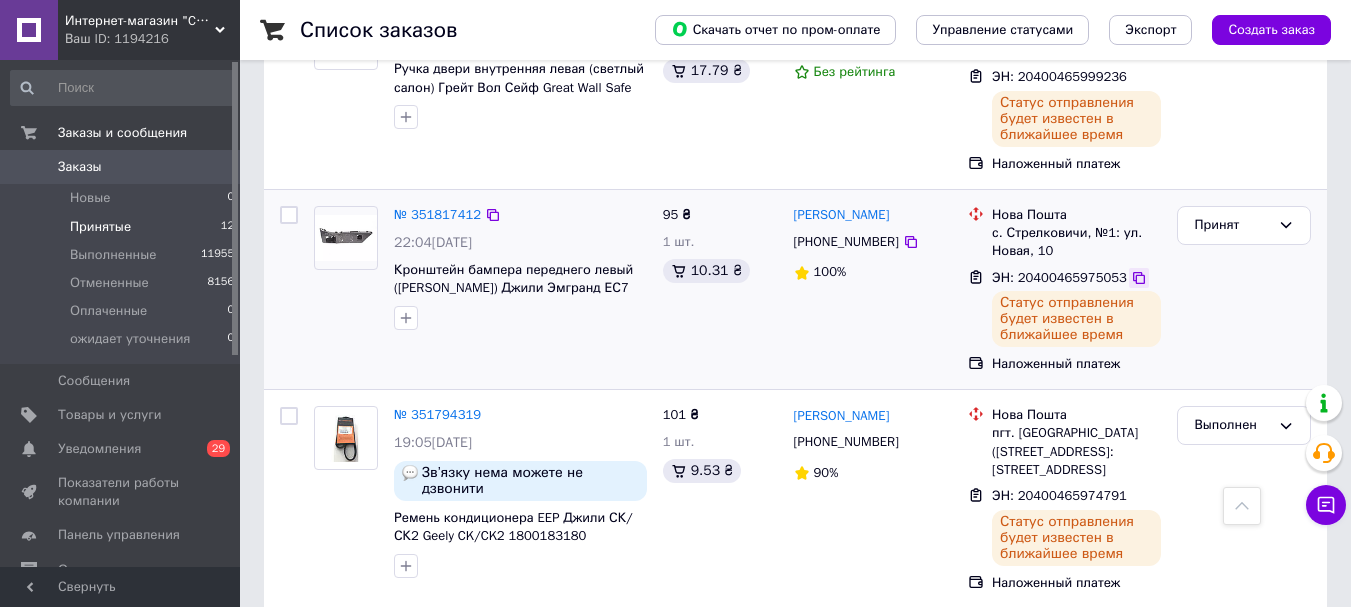 click 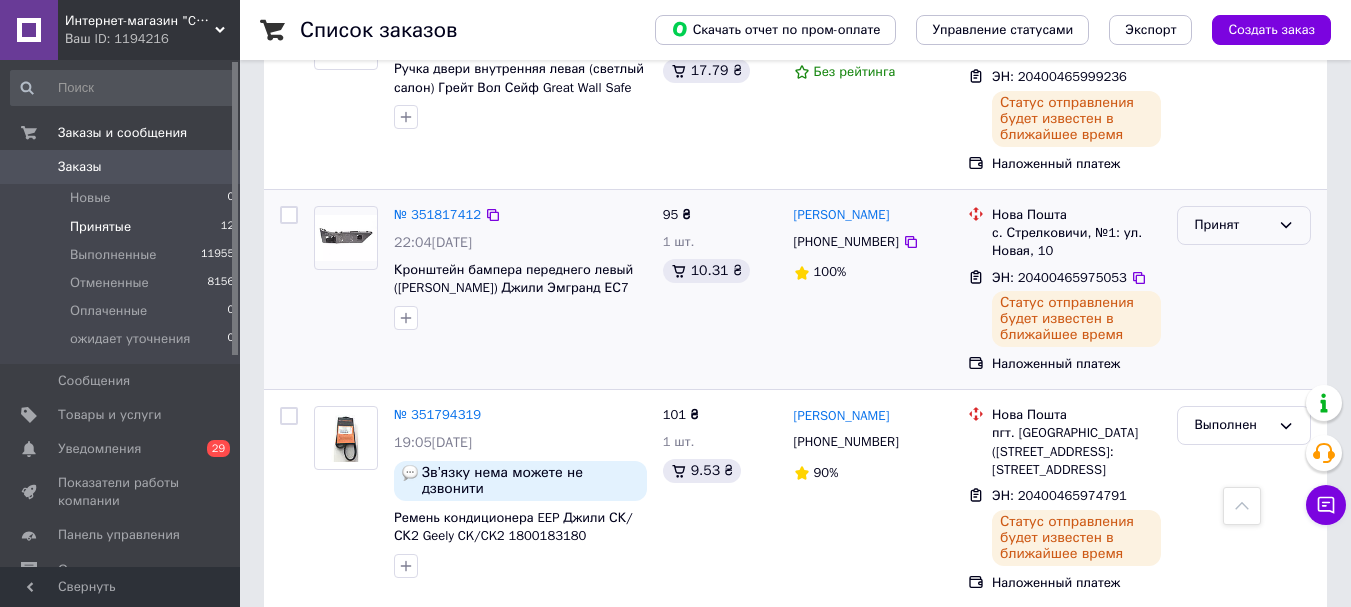 click on "Принят" at bounding box center (1232, 225) 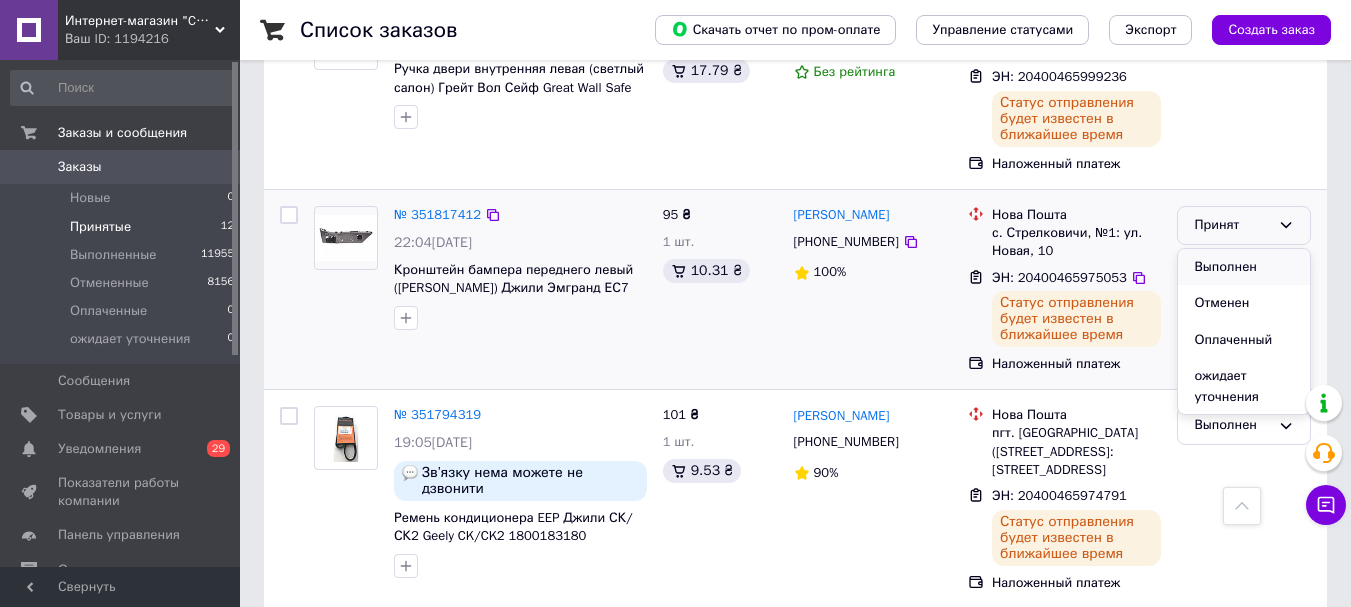 click on "Выполнен" at bounding box center (1244, 267) 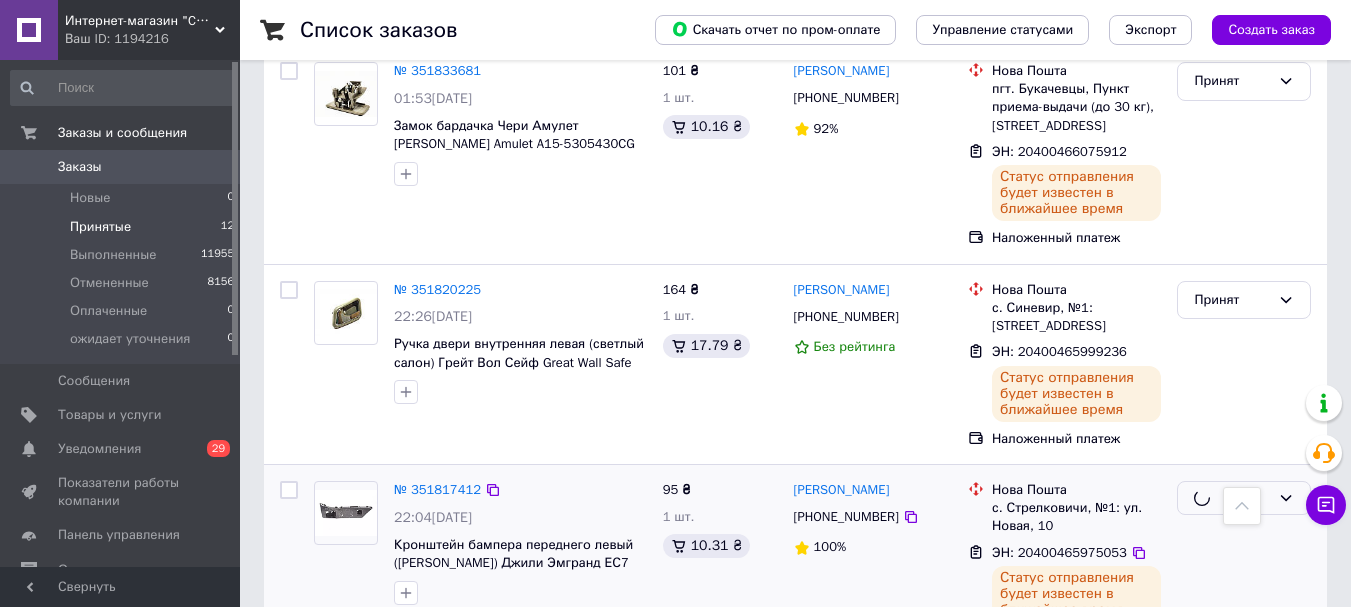 scroll, scrollTop: 1709, scrollLeft: 0, axis: vertical 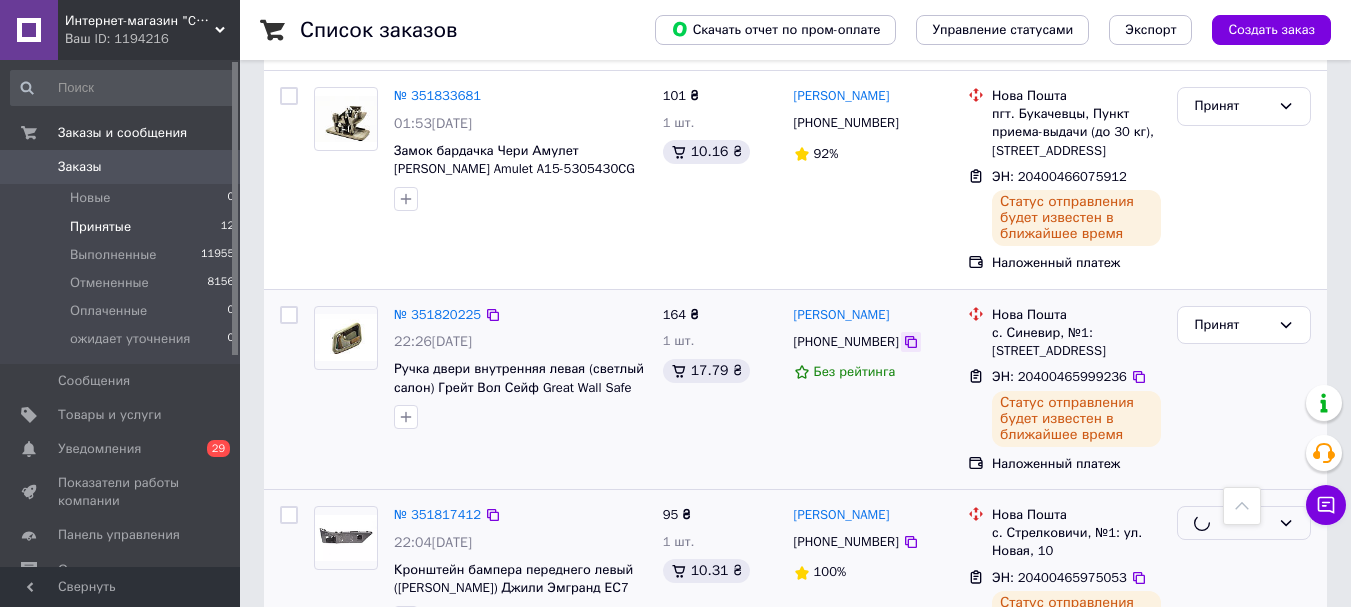 click 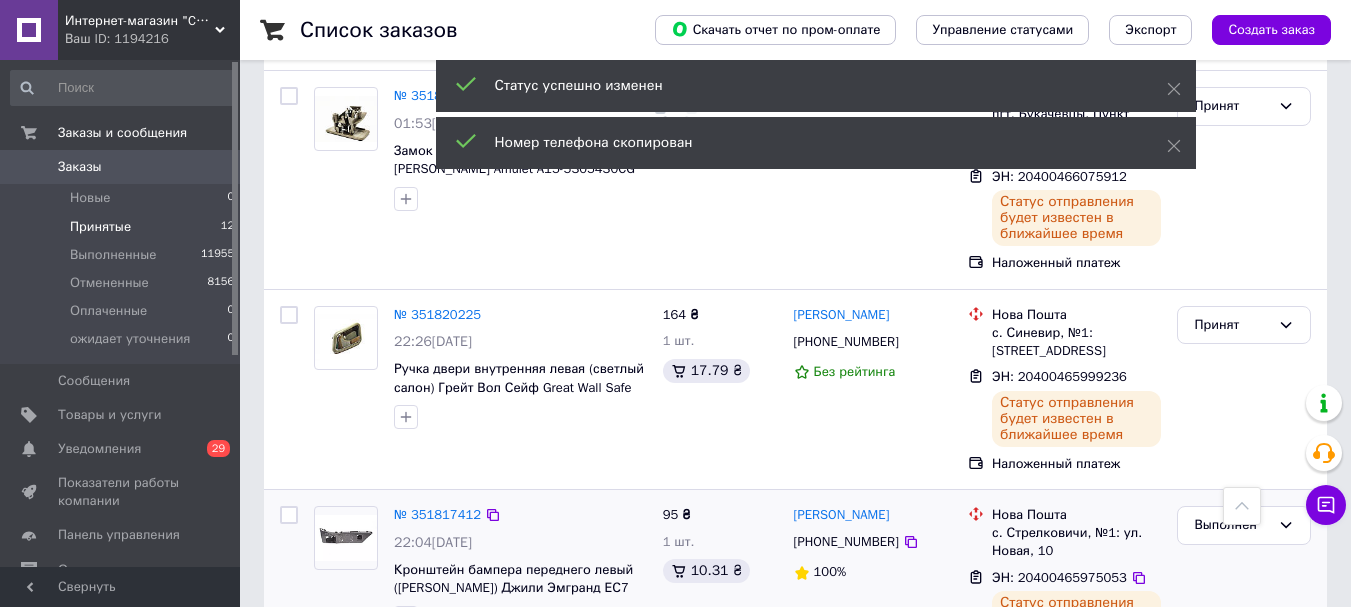 scroll, scrollTop: 1654, scrollLeft: 0, axis: vertical 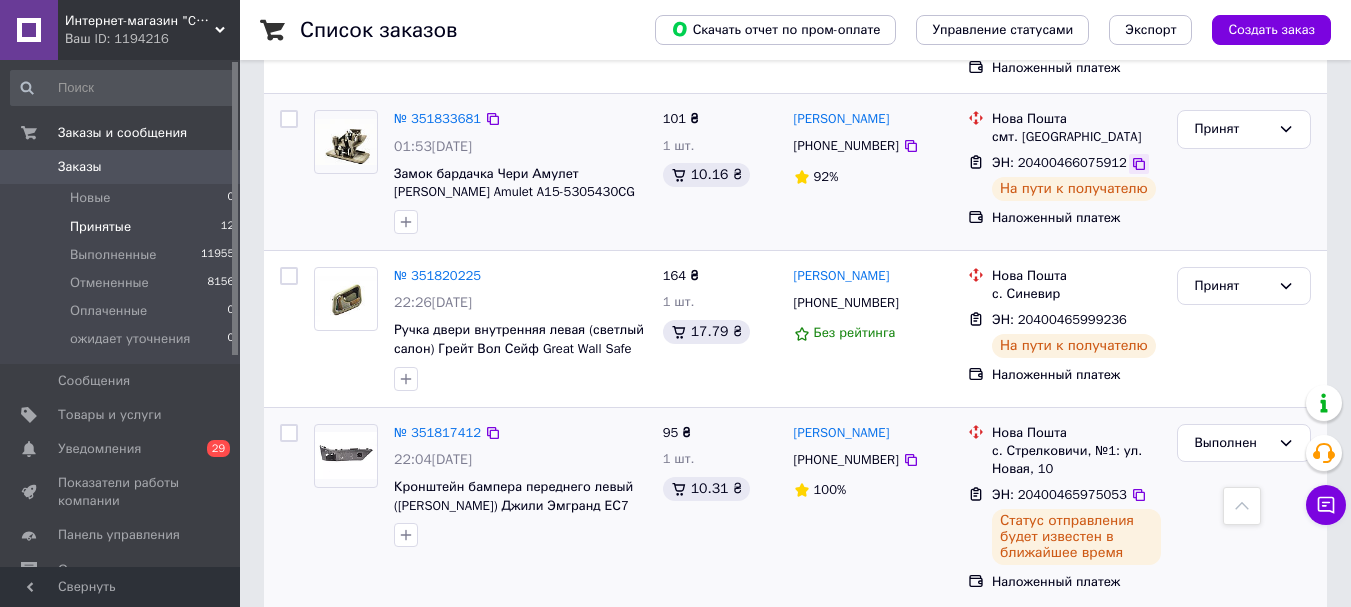 click 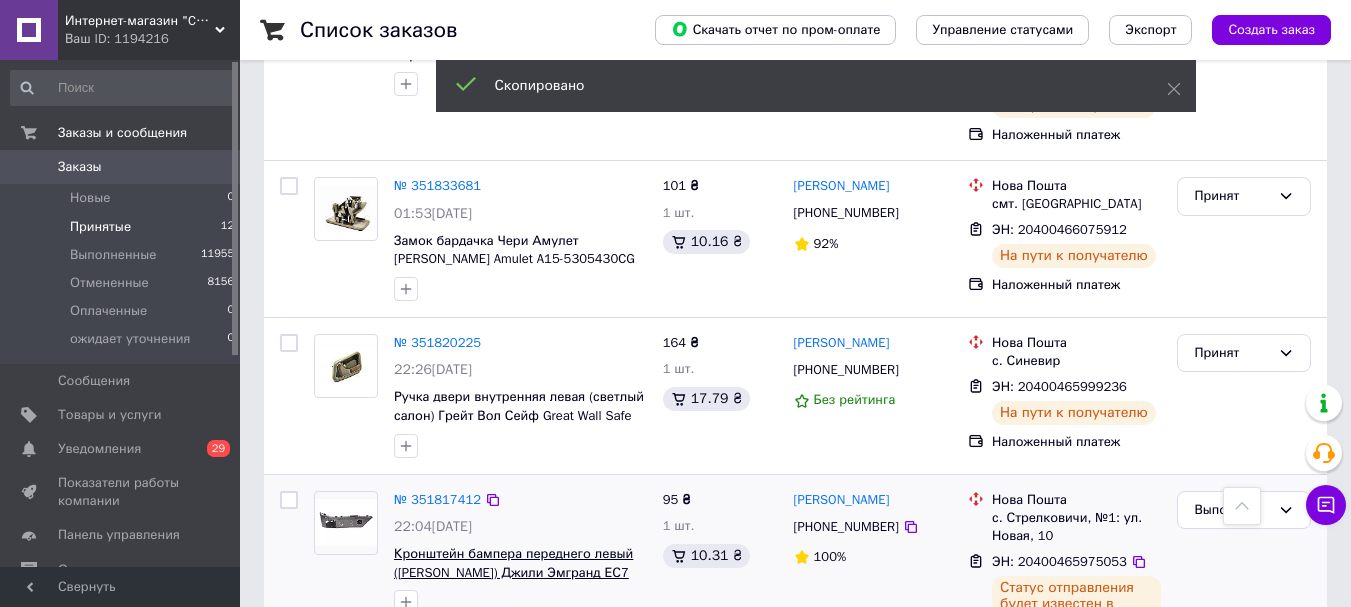 scroll, scrollTop: 1554, scrollLeft: 0, axis: vertical 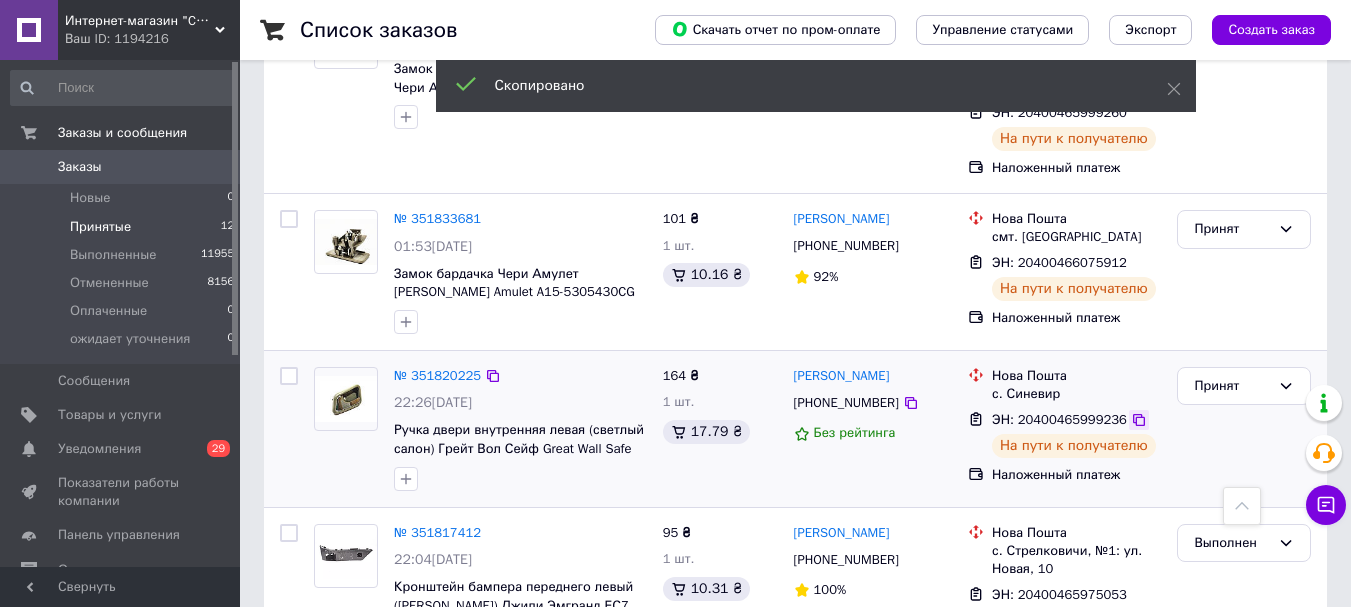 click 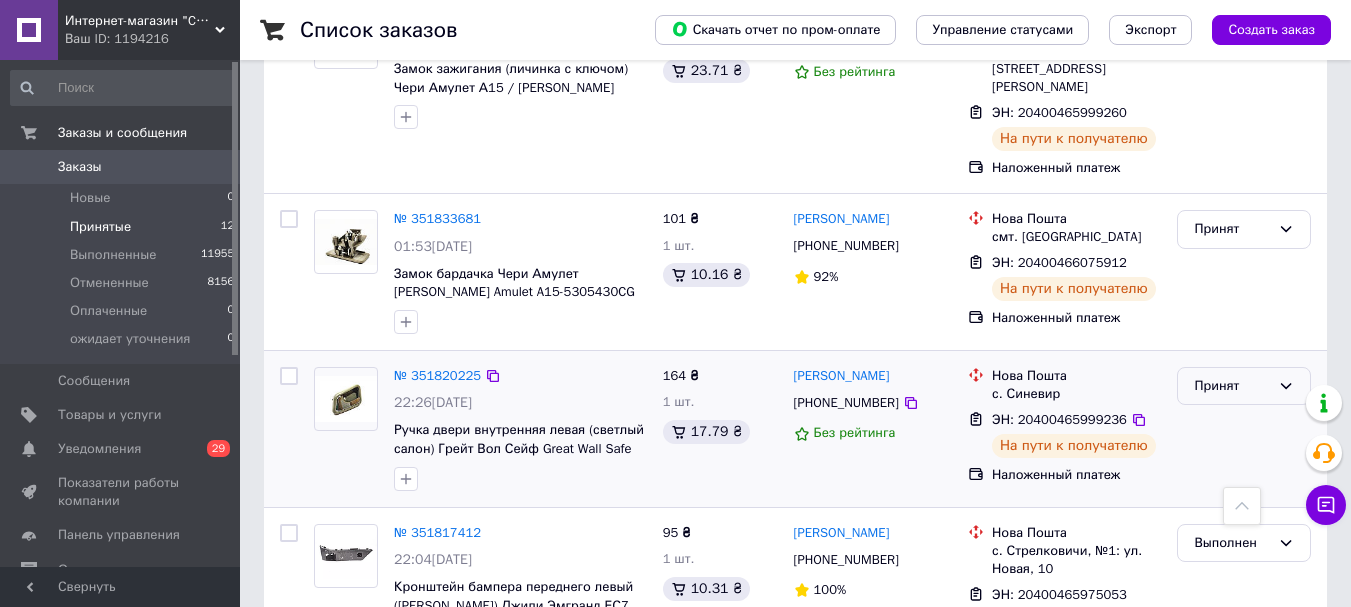 click on "Принят" at bounding box center (1232, 386) 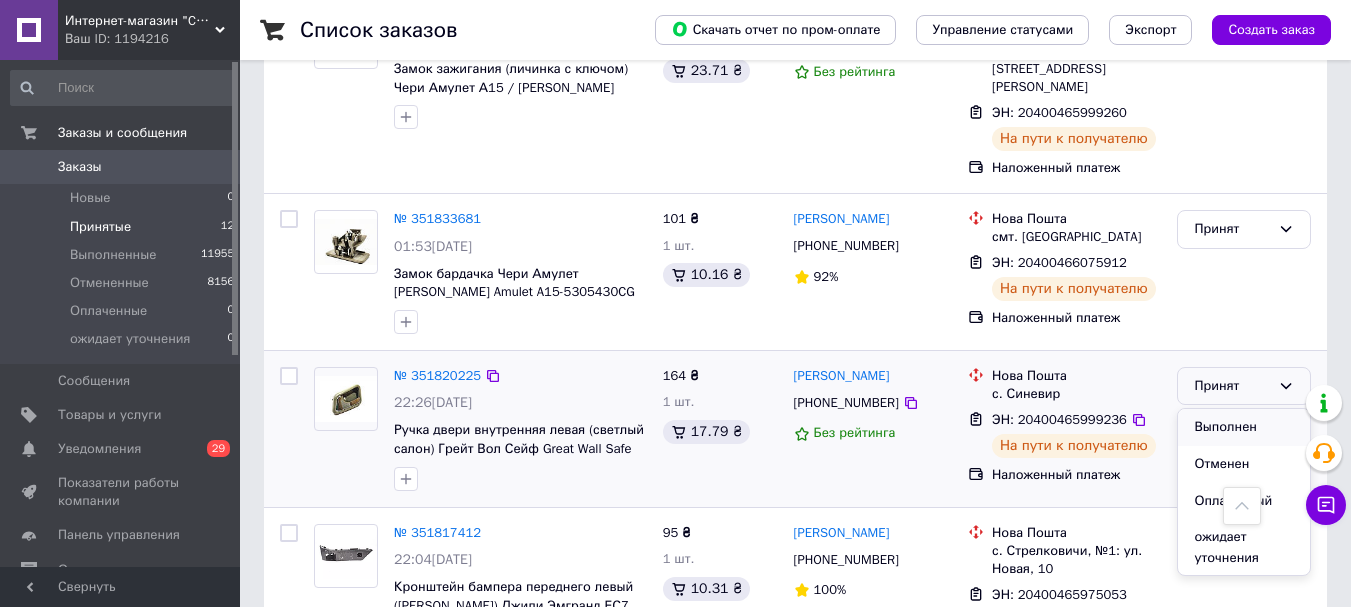 click on "Выполнен" at bounding box center (1244, 427) 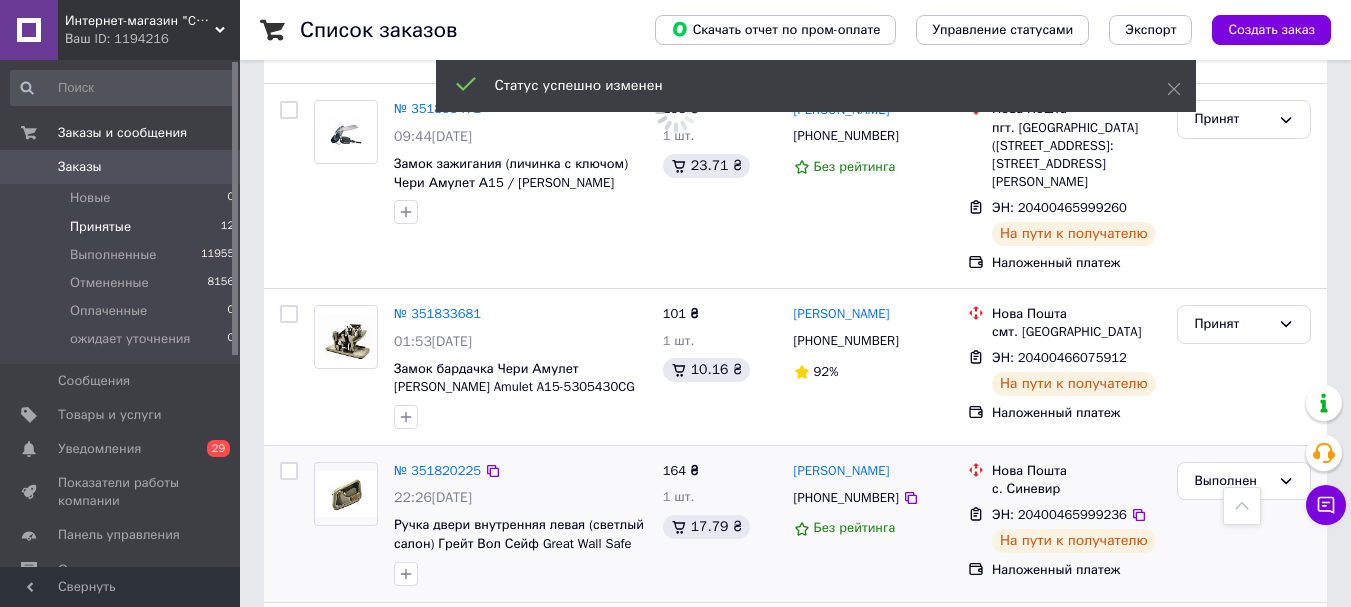 scroll, scrollTop: 1454, scrollLeft: 0, axis: vertical 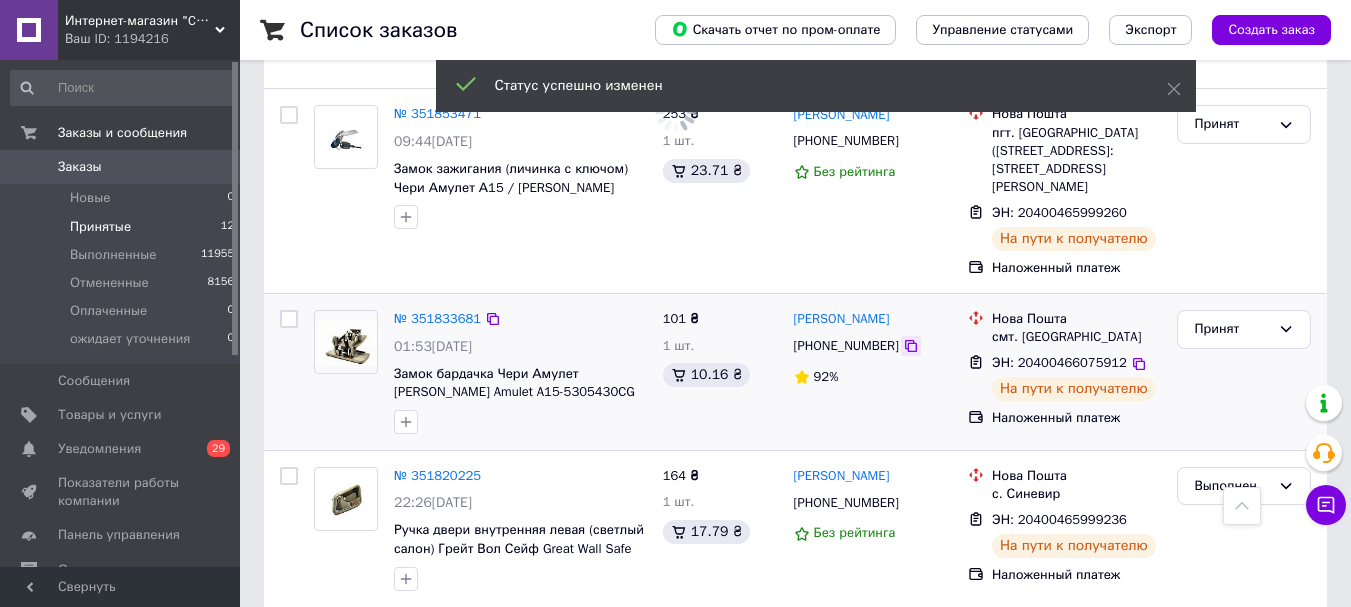 click 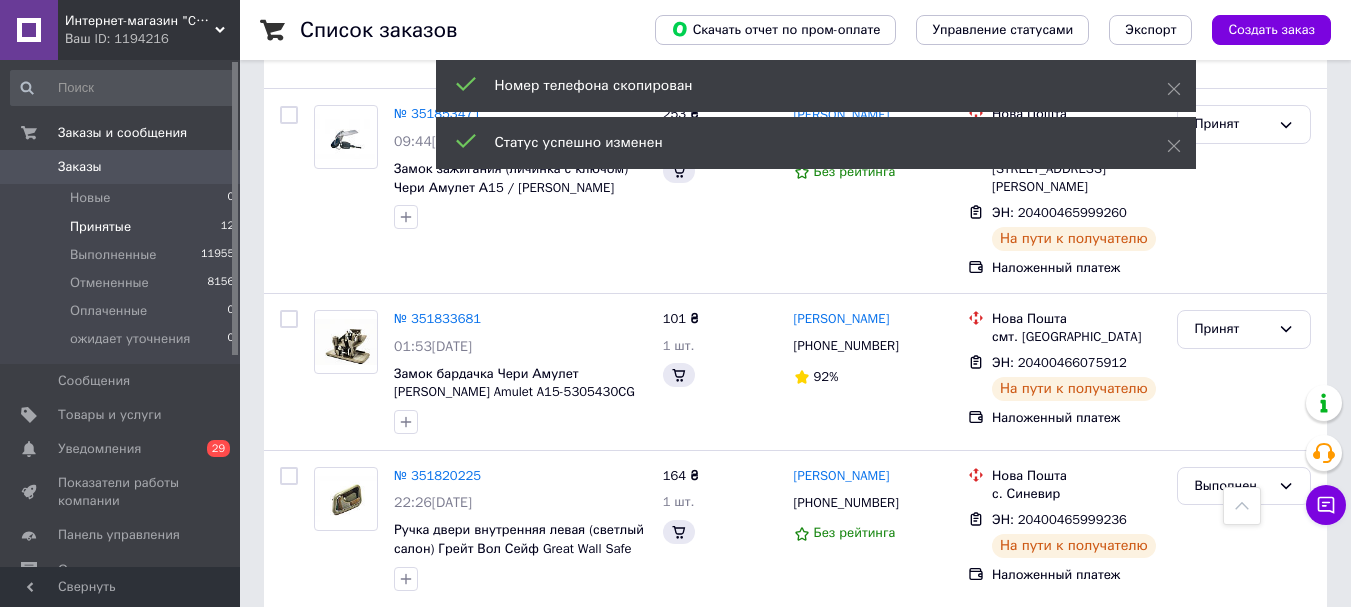 scroll, scrollTop: 1453, scrollLeft: 0, axis: vertical 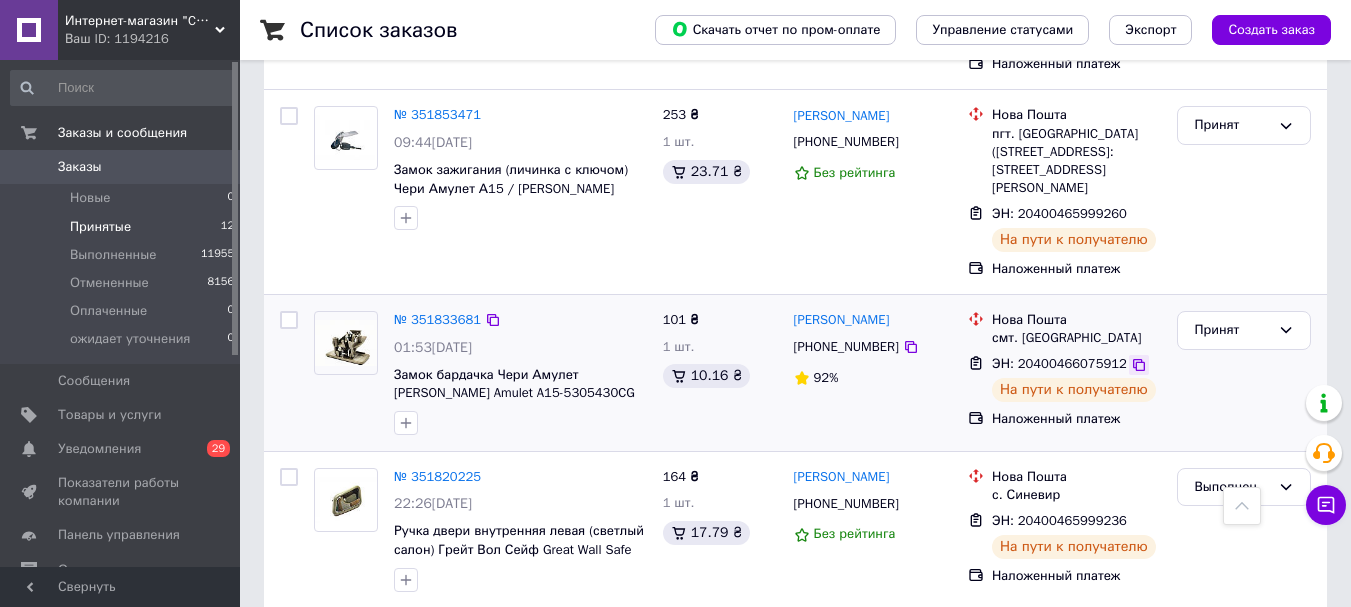 click 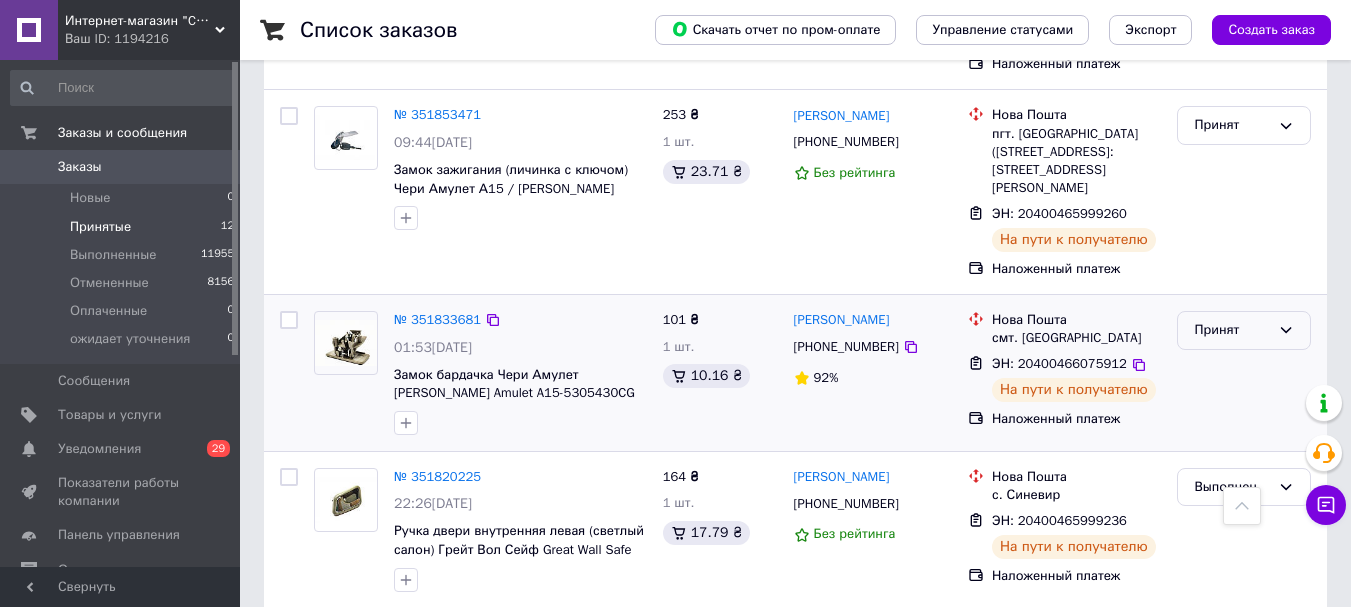 click on "Принят" at bounding box center [1232, 330] 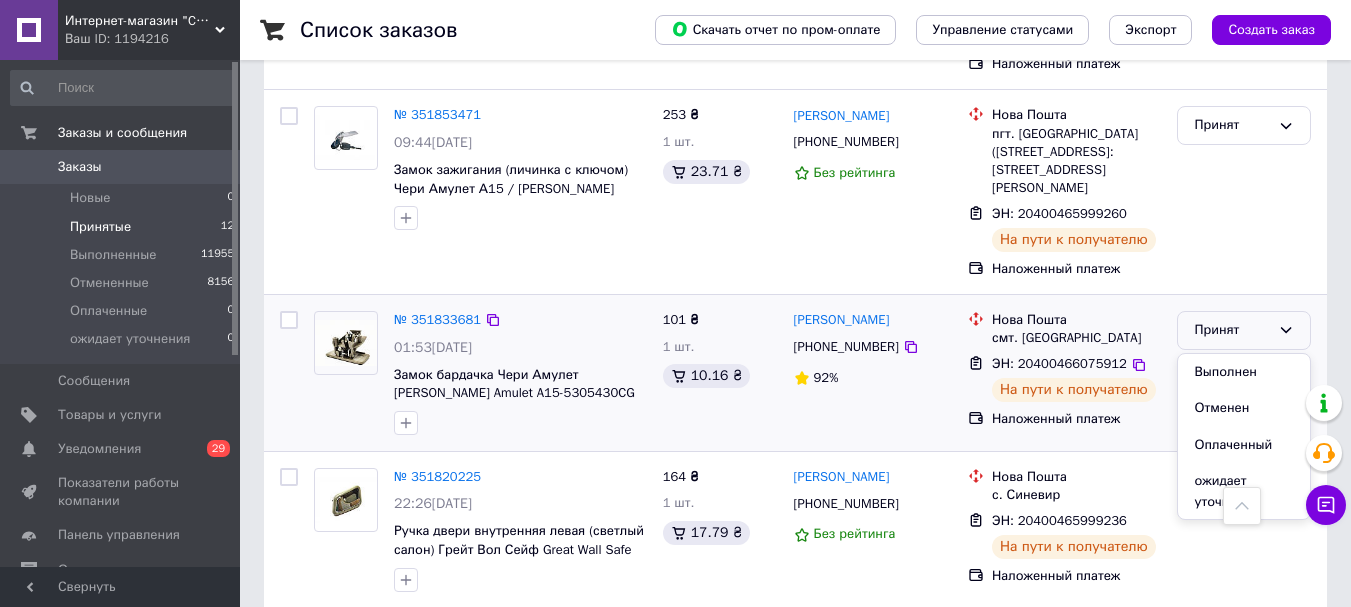 click on "Выполнен" at bounding box center [1244, 372] 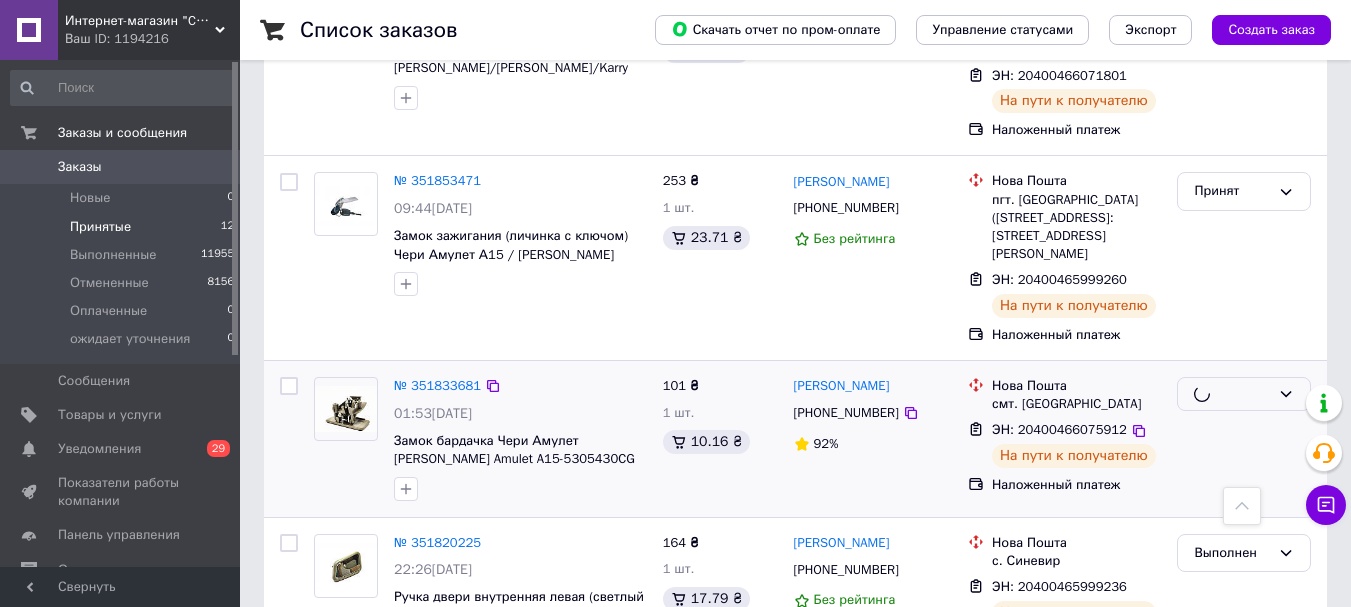 scroll, scrollTop: 1353, scrollLeft: 0, axis: vertical 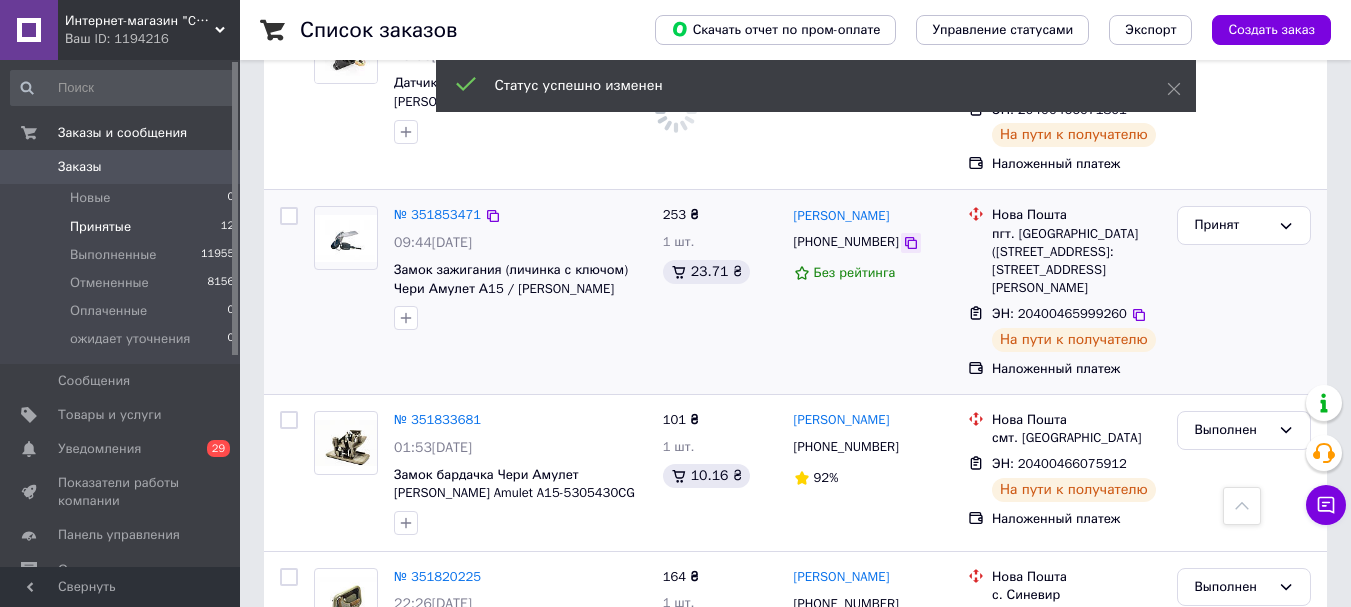 click 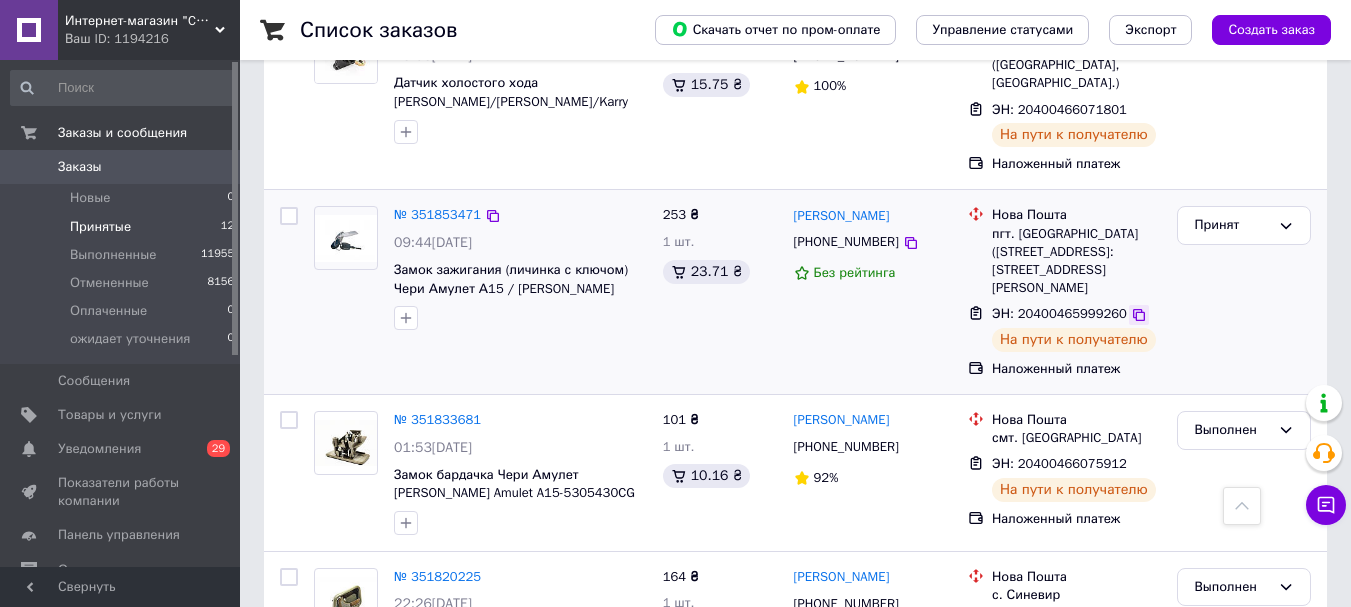 click 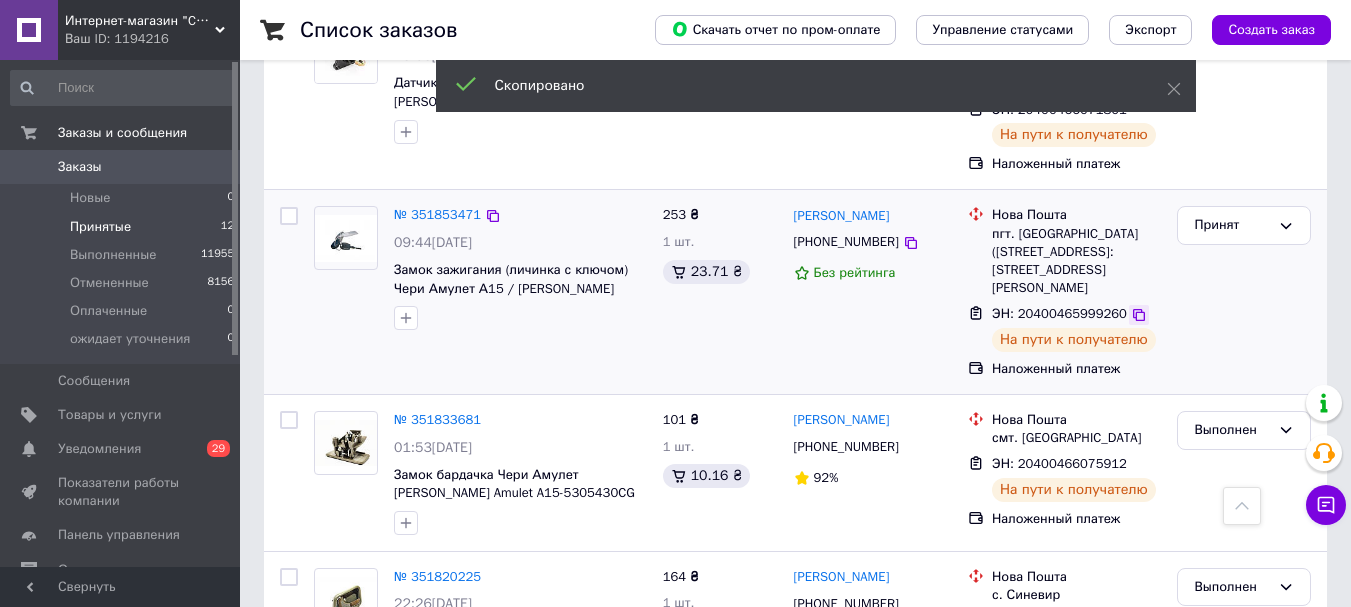 click 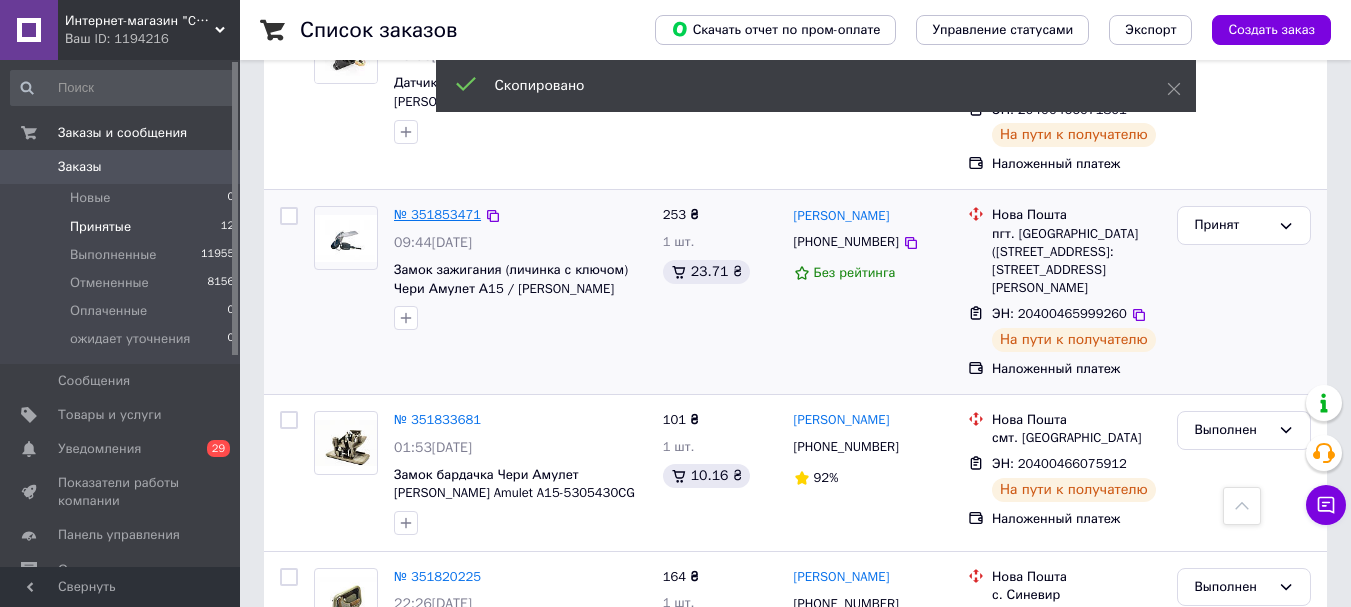 click on "№ 351853471" at bounding box center [437, 214] 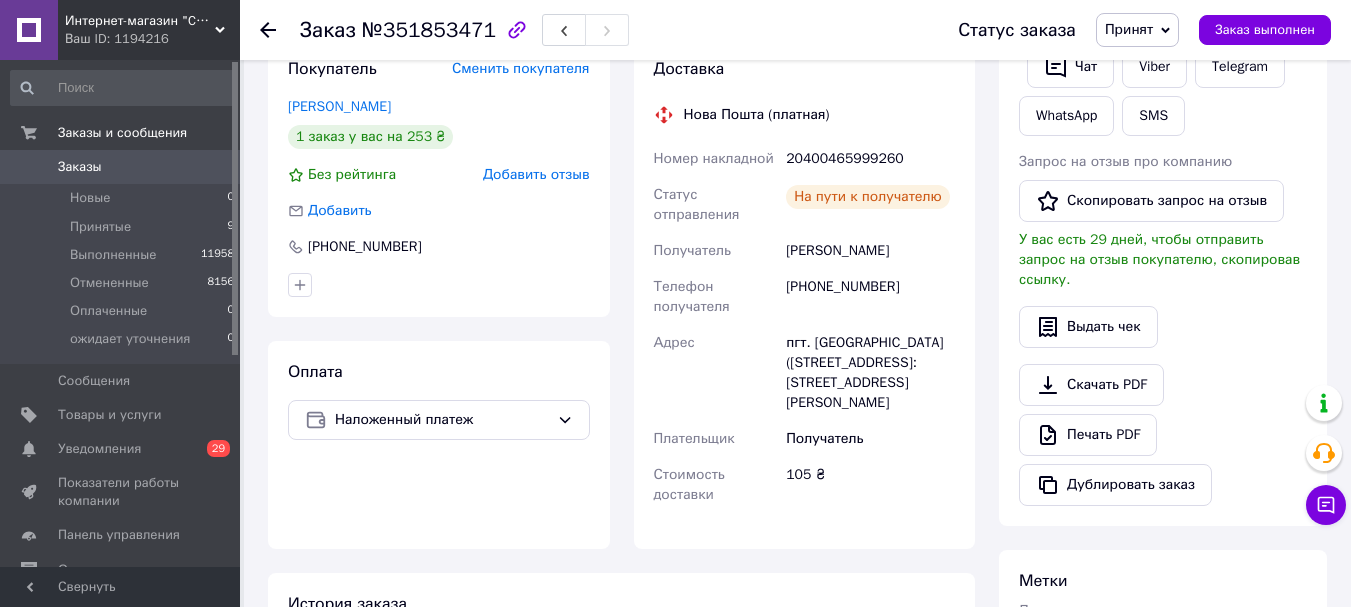 scroll, scrollTop: 328, scrollLeft: 0, axis: vertical 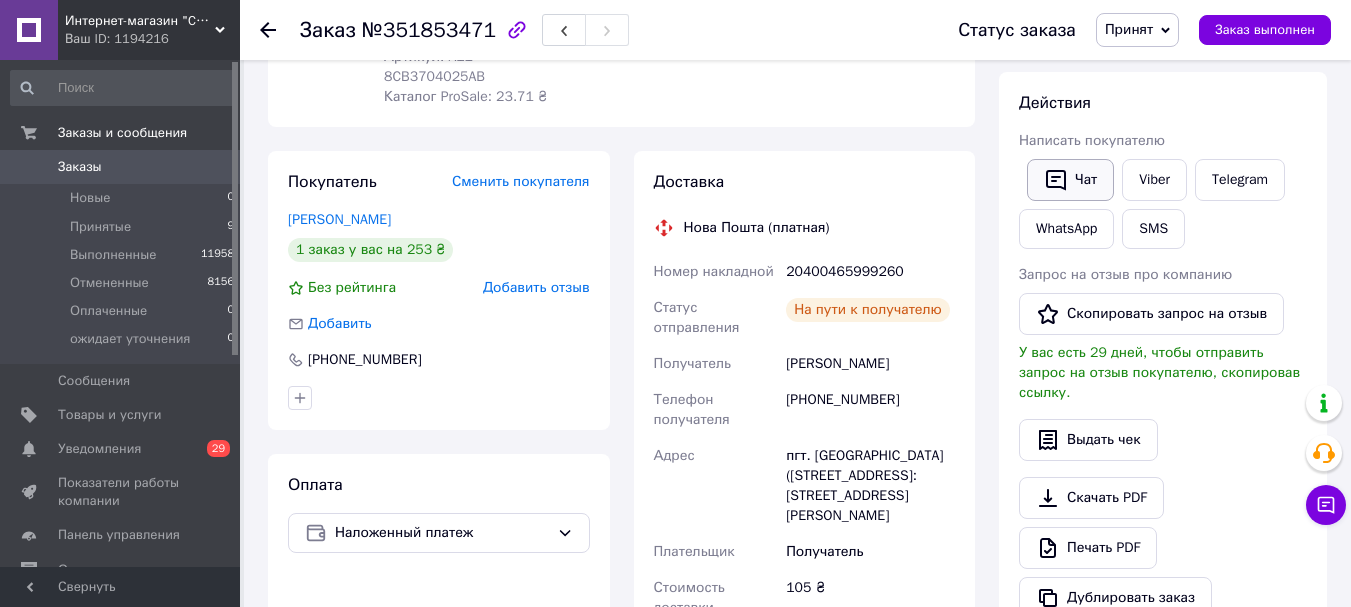 click on "Чат" at bounding box center [1070, 180] 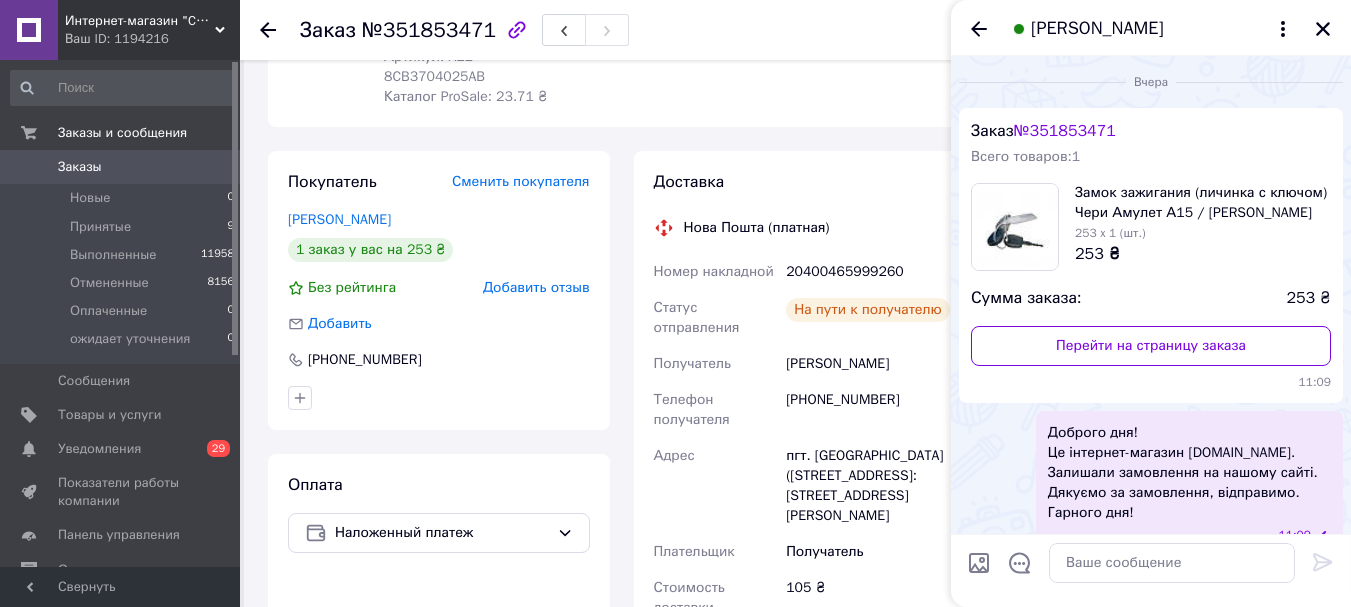 scroll, scrollTop: 30, scrollLeft: 0, axis: vertical 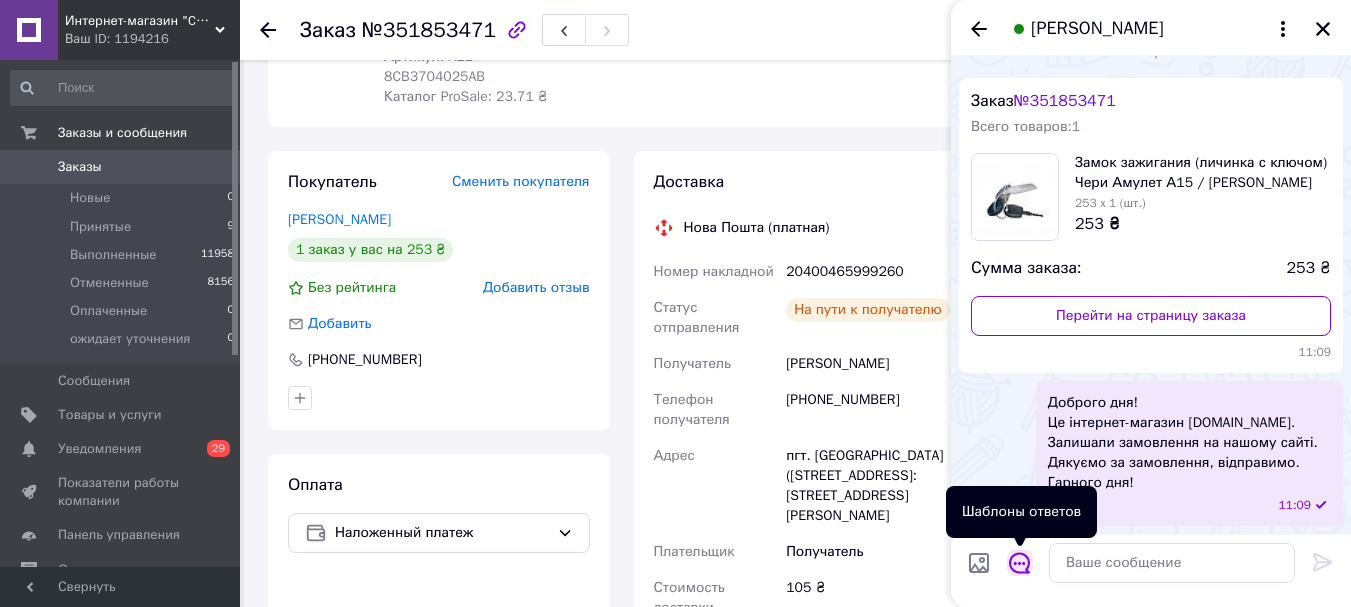 click 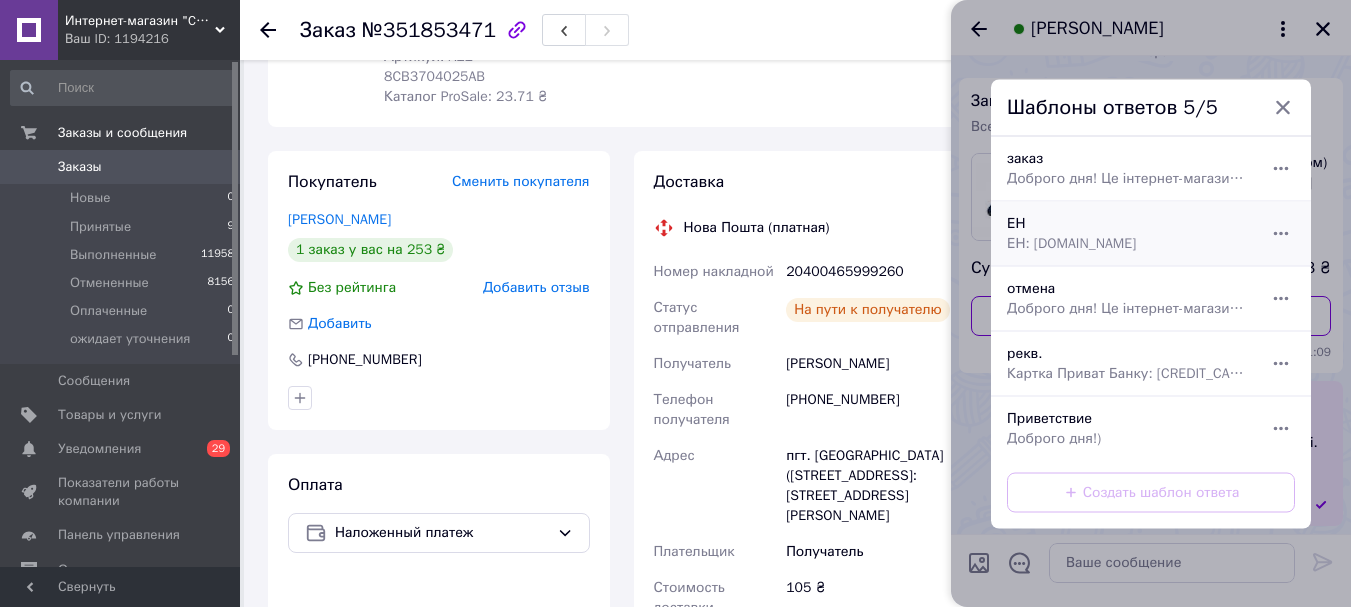 click on "ЕН:
chinaparts.dn.ua" at bounding box center [1129, 243] 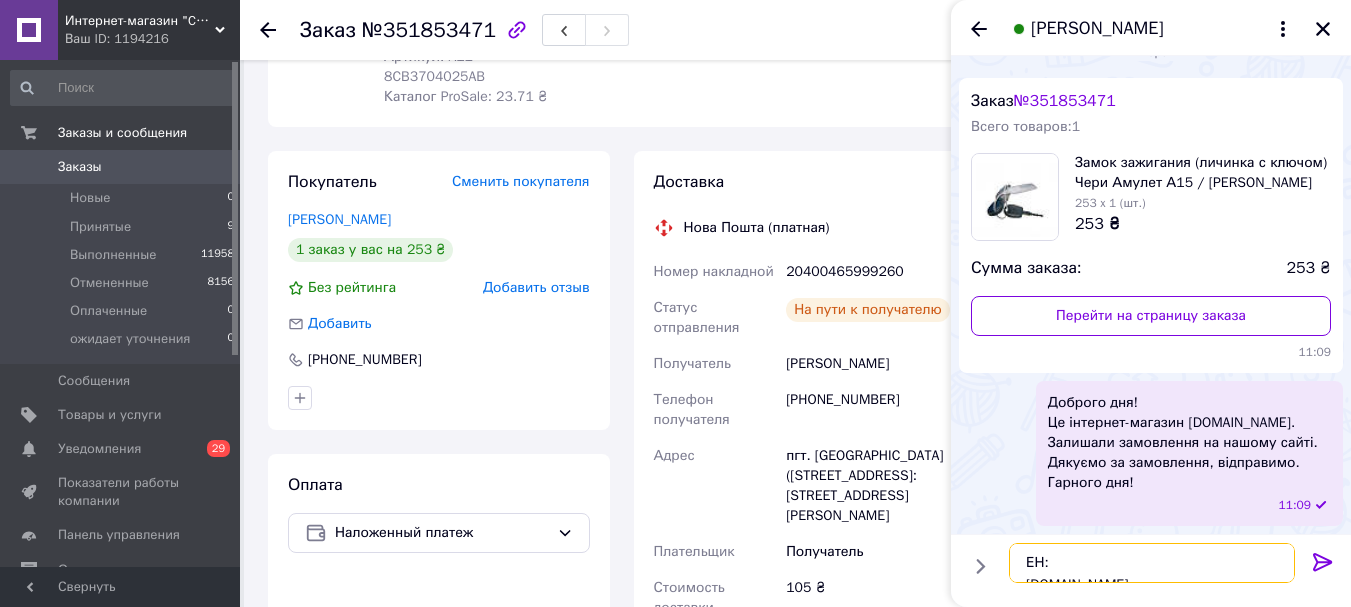 paste on "20400465999260" 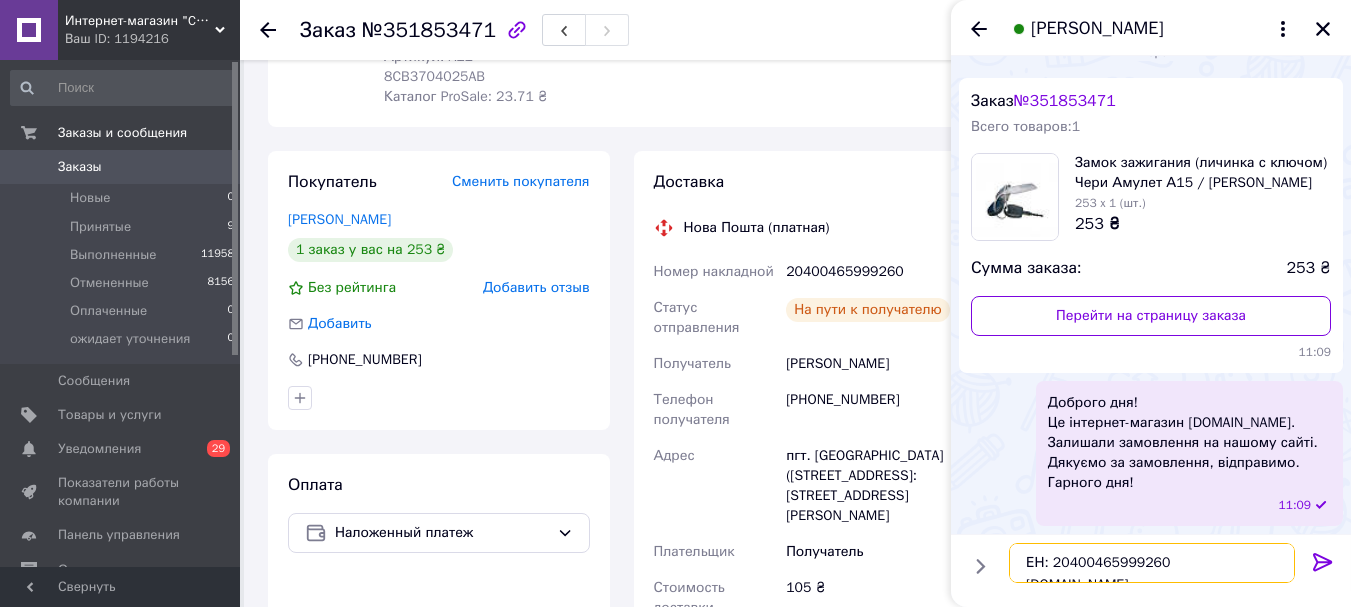 type on "ЕН: 20400465999260
chinaparts.dn.ua" 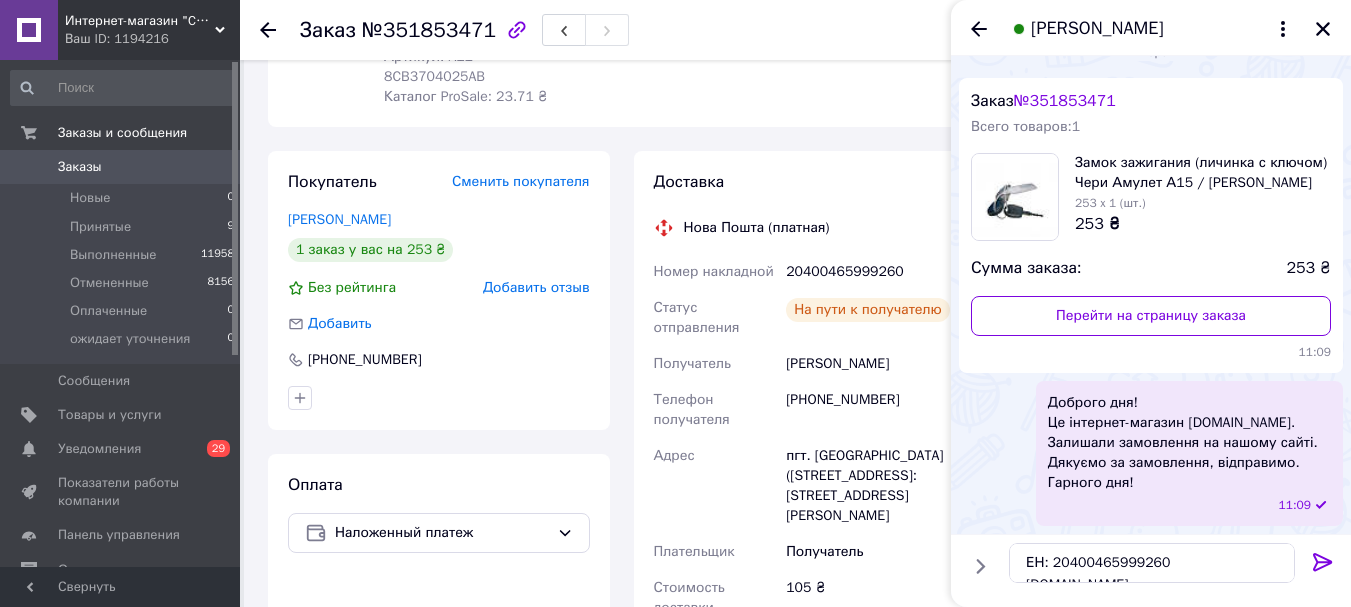 click 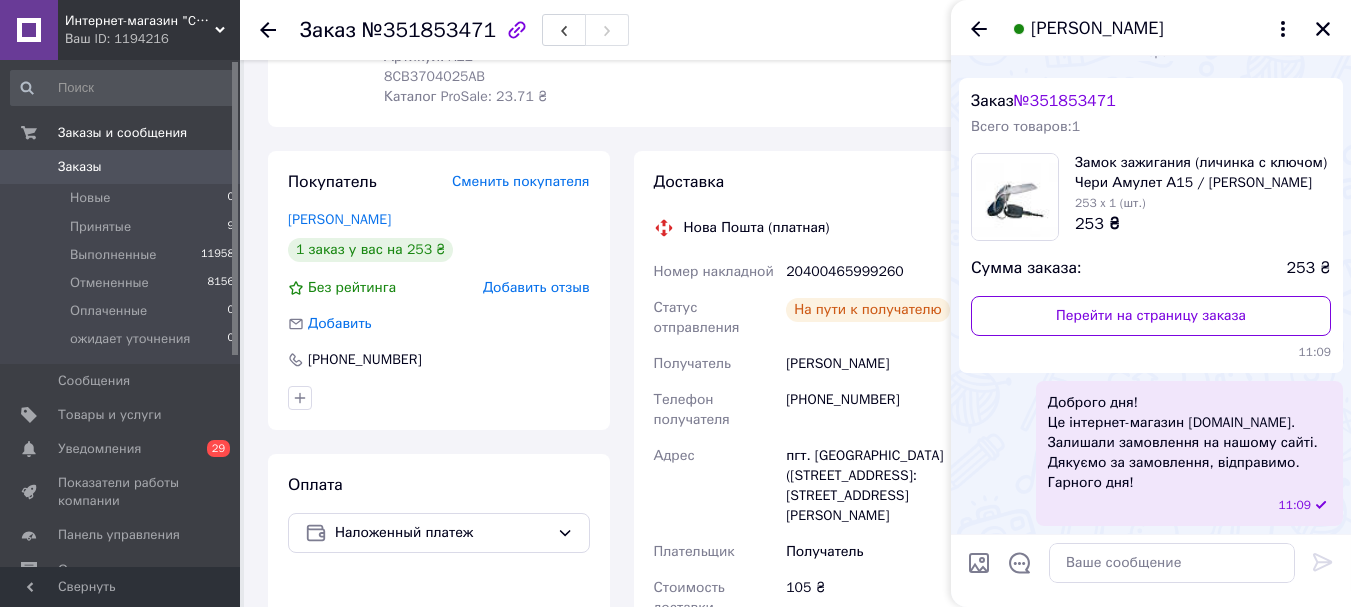 scroll, scrollTop: 154, scrollLeft: 0, axis: vertical 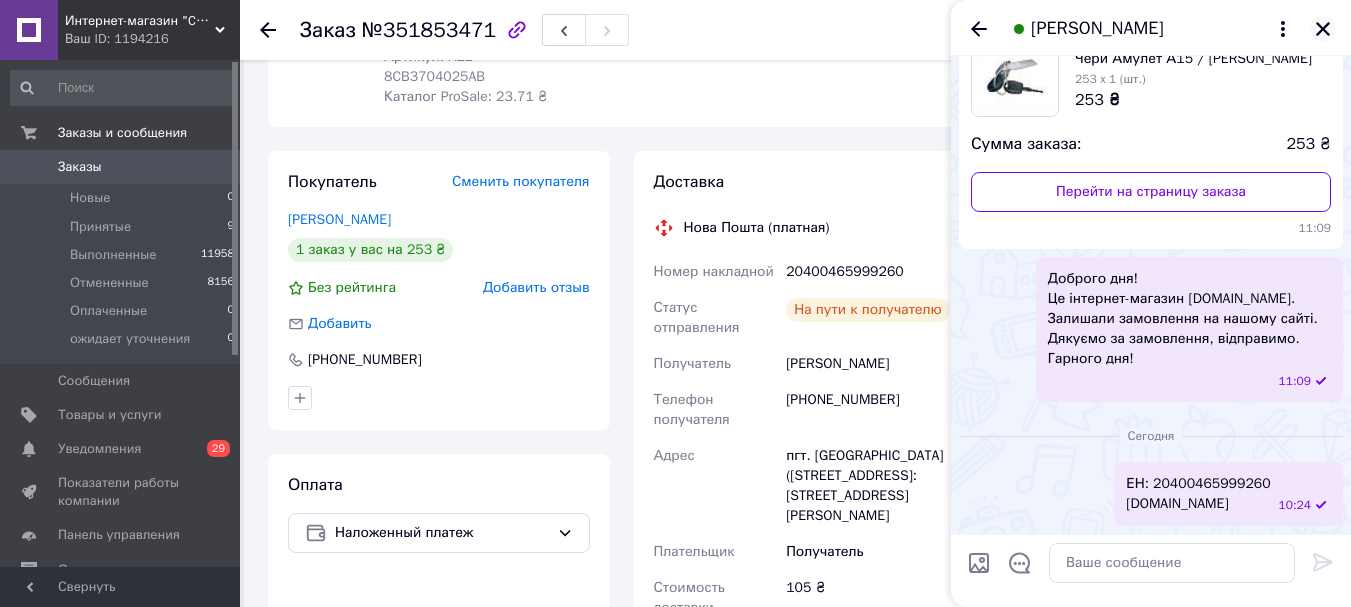 click 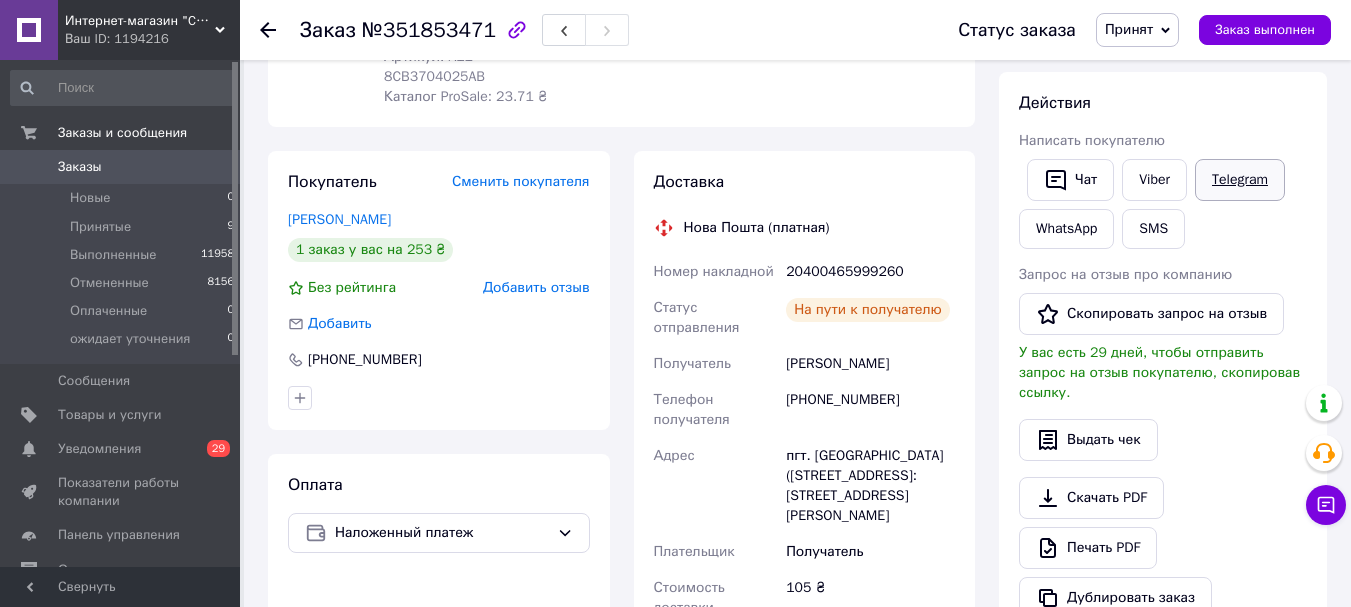click on "Telegram" at bounding box center [1240, 180] 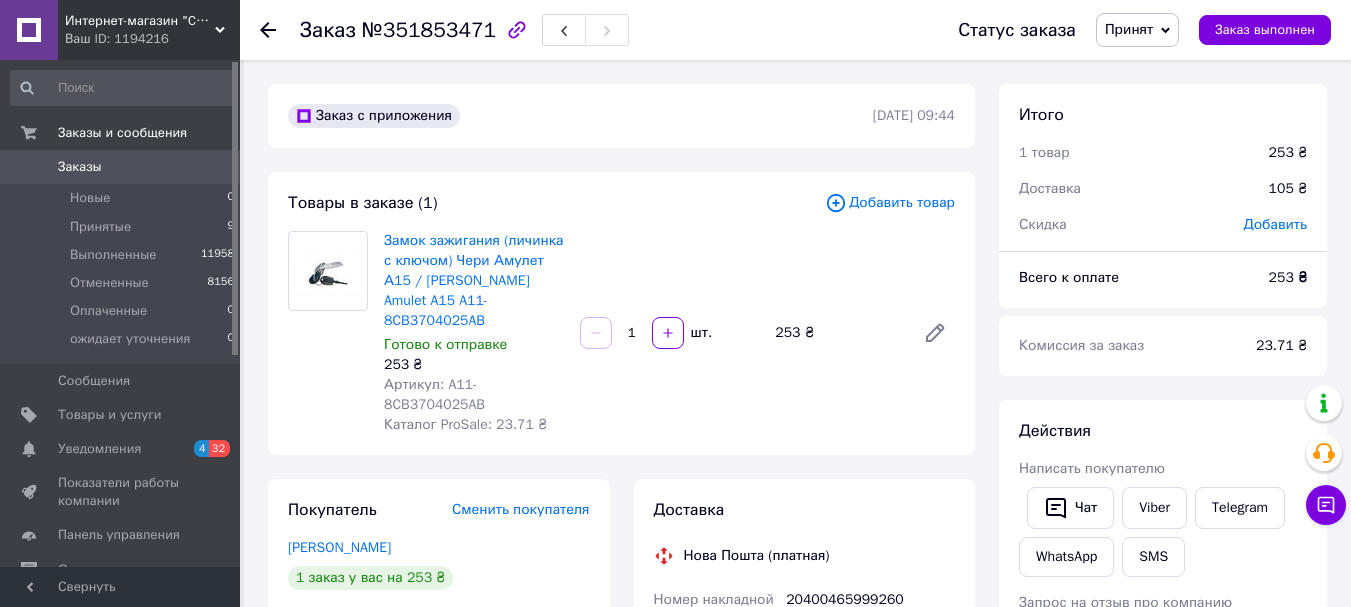 scroll, scrollTop: 328, scrollLeft: 0, axis: vertical 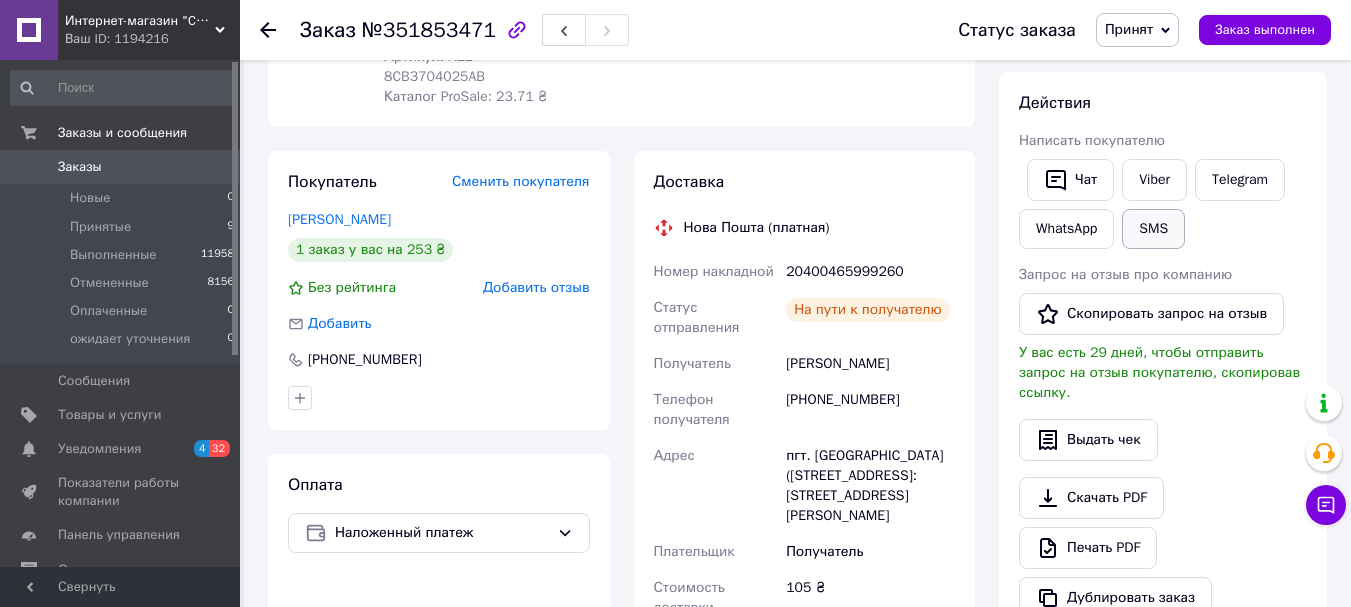 click on "SMS" at bounding box center [1153, 229] 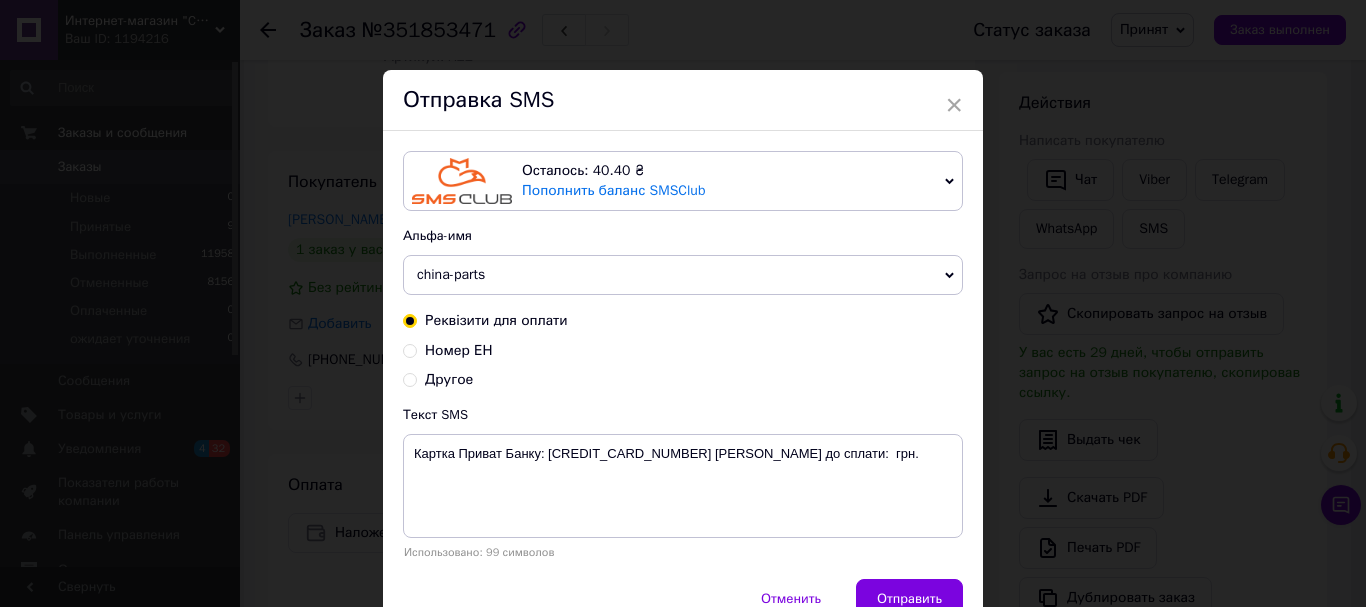 click on "Номер ЕН" at bounding box center [459, 350] 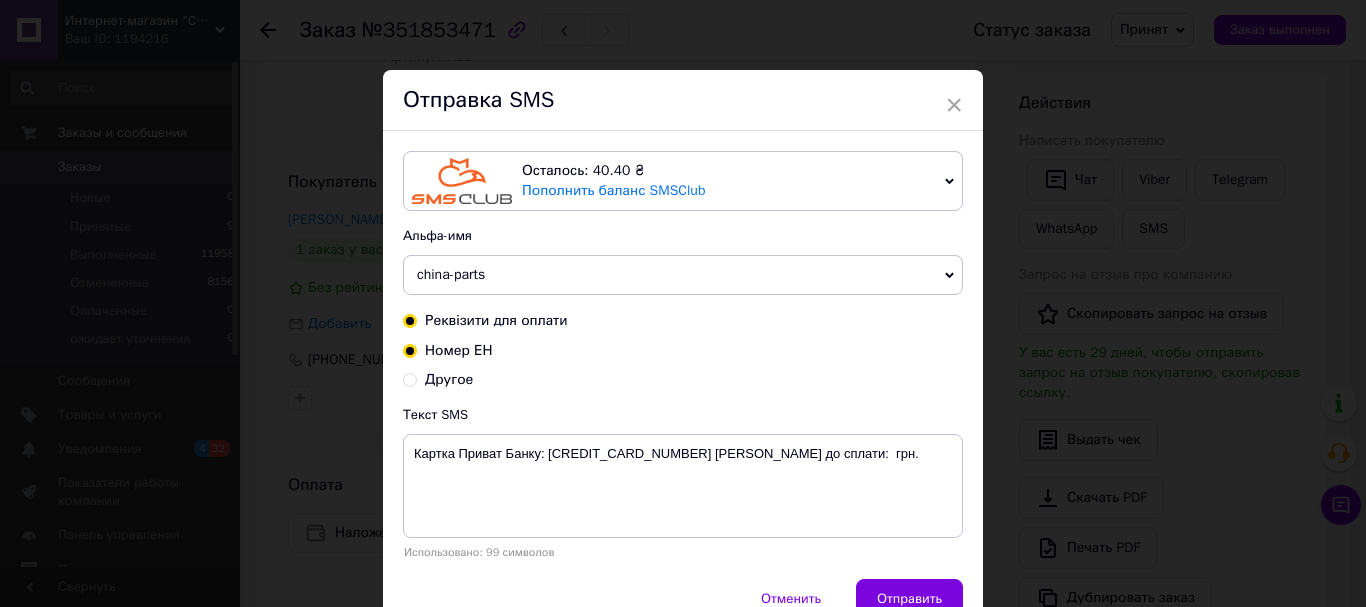 radio on "true" 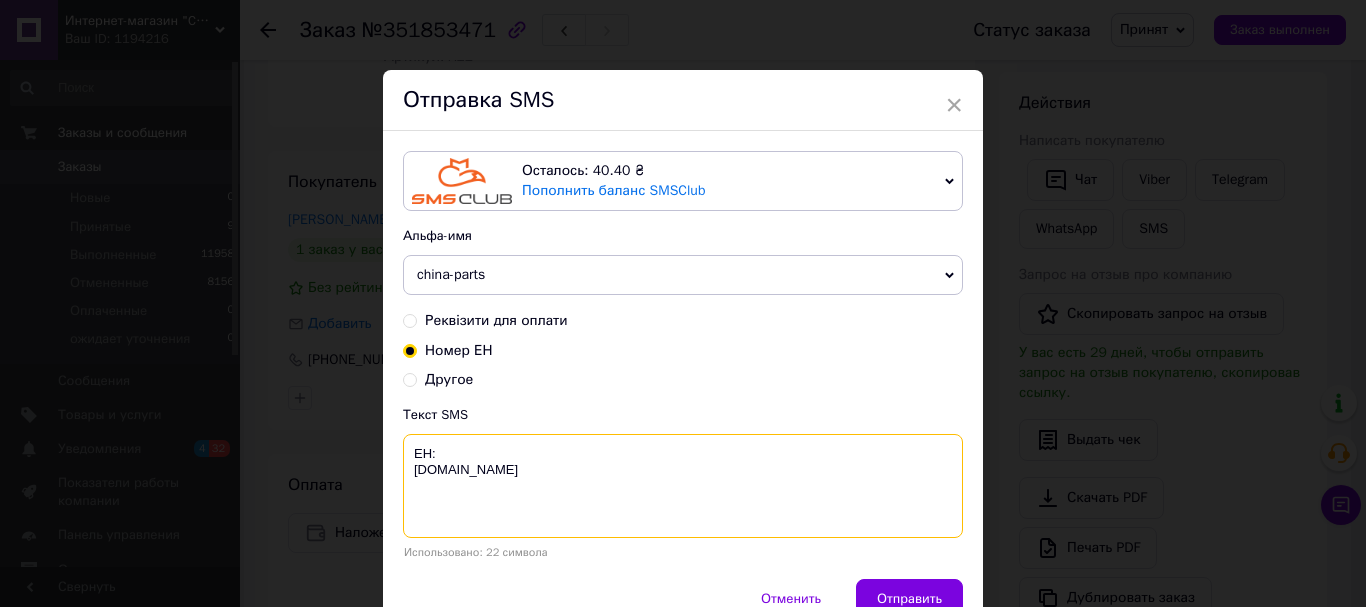 paste on "20400465999260" 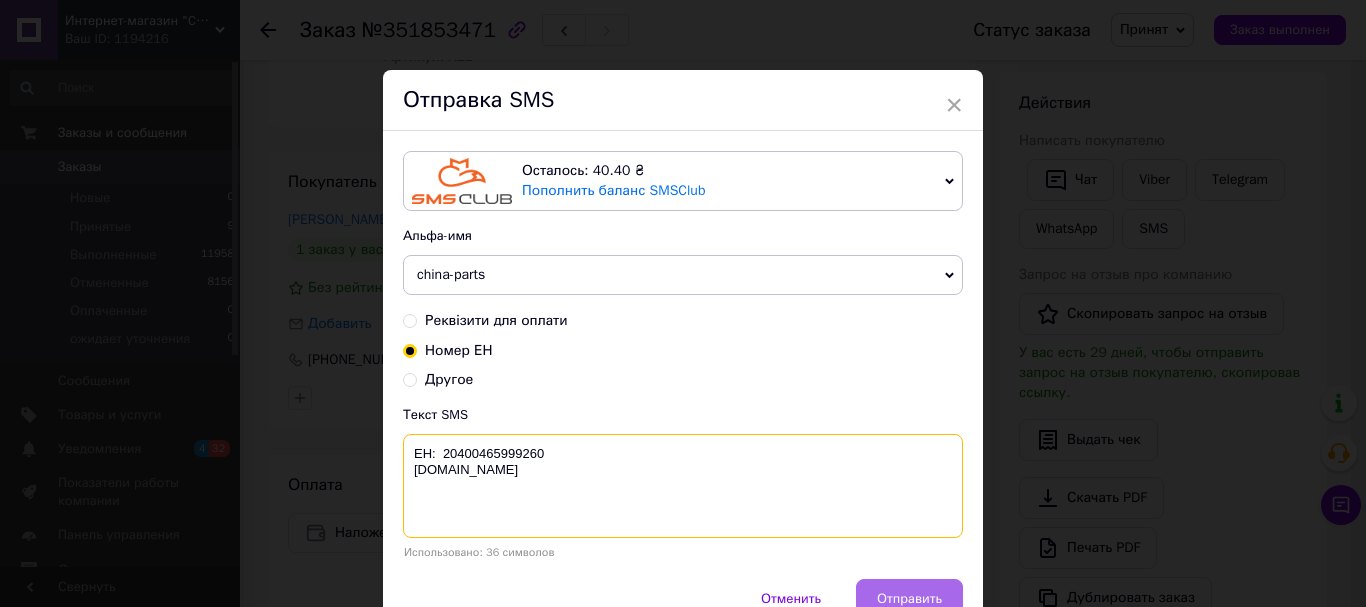 type on "ЕН:  20400465999260
chinaparts.dn.ua" 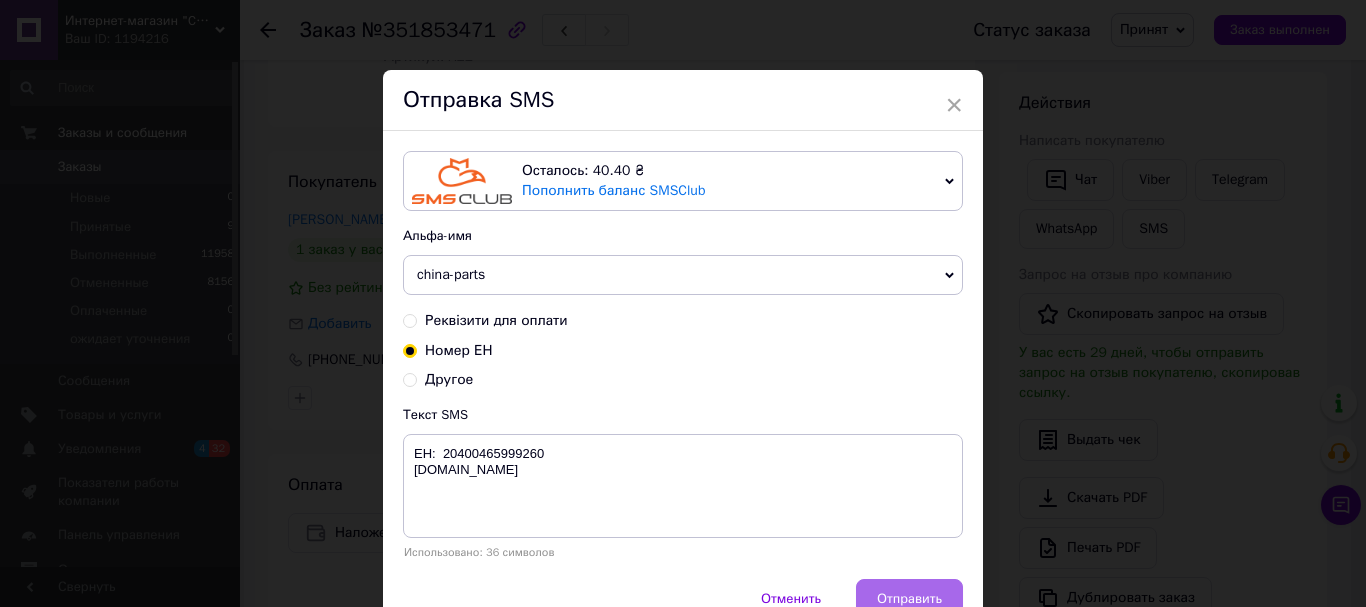 click on "Отправить" at bounding box center [909, 599] 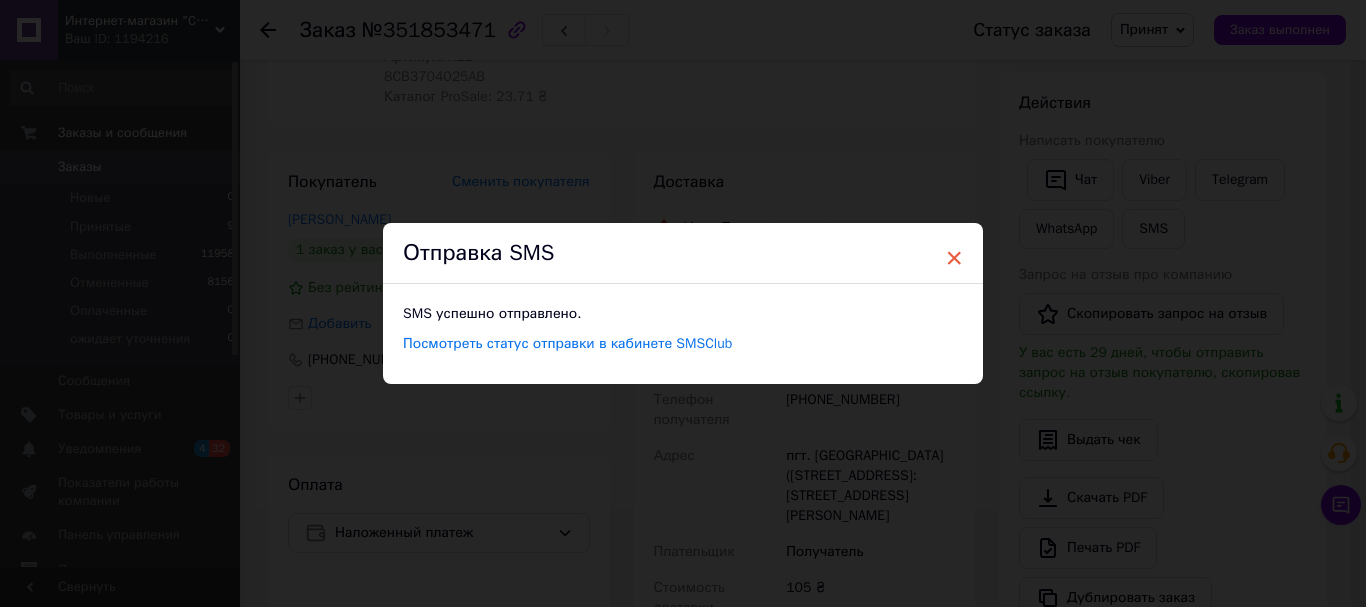 click on "×" at bounding box center [954, 258] 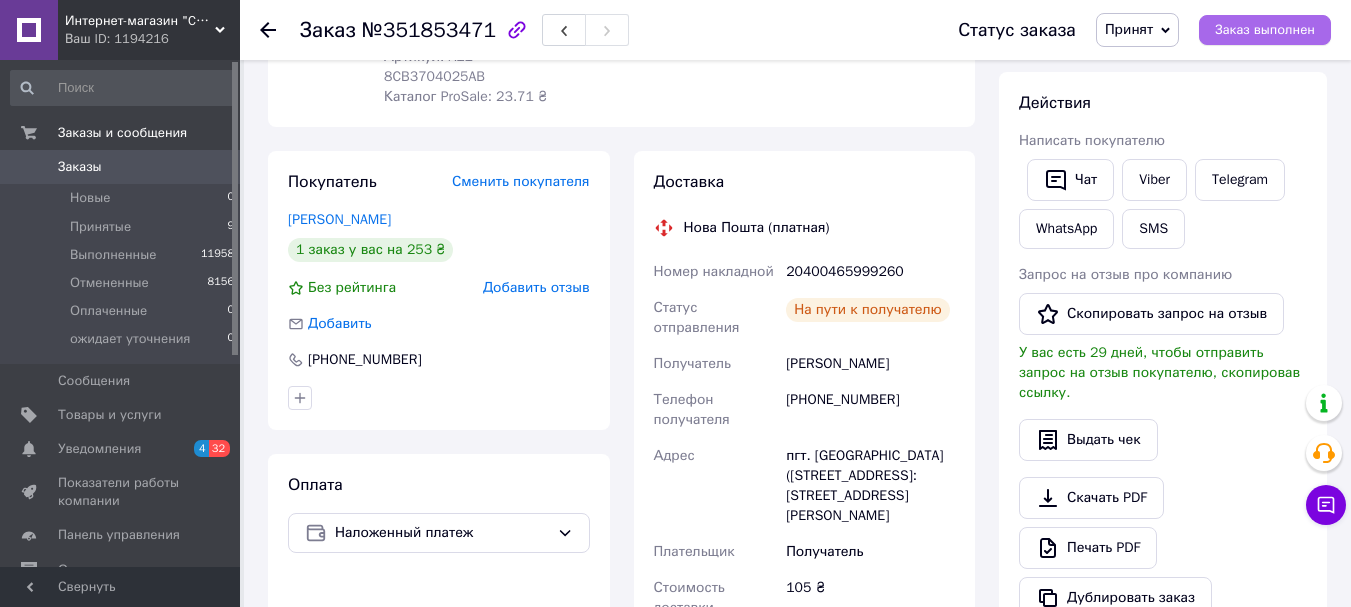 click on "Заказ выполнен" at bounding box center (1265, 30) 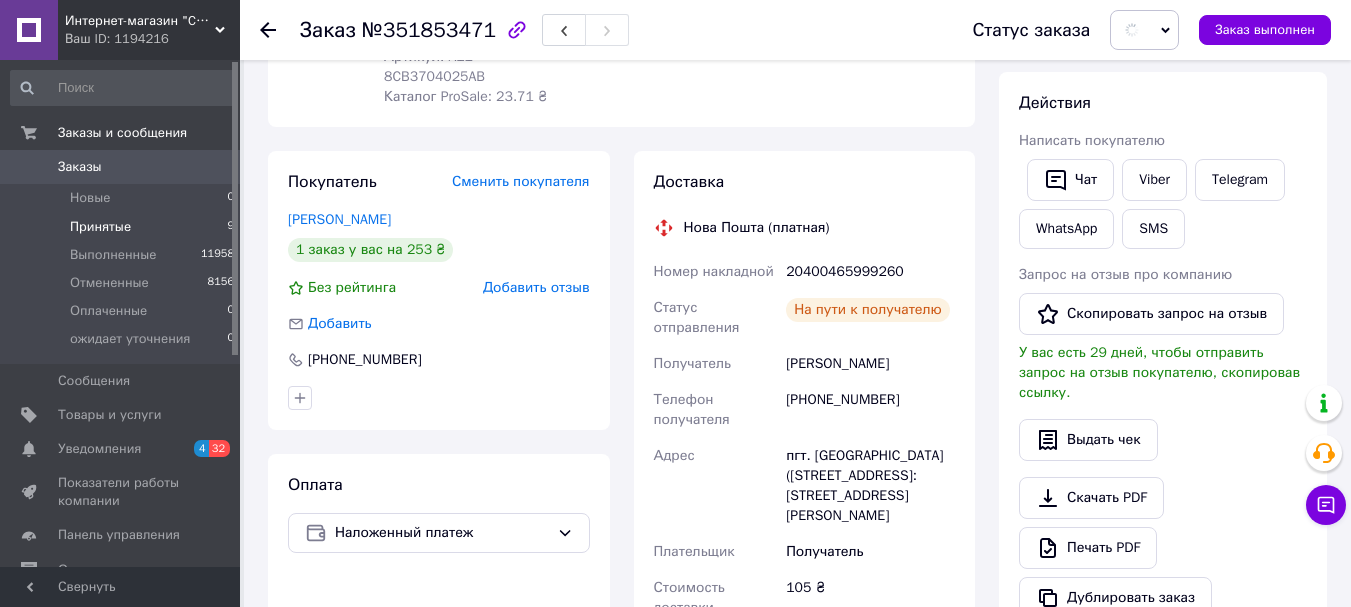 click on "Принятые 9" at bounding box center (123, 227) 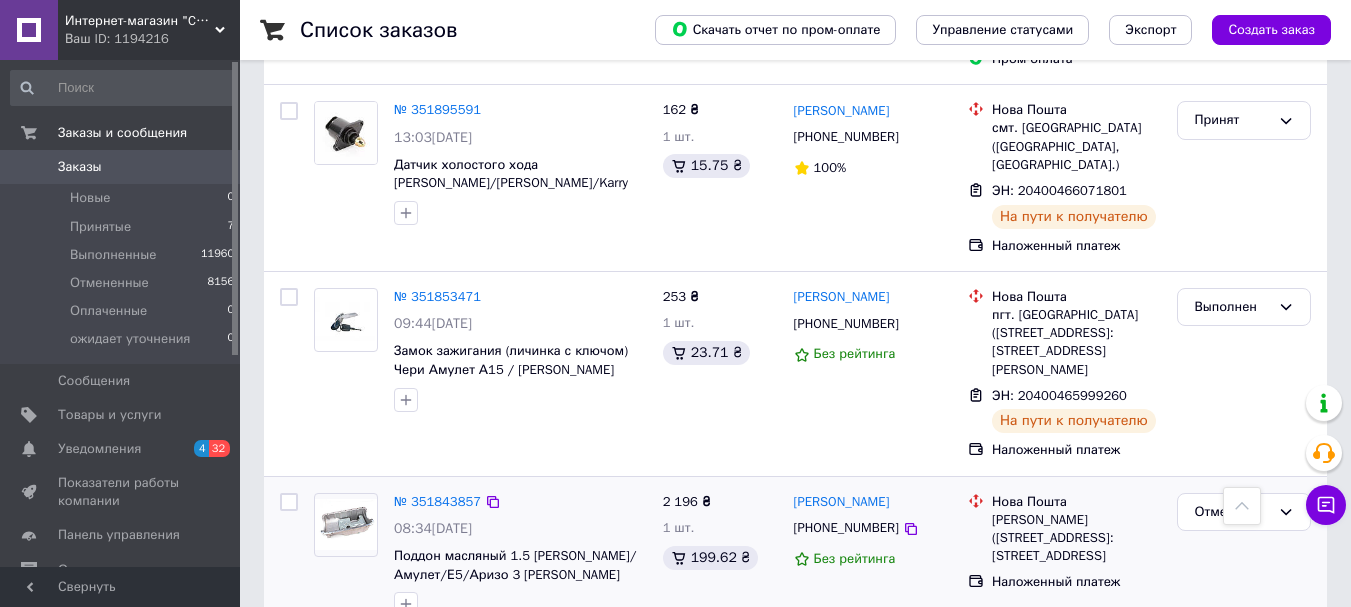 scroll, scrollTop: 1100, scrollLeft: 0, axis: vertical 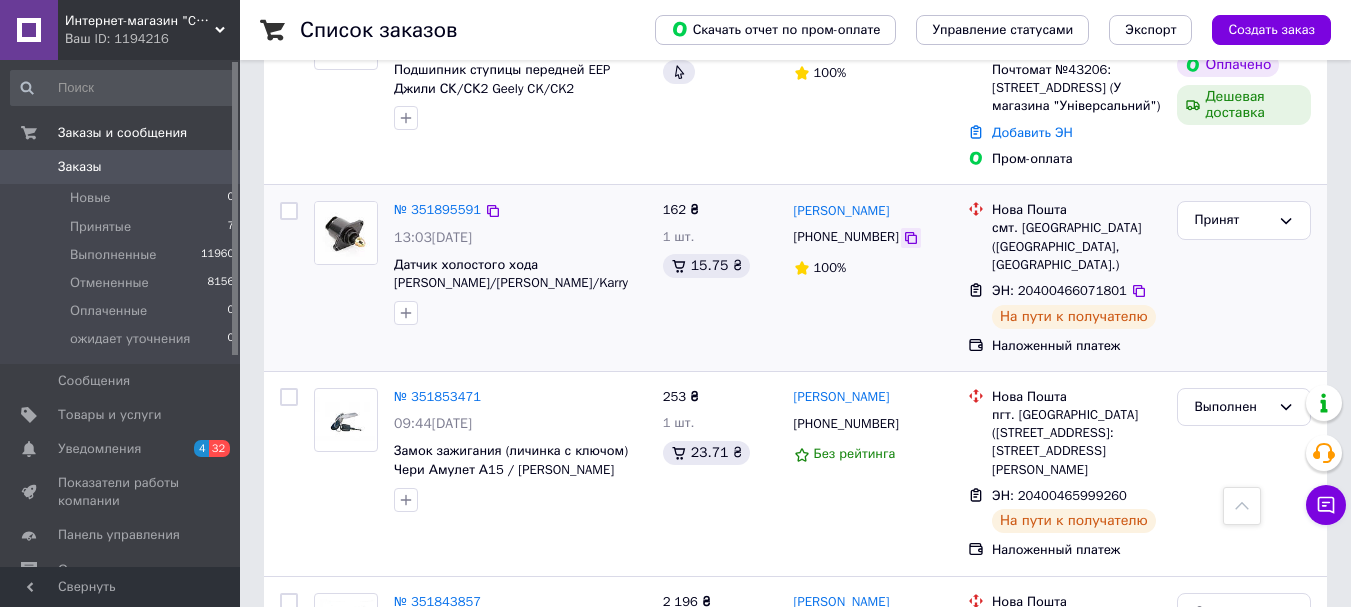click 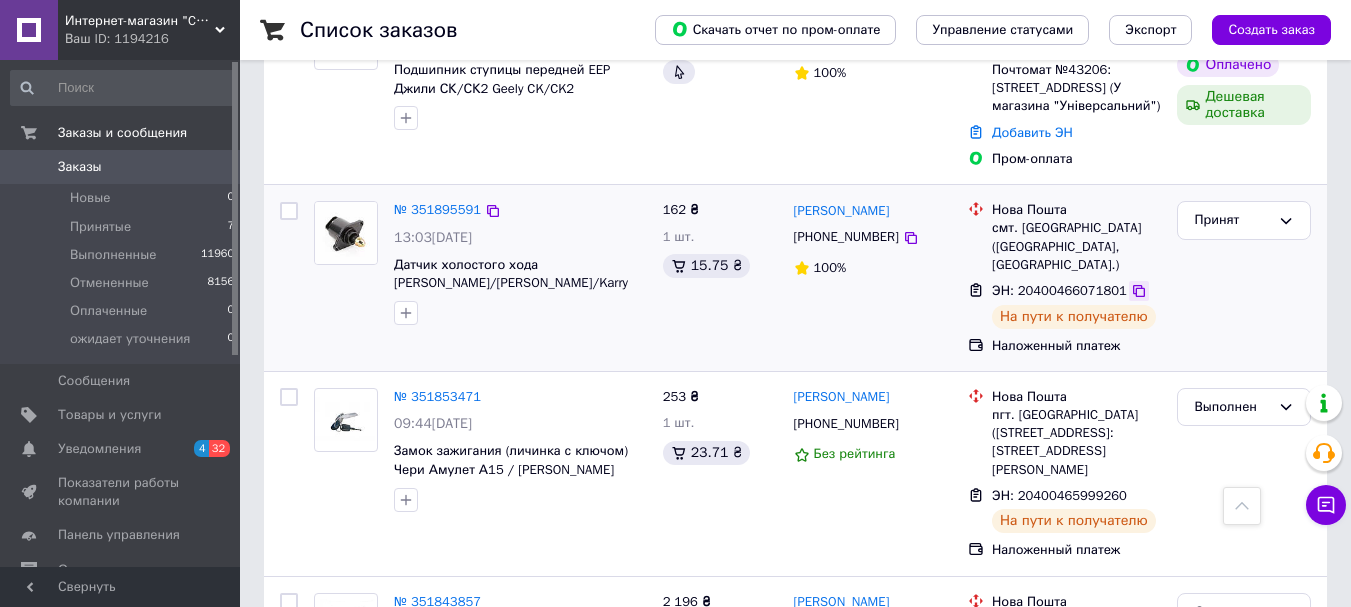 click 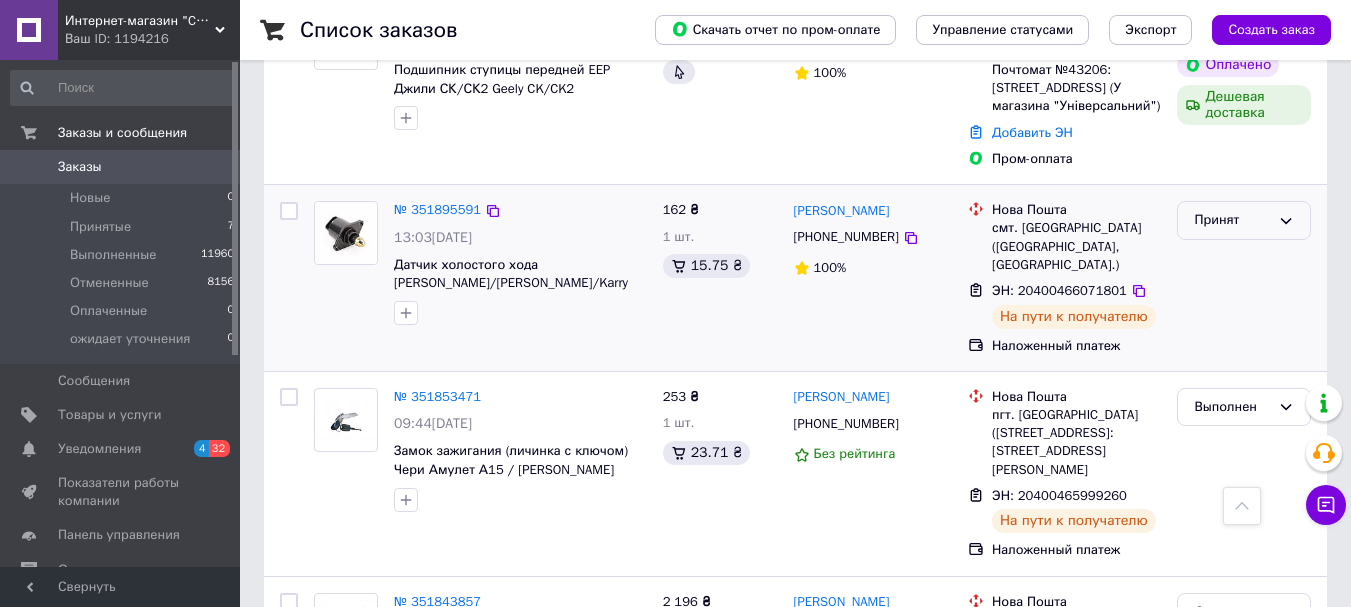 click on "Принят" at bounding box center (1232, 220) 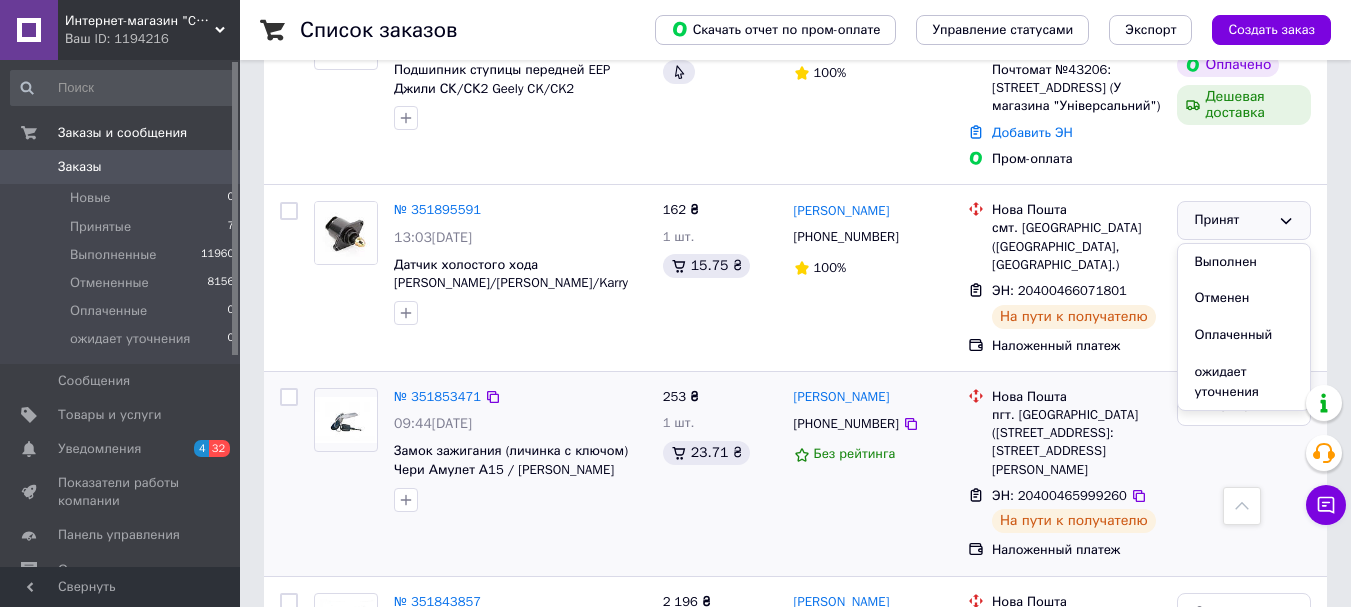 click on "Выполнен" at bounding box center (1244, 262) 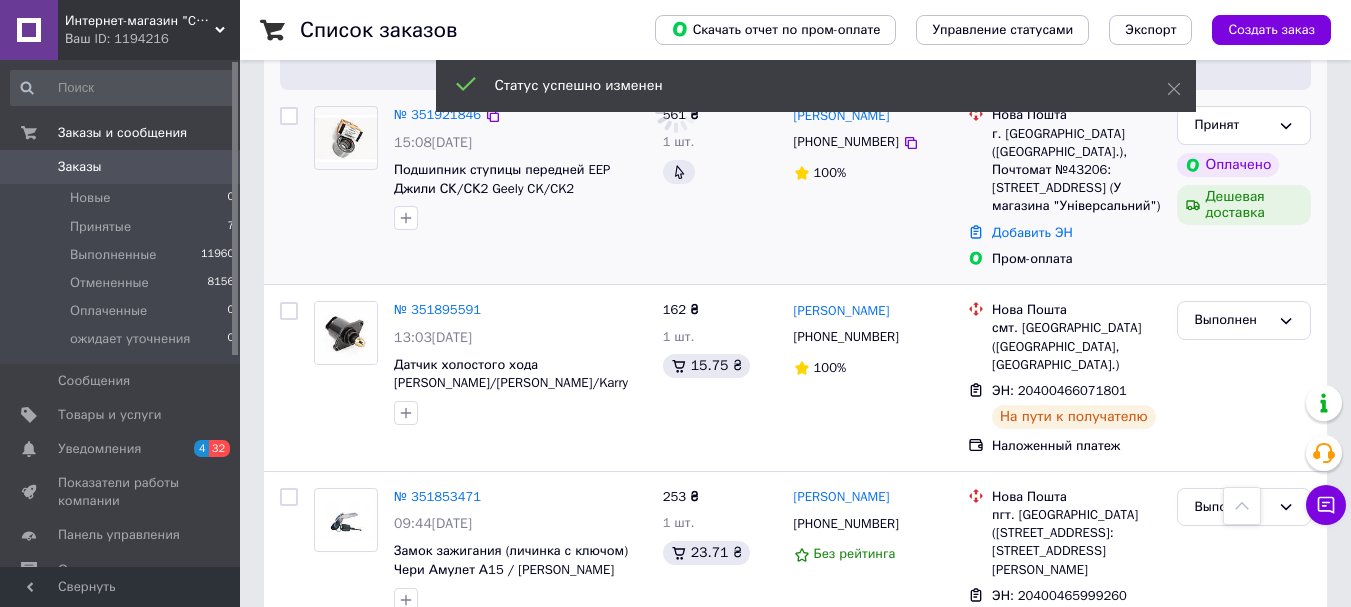 scroll, scrollTop: 900, scrollLeft: 0, axis: vertical 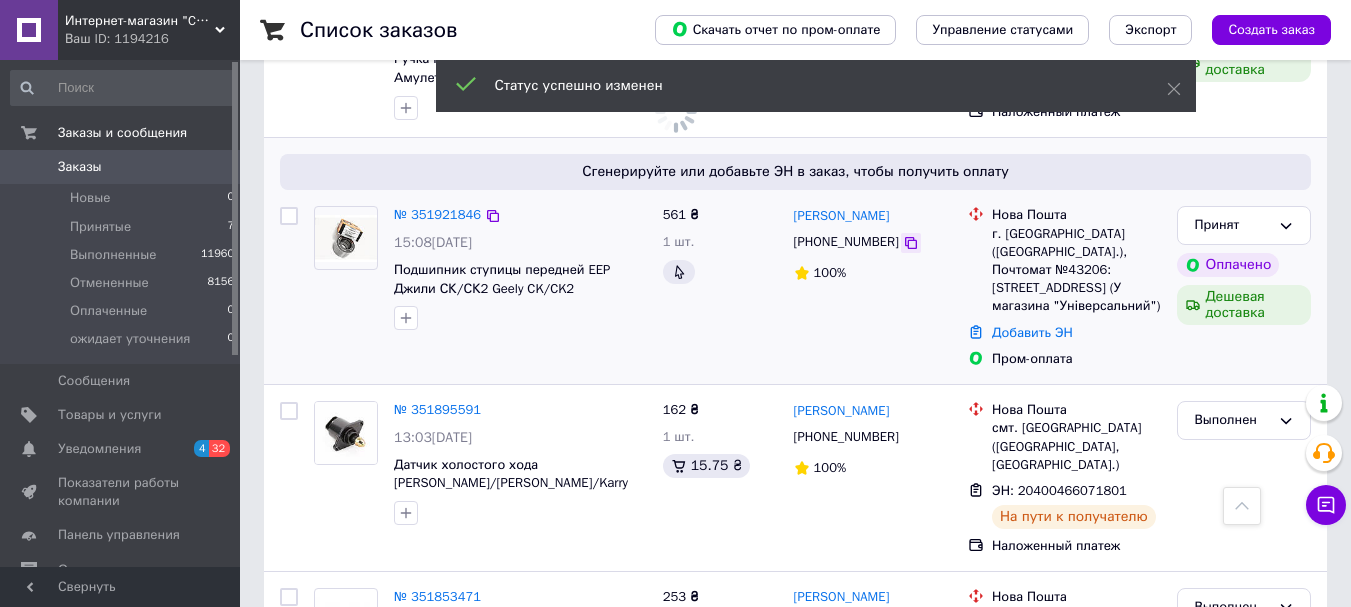 click 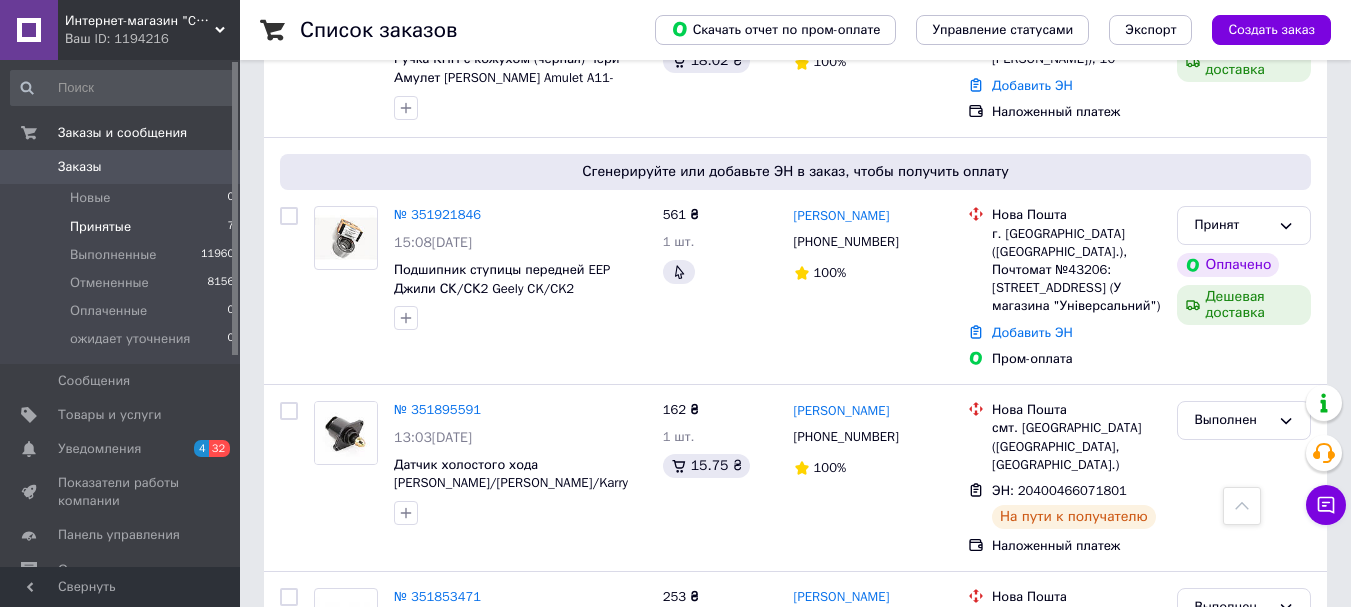 click on "Принятые 7" at bounding box center [123, 227] 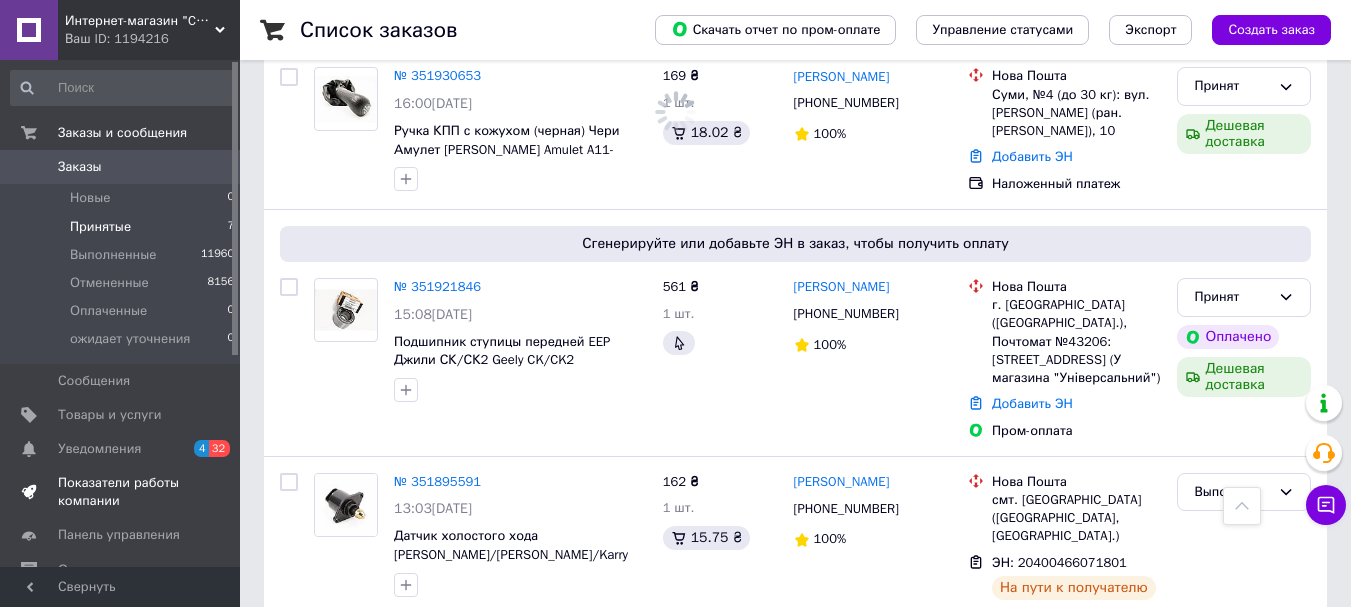 scroll, scrollTop: 971, scrollLeft: 0, axis: vertical 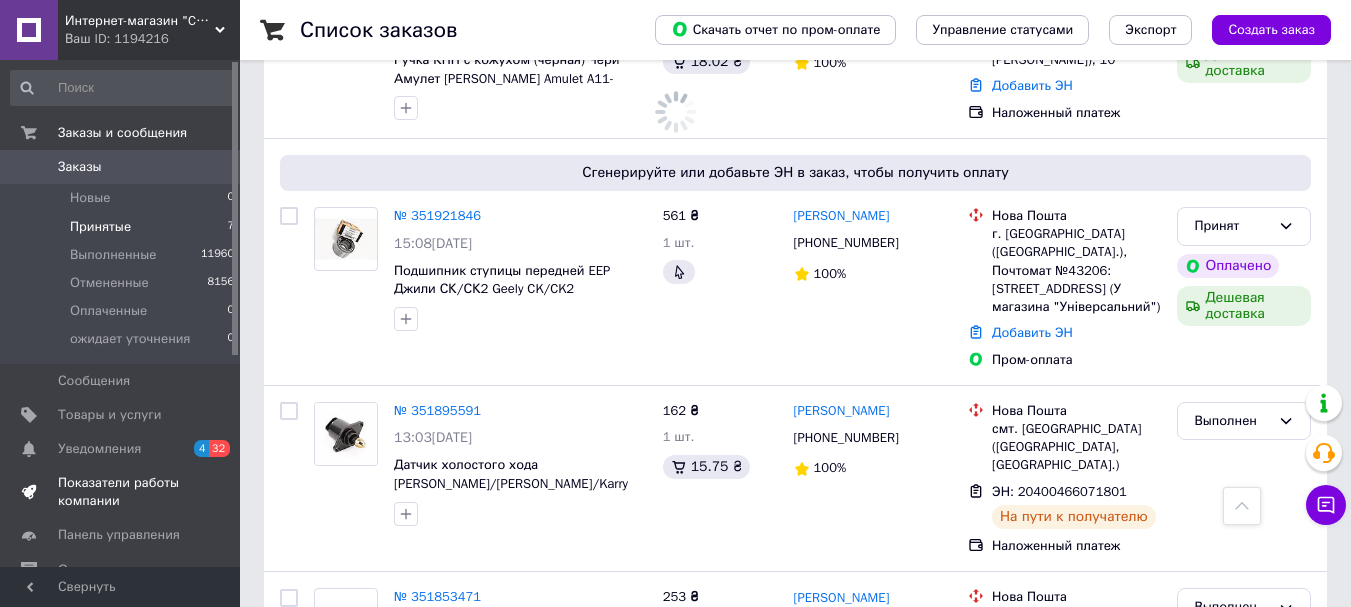 click on "Показатели работы компании" at bounding box center [121, 492] 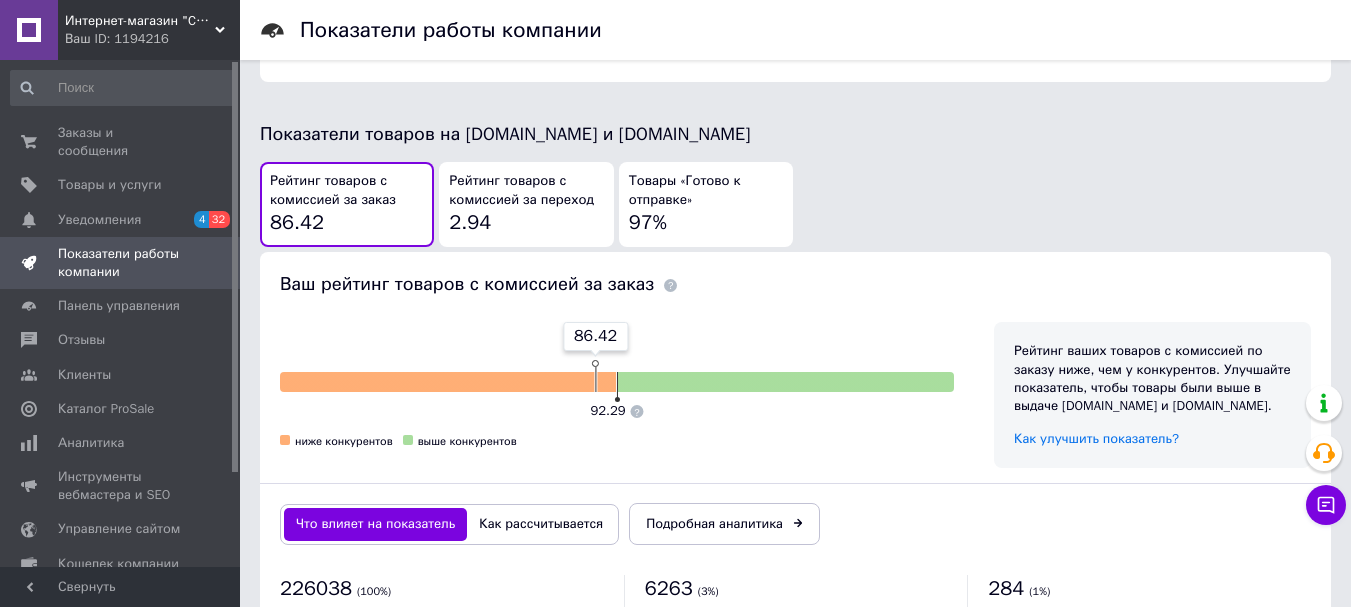 scroll, scrollTop: 1183, scrollLeft: 0, axis: vertical 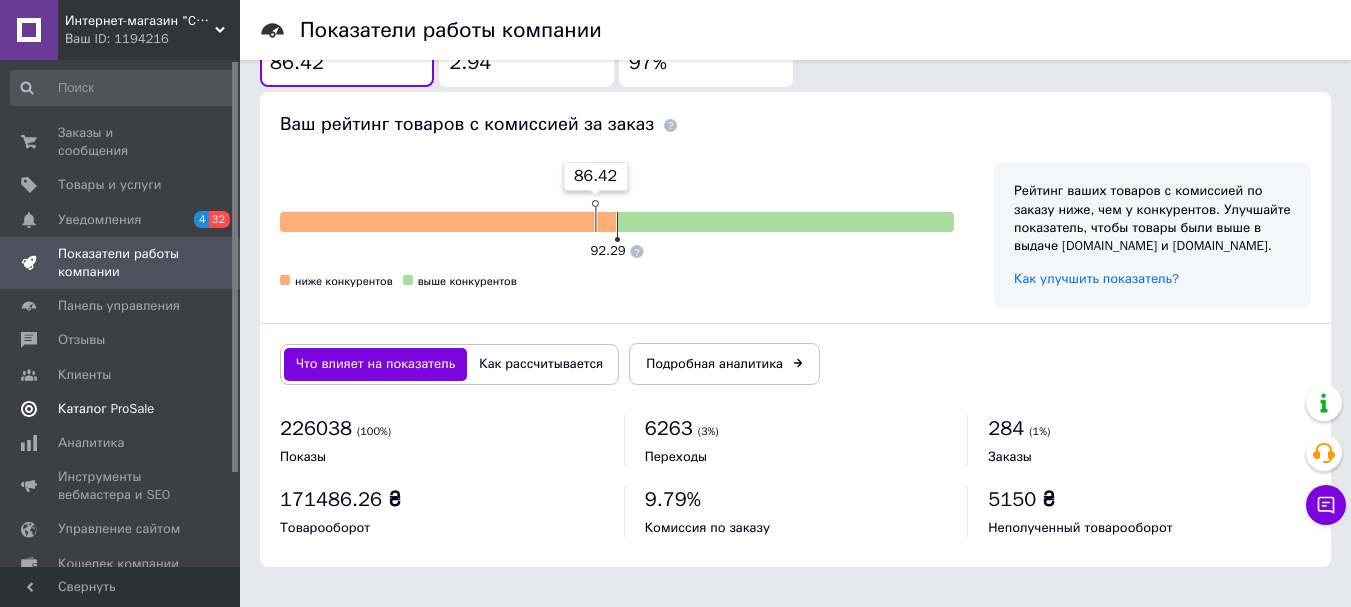 click on "Каталог ProSale" at bounding box center [106, 409] 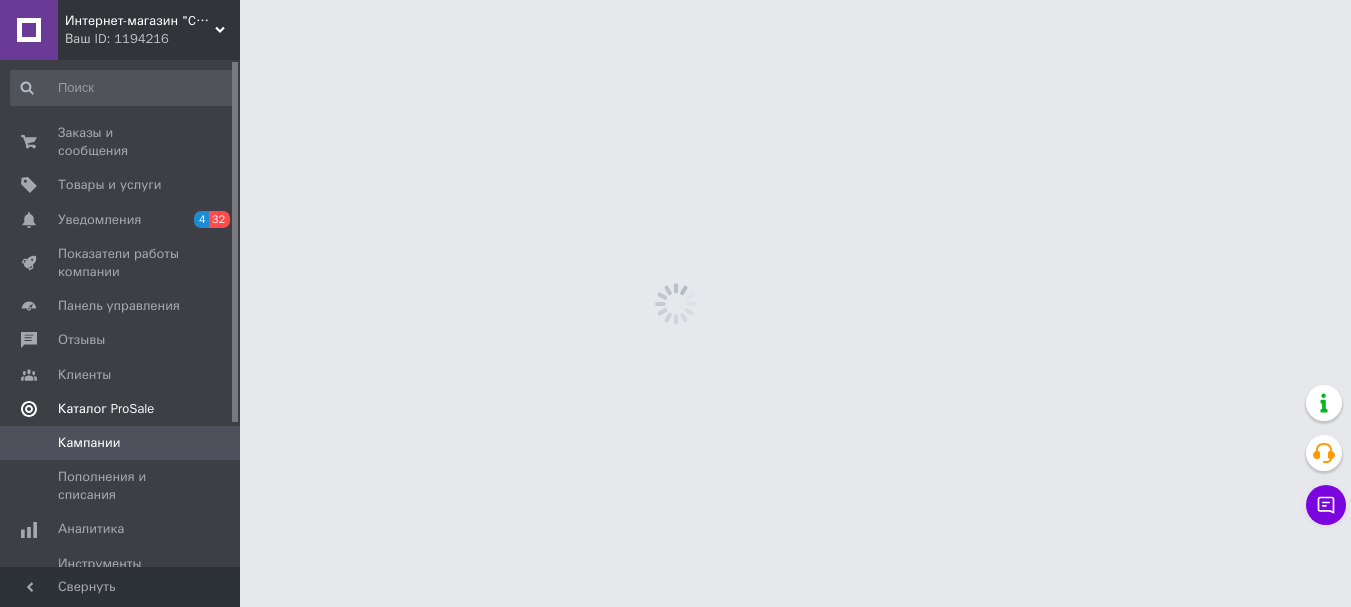 scroll, scrollTop: 0, scrollLeft: 0, axis: both 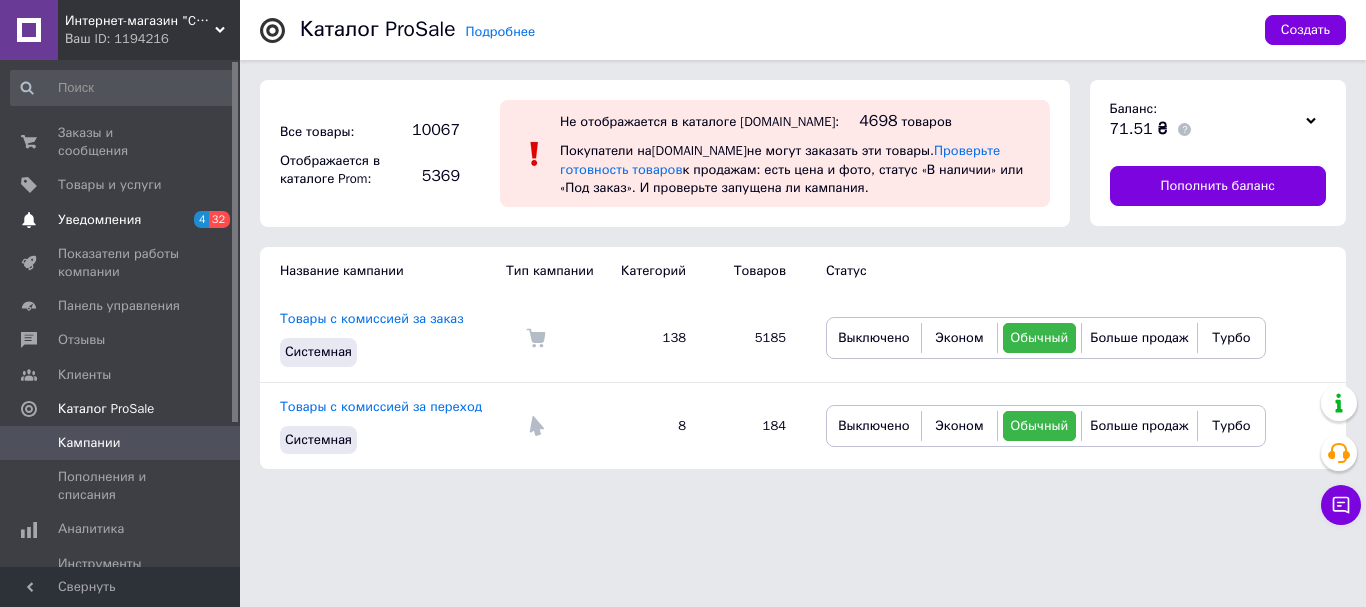 click on "Уведомления" at bounding box center [99, 220] 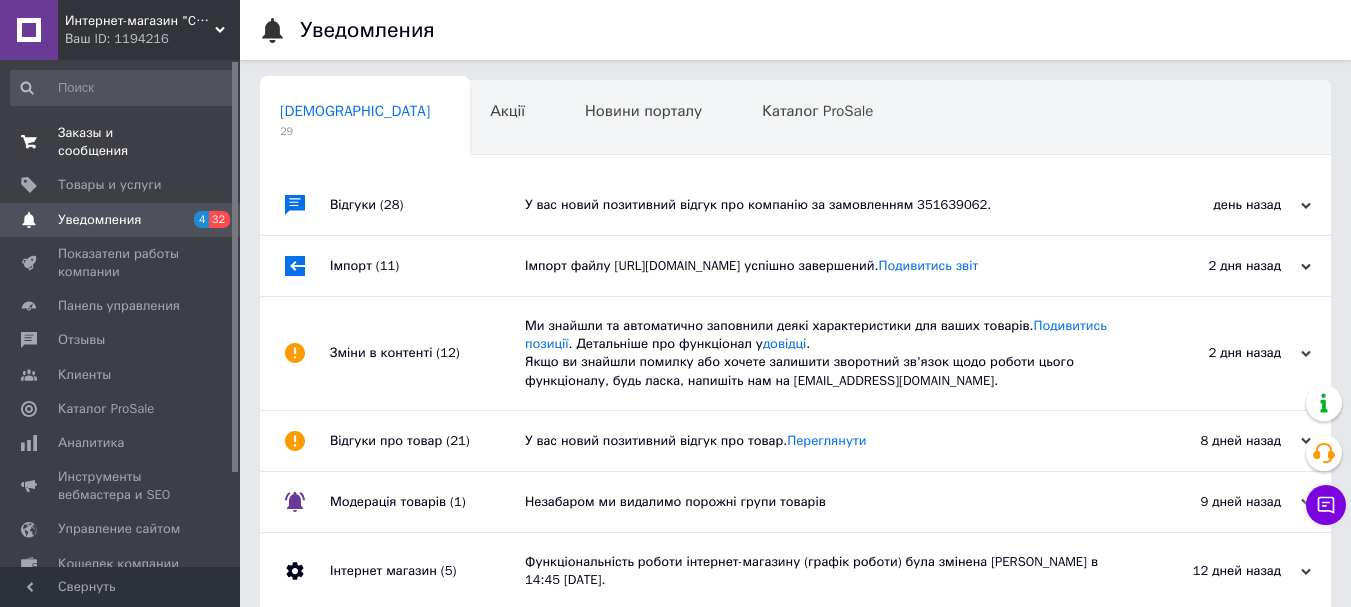 click on "Заказы и сообщения" at bounding box center (121, 142) 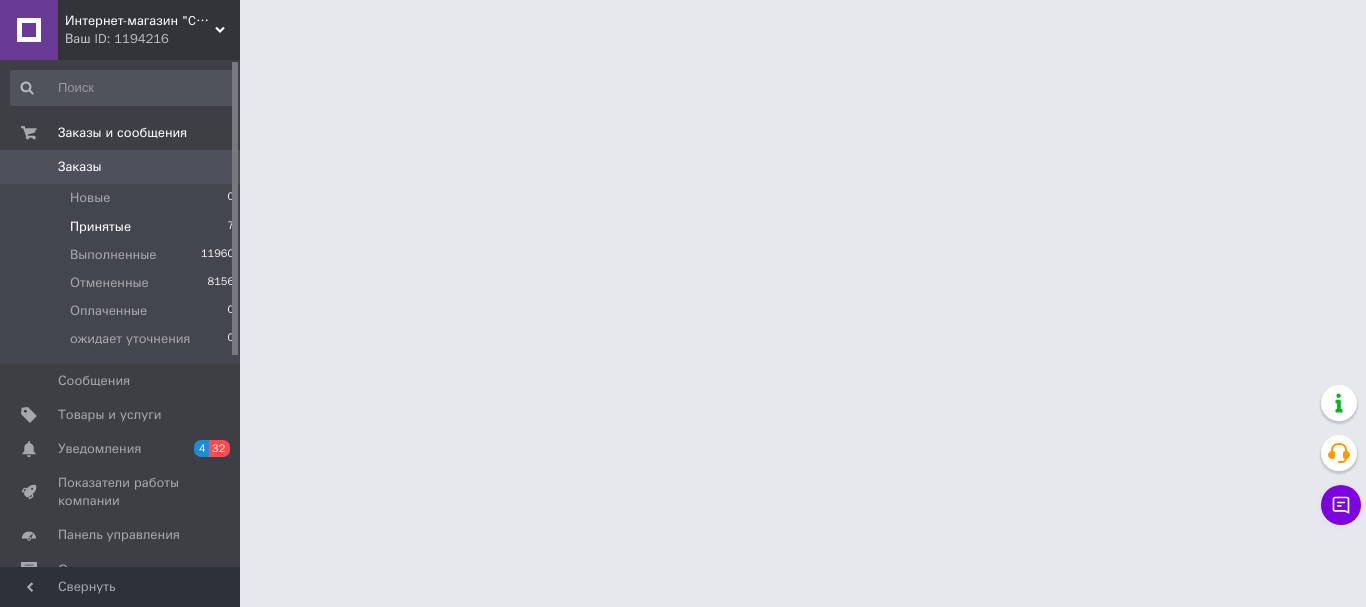 click on "Принятые 7" at bounding box center [123, 227] 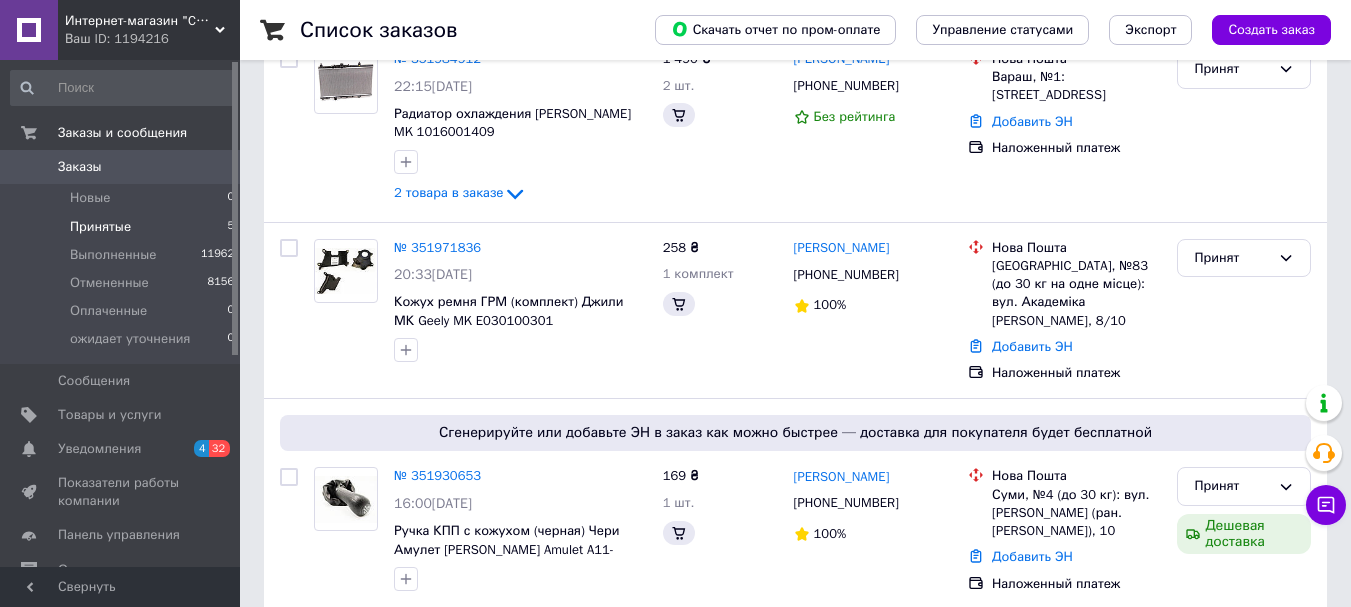 scroll, scrollTop: 0, scrollLeft: 0, axis: both 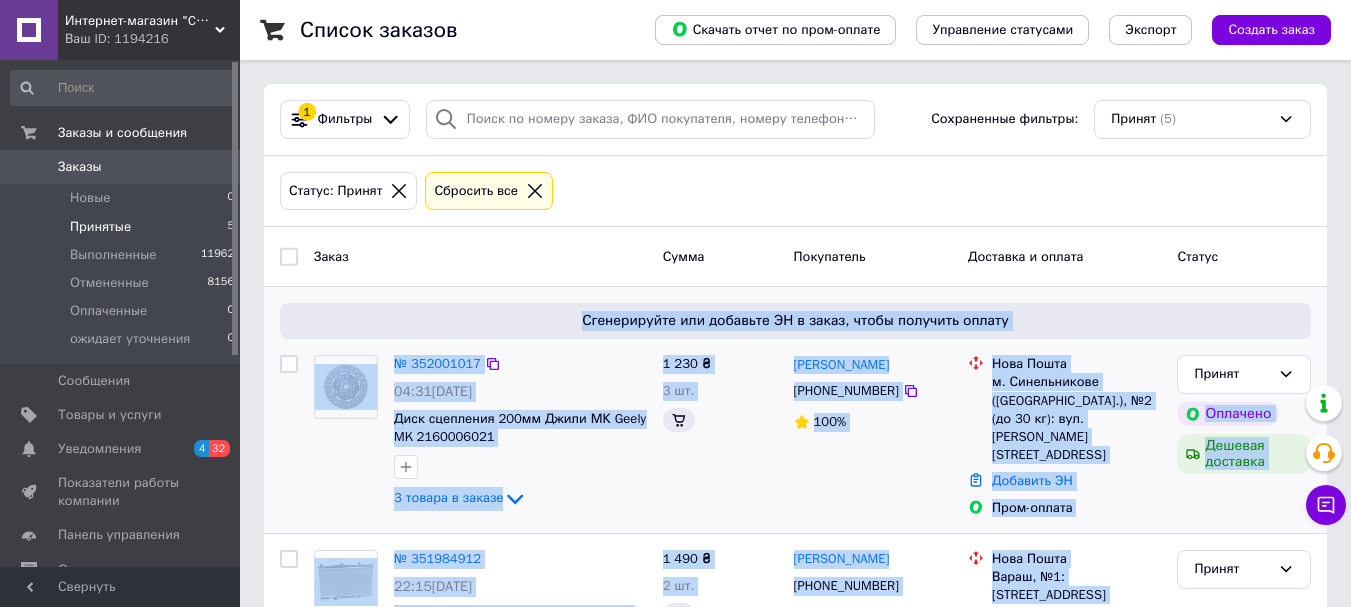 drag, startPoint x: 529, startPoint y: 308, endPoint x: 449, endPoint y: 319, distance: 80.75271 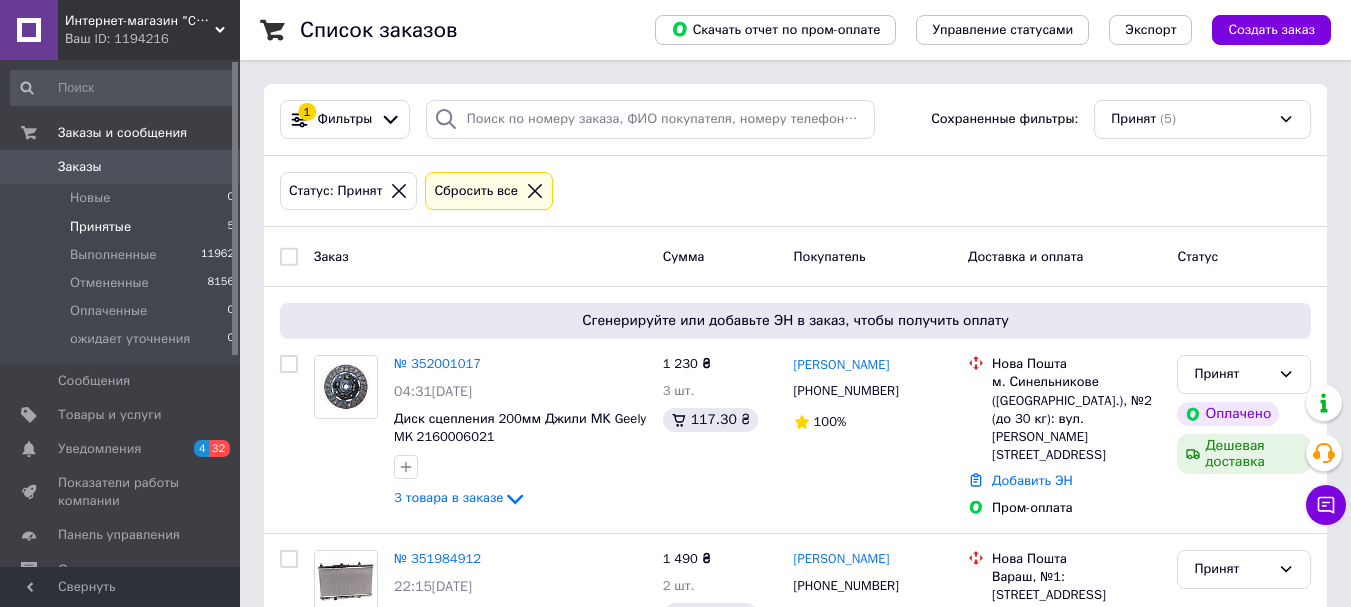 click on "Список заказов   Скачать отчет по пром-оплате Управление статусами Экспорт Создать заказ 1 Фильтры Сохраненные фильтры: Принят (5) Статус: Принят Сбросить все Заказ Сумма Покупатель Доставка и оплата Статус Сгенерируйте или добавьте ЭН в заказ, чтобы получить оплату № 352001017 04:31, 10.07.2025 Диск сцепления 200мм Джили МК Geely MK 2160006021 3 товара в заказе 1 230 ₴ 3 шт. 117.30 ₴ Алексей Савин +380503635131 100% Нова Пошта м. Синельникове (Дніпропетровська обл.), №2 (до 30 кг): вул. Садова, 124 Добавить ЭН Пром-оплата Принят Оплачено Дешевая доставка № 351984912 22:15, 09.07.2025 2 товара в заказе 1 490 ₴ 100%" at bounding box center (795, 690) 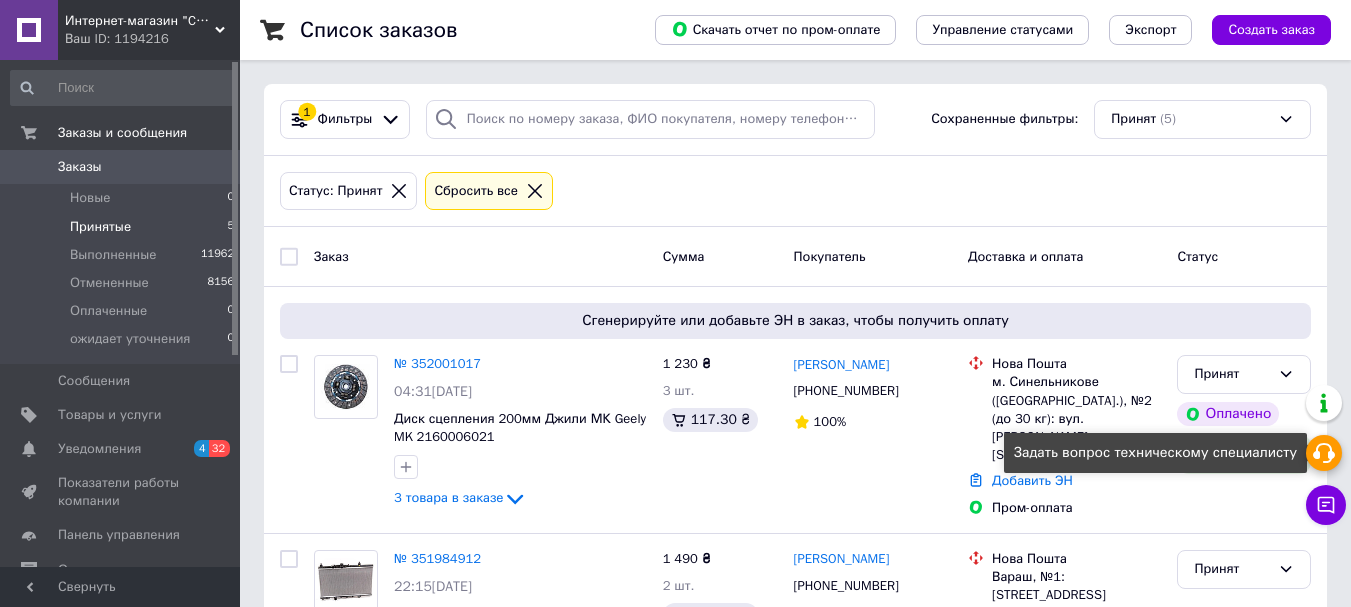 click 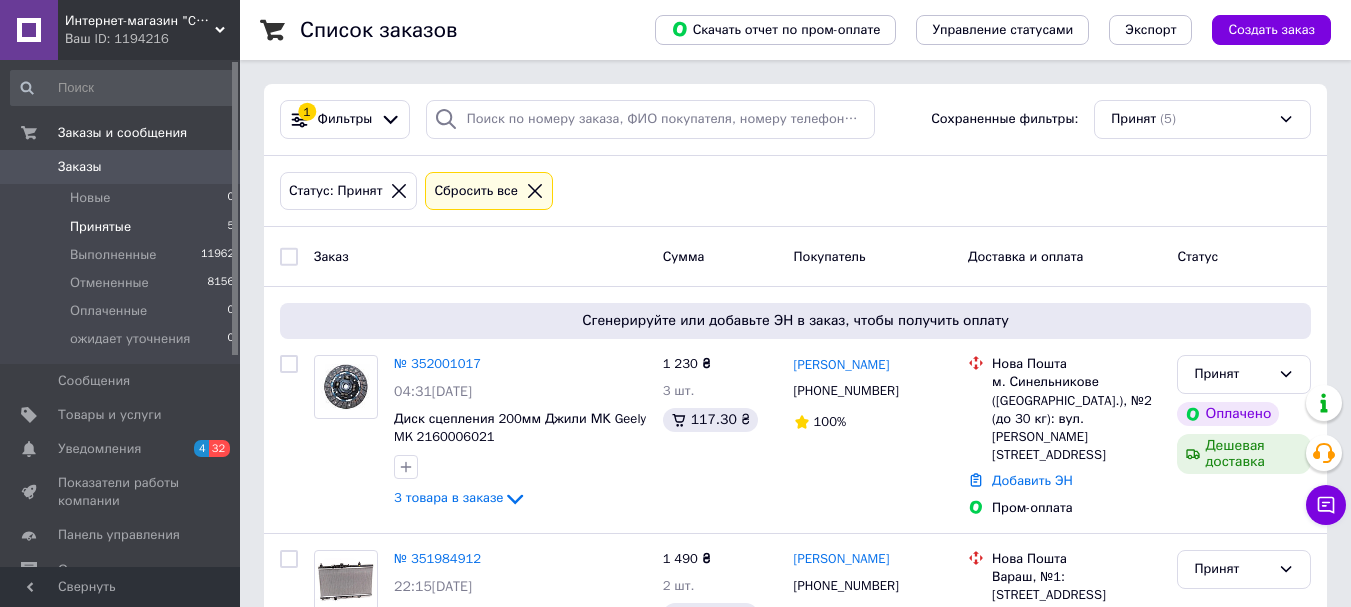 click on "Статус: Принят Сбросить все" at bounding box center [795, 191] 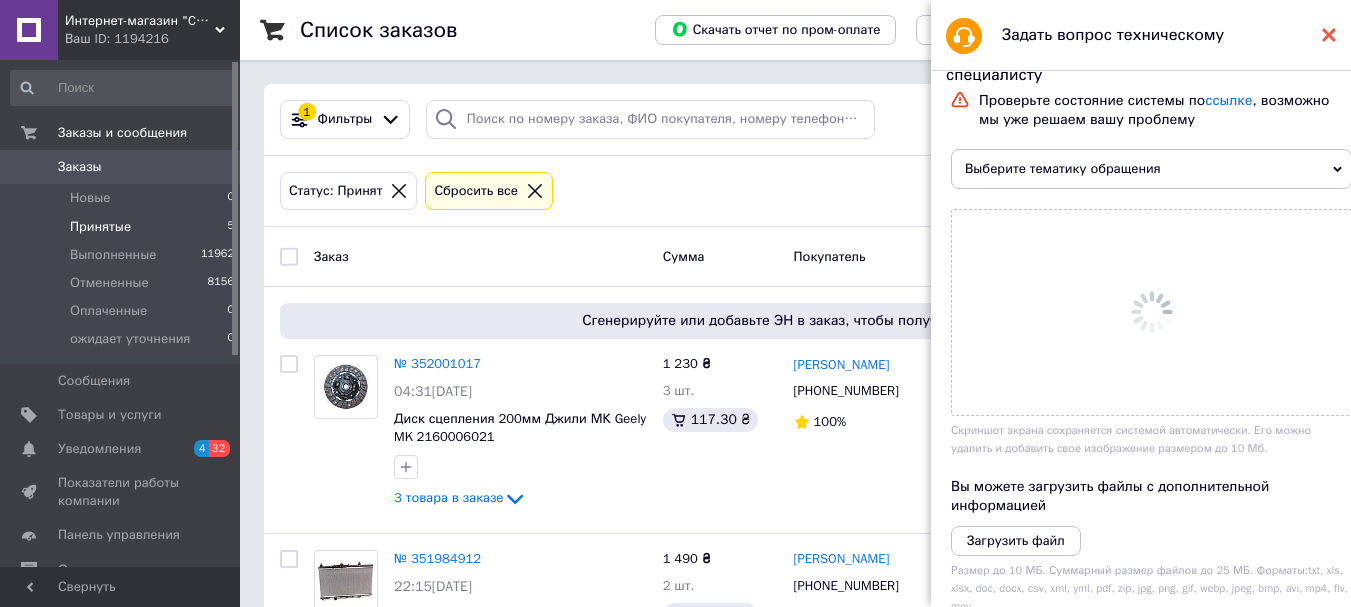 click 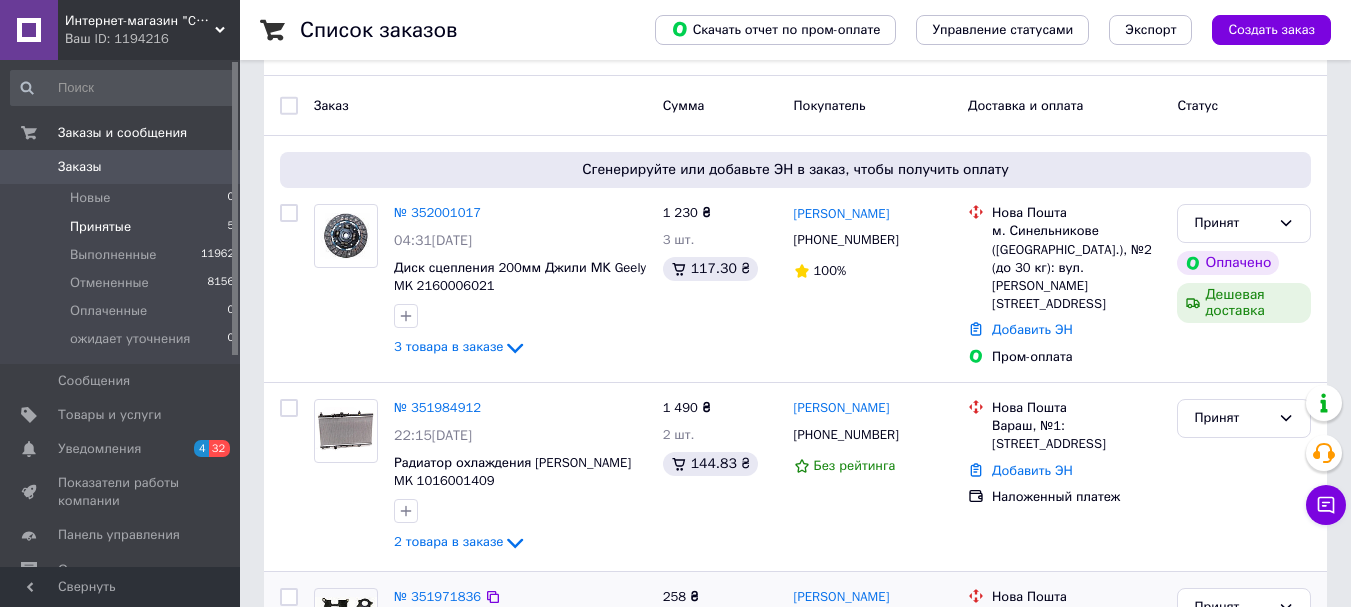 scroll, scrollTop: 300, scrollLeft: 0, axis: vertical 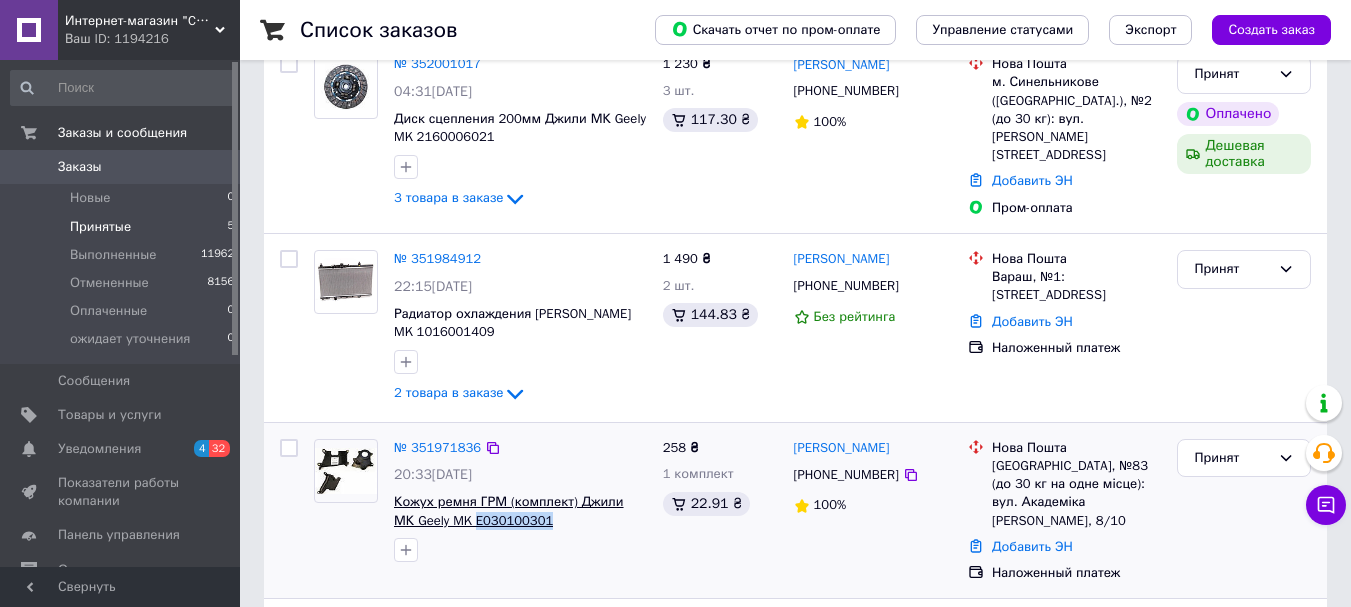 drag, startPoint x: 533, startPoint y: 523, endPoint x: 454, endPoint y: 522, distance: 79.00633 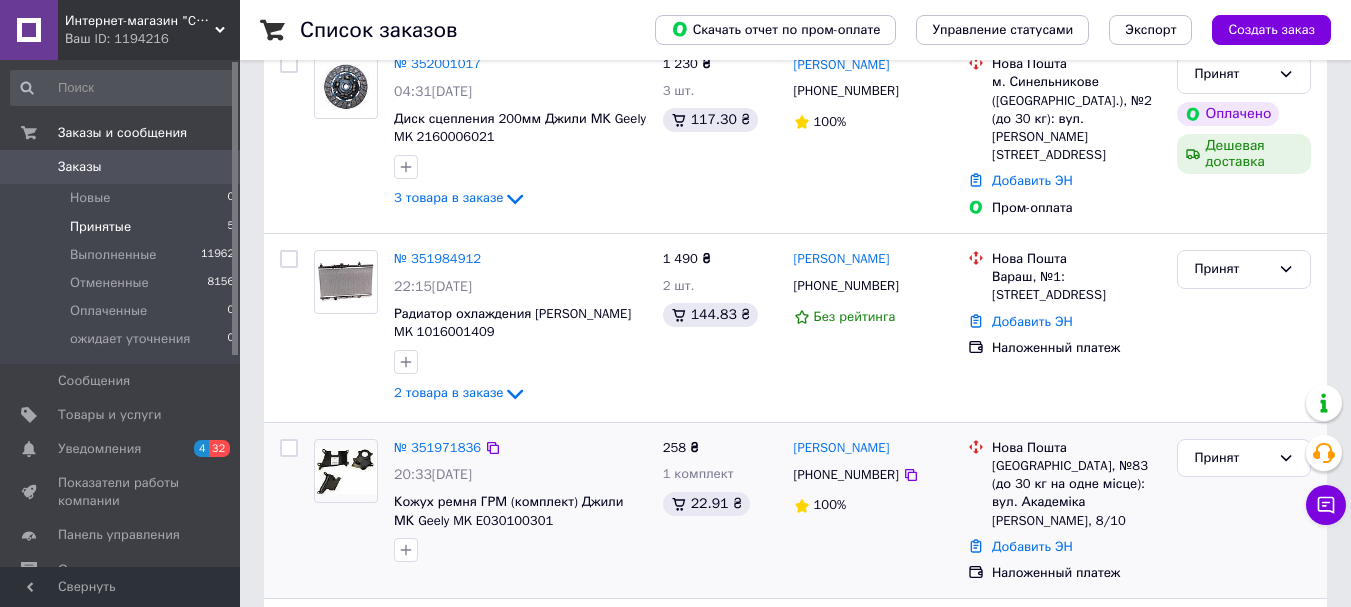click 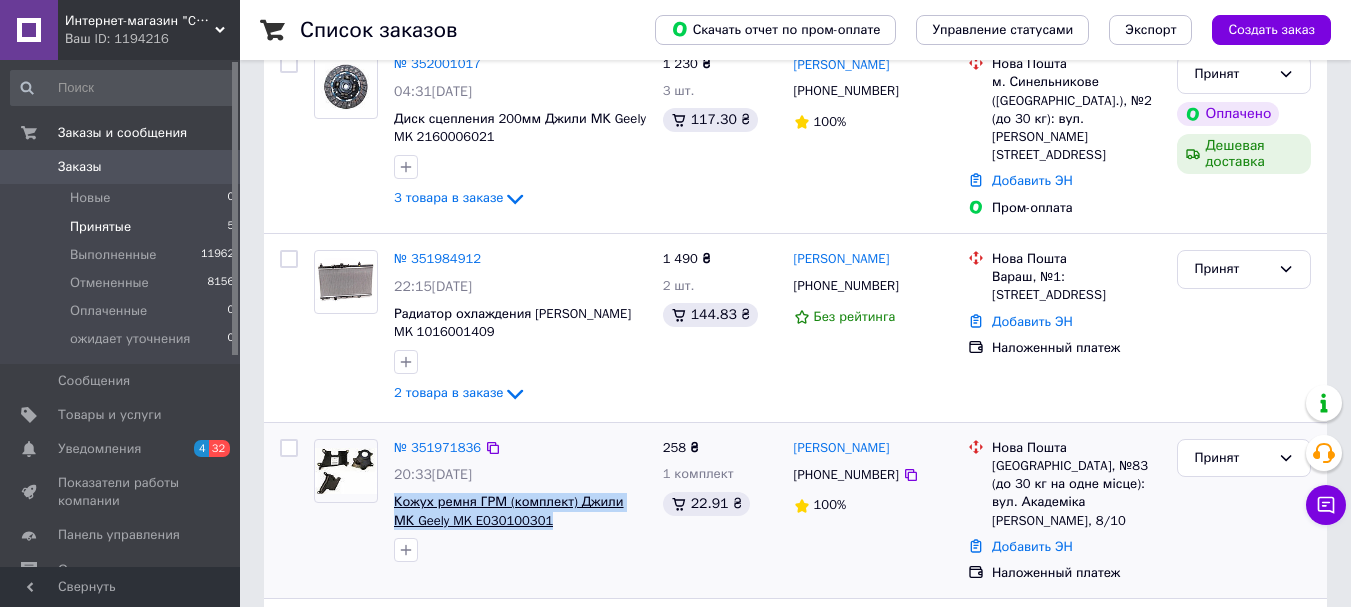 drag, startPoint x: 455, startPoint y: 516, endPoint x: 397, endPoint y: 503, distance: 59.439045 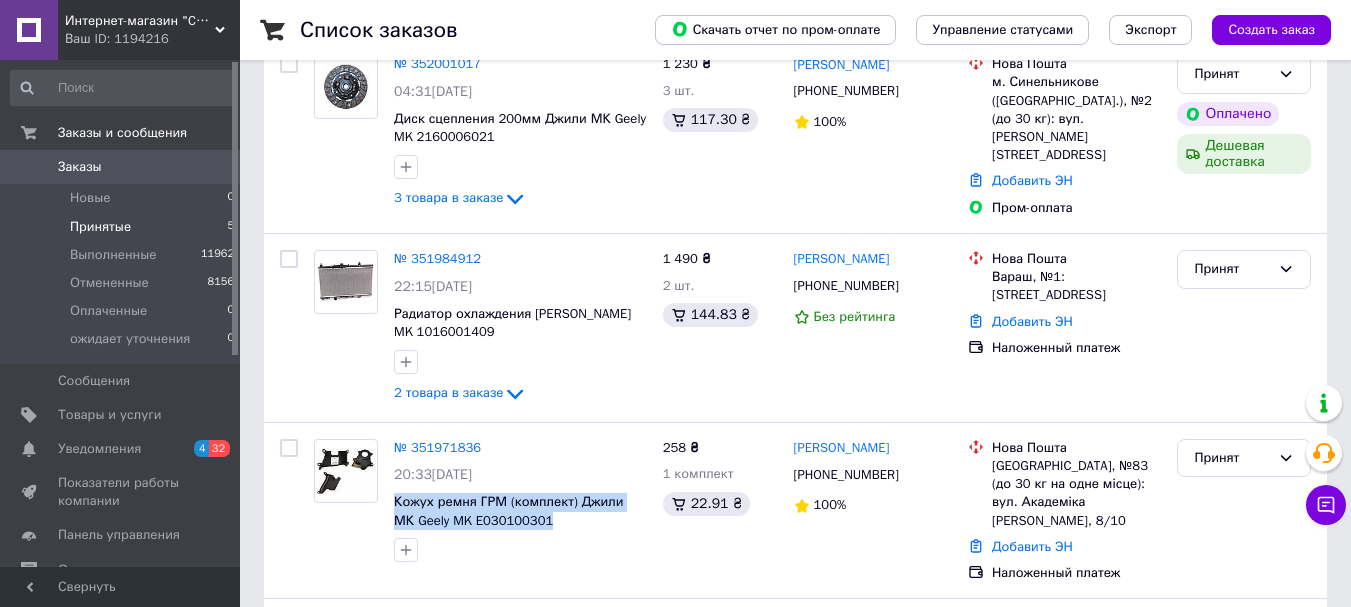 click on "Принятые" at bounding box center [100, 227] 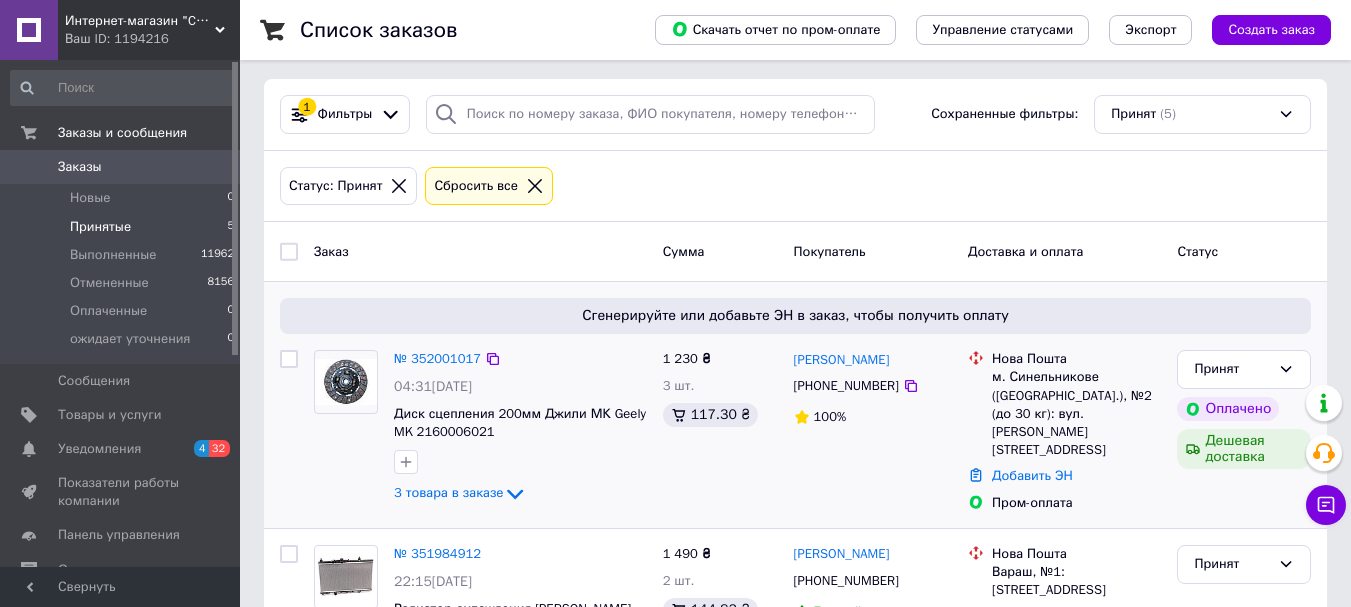 scroll, scrollTop: 0, scrollLeft: 0, axis: both 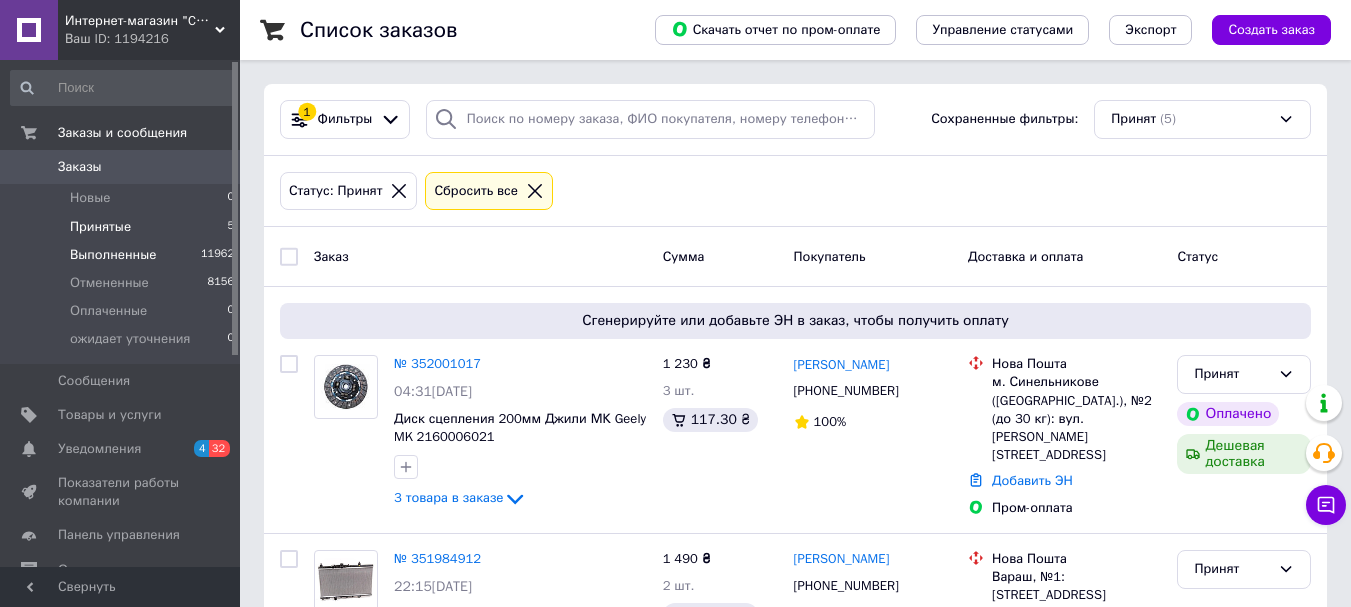 click on "Выполненные" at bounding box center [113, 255] 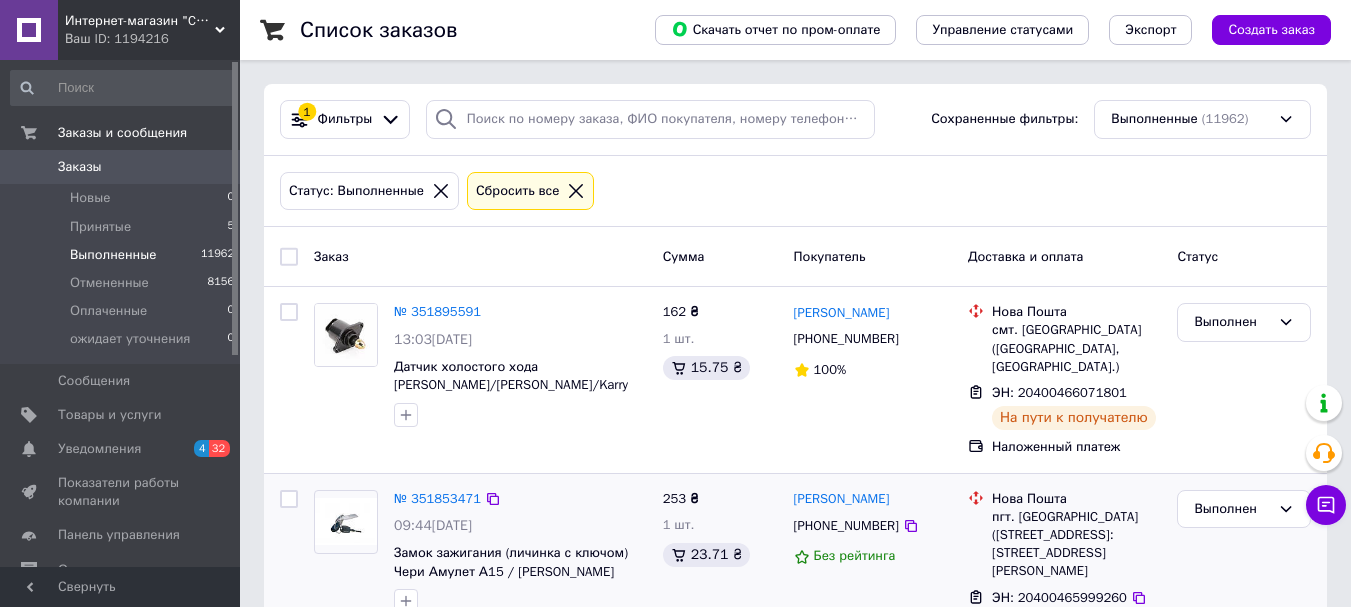 scroll, scrollTop: 300, scrollLeft: 0, axis: vertical 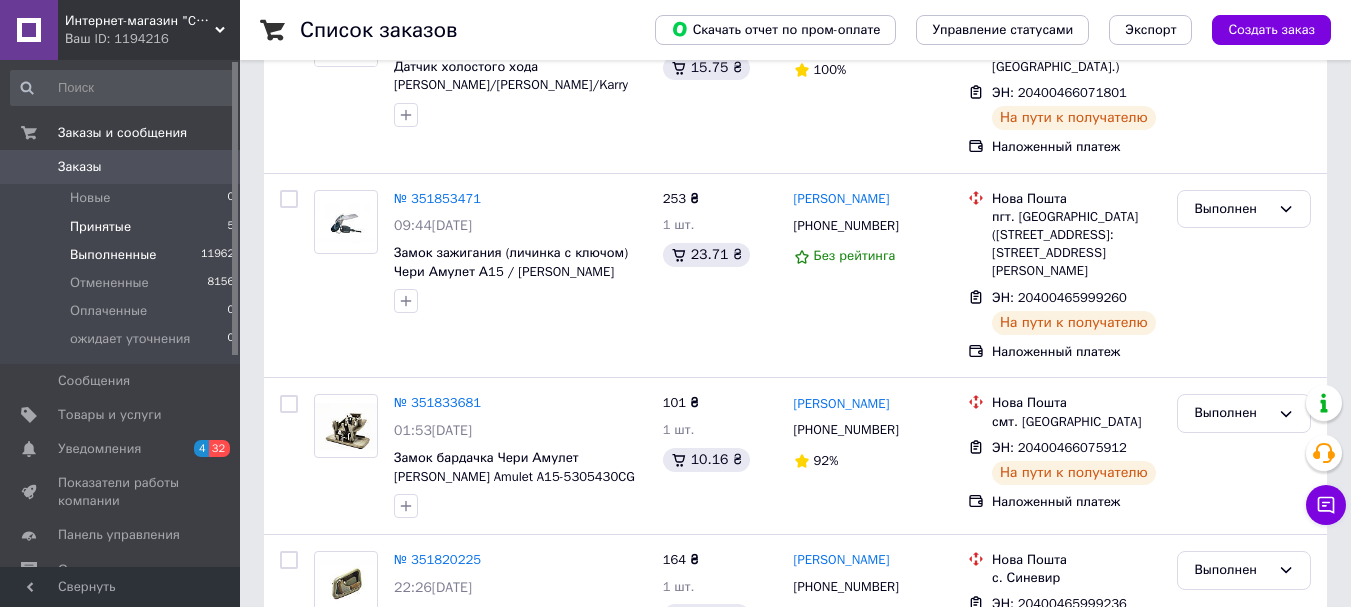 click on "Принятые 5" at bounding box center (123, 227) 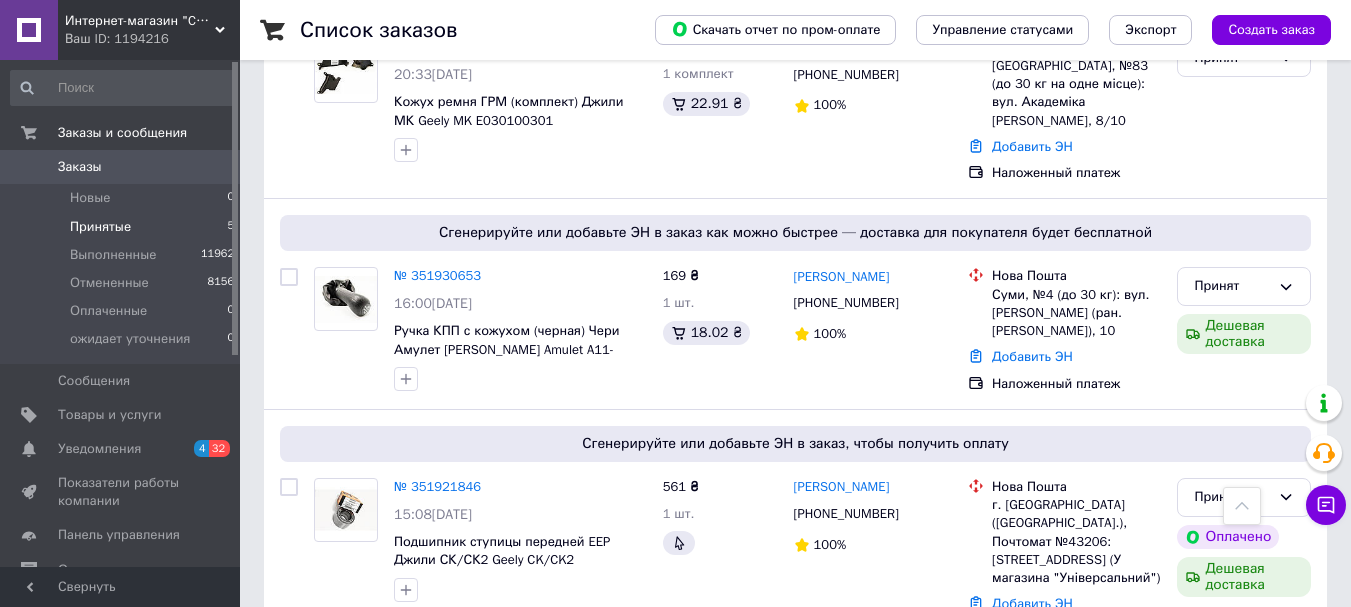 scroll, scrollTop: 785, scrollLeft: 0, axis: vertical 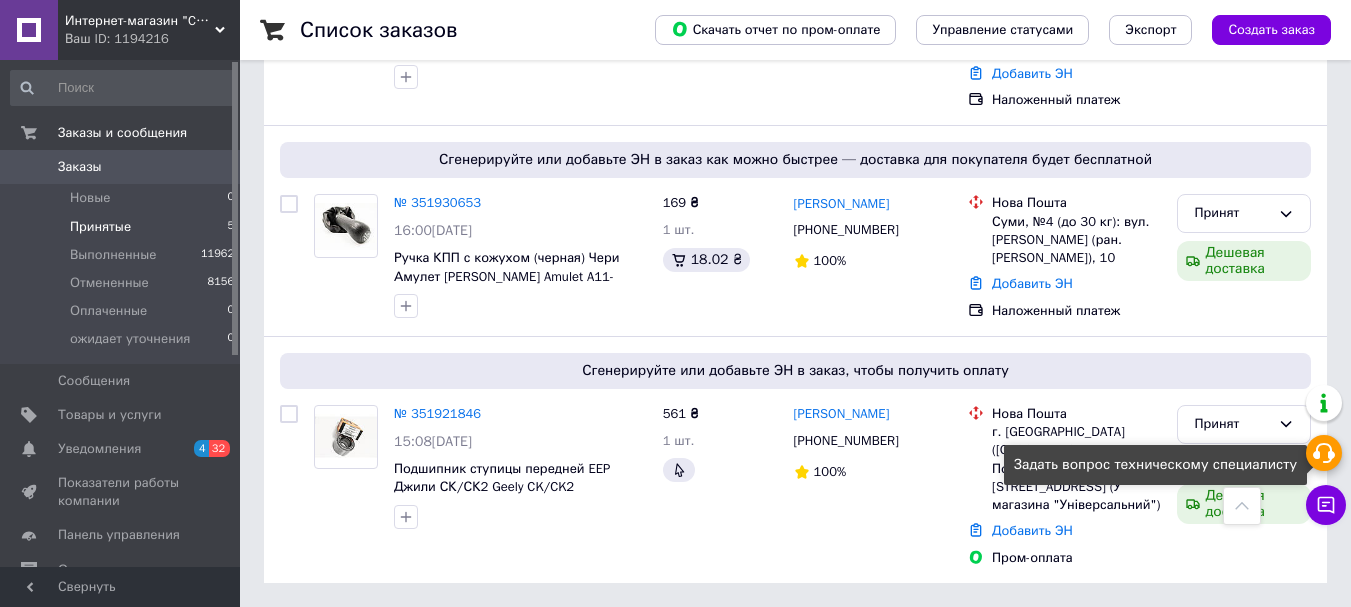 click 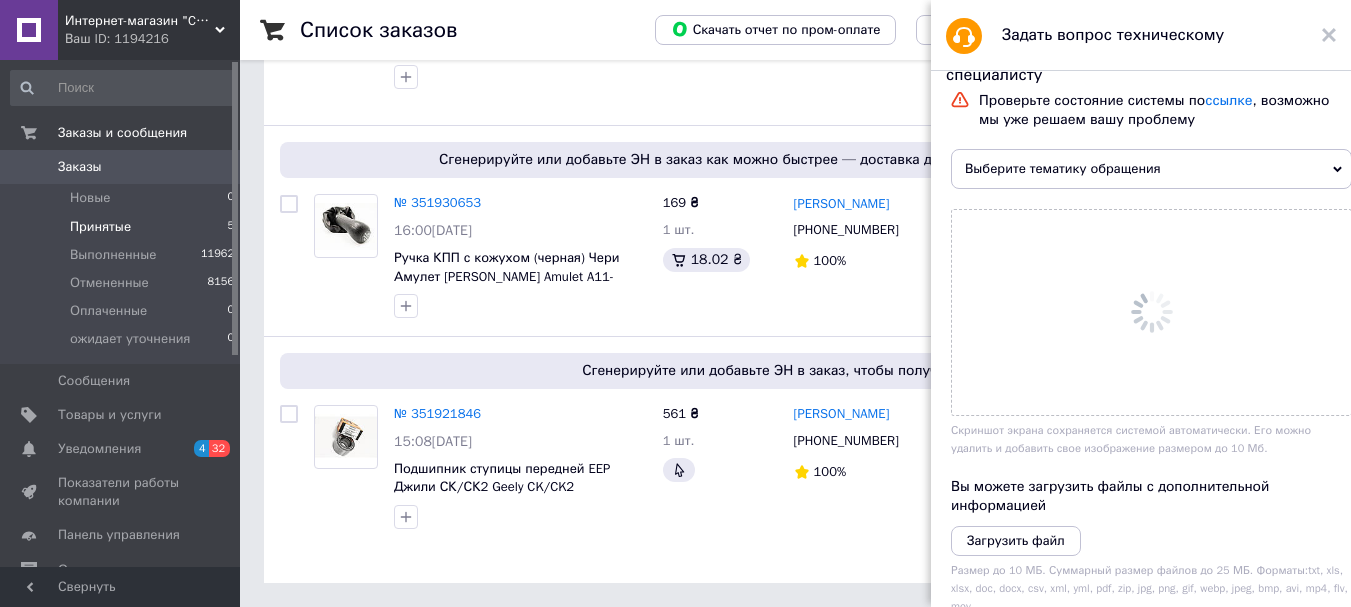 scroll, scrollTop: 0, scrollLeft: 0, axis: both 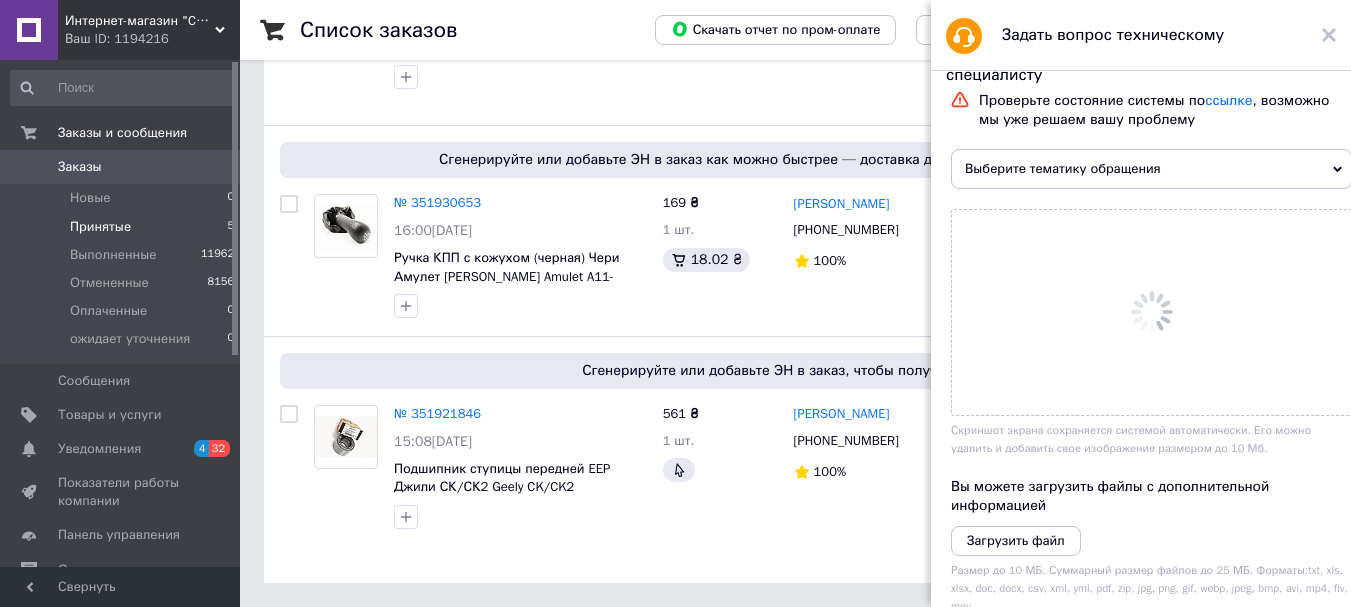 click on "Выберите тематику обращения" at bounding box center (1151, 169) 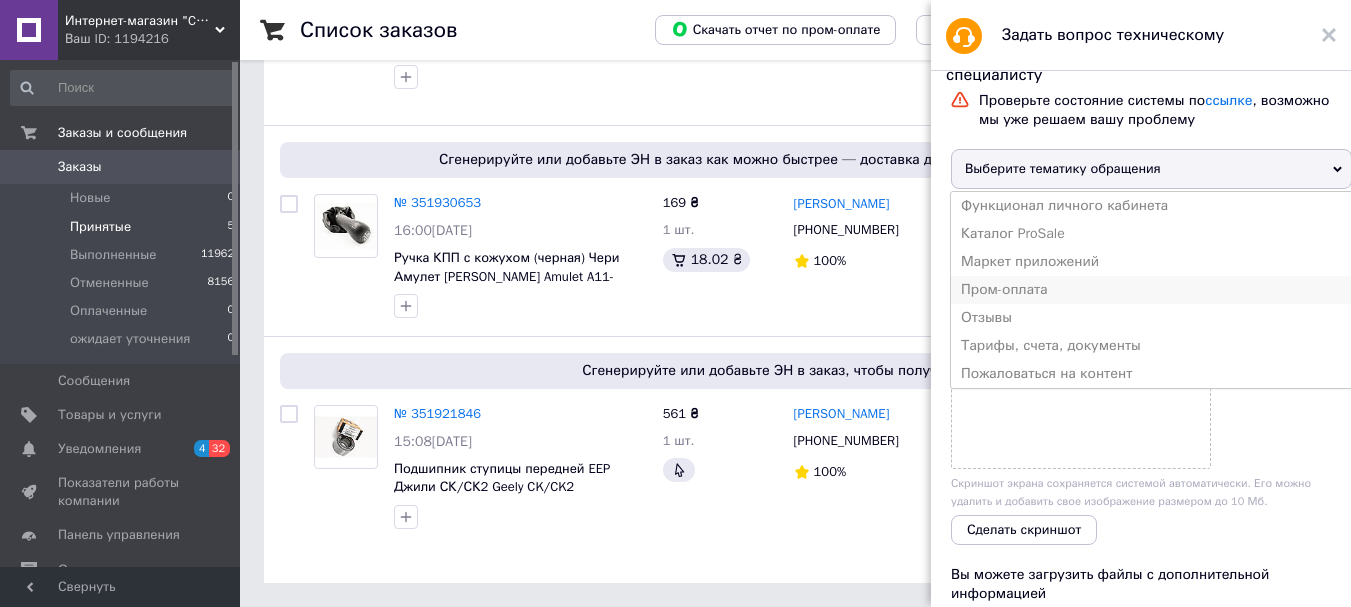 click on "Пром-оплата" at bounding box center [1151, 290] 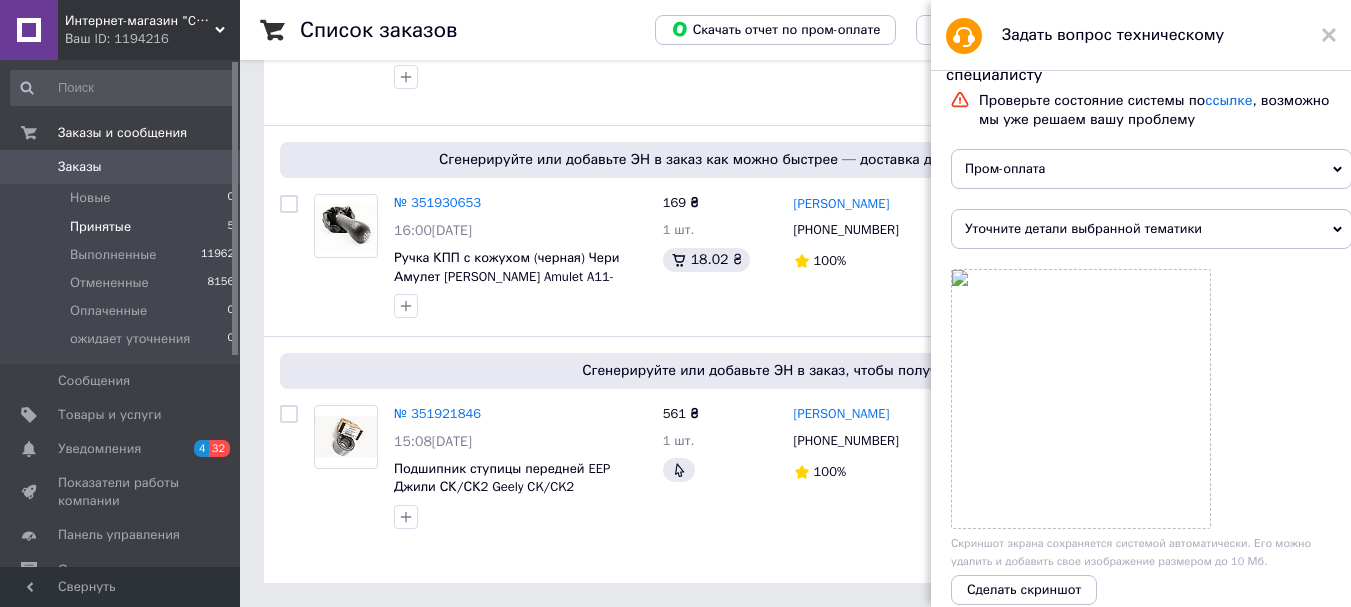 click on "Уточните детали выбранной тематики" at bounding box center [1151, 229] 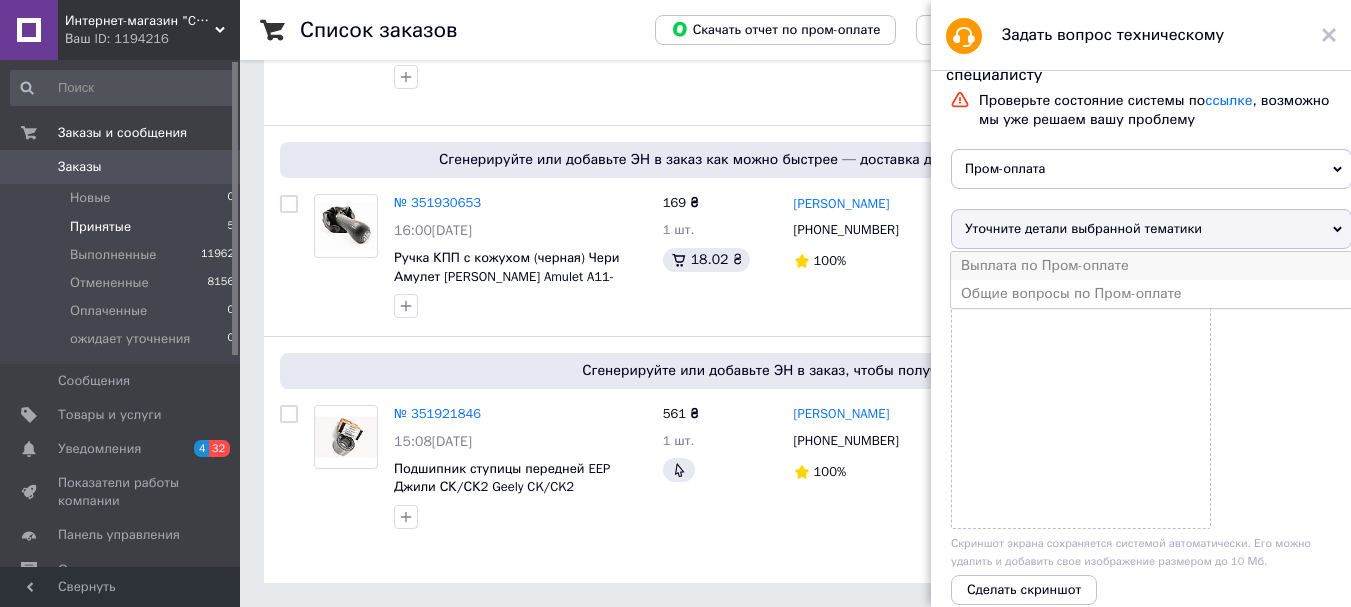 click on "Выплата по Пром-оплате" at bounding box center [1151, 266] 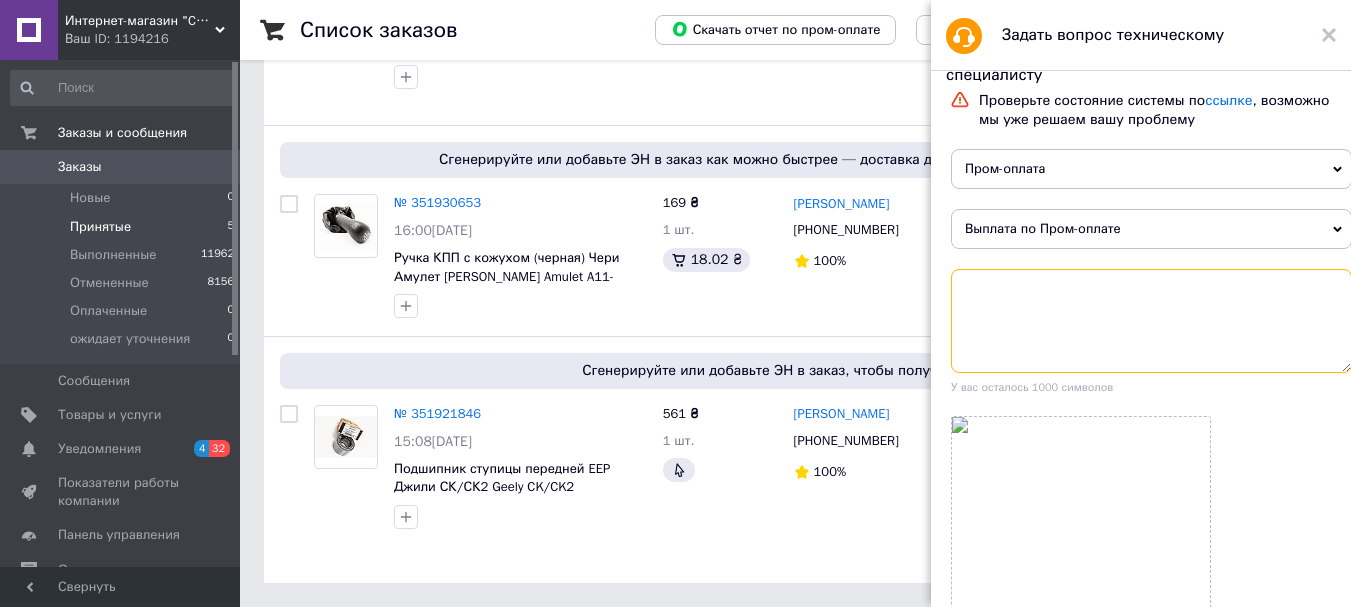 click at bounding box center (1151, 321) 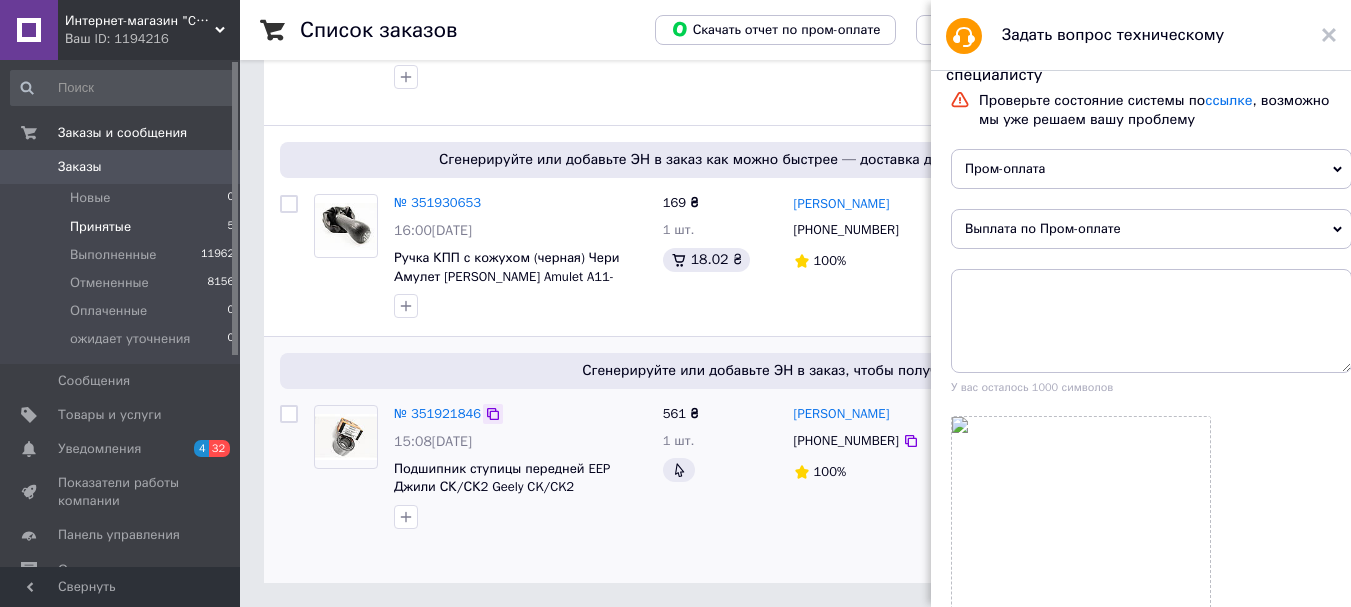 click 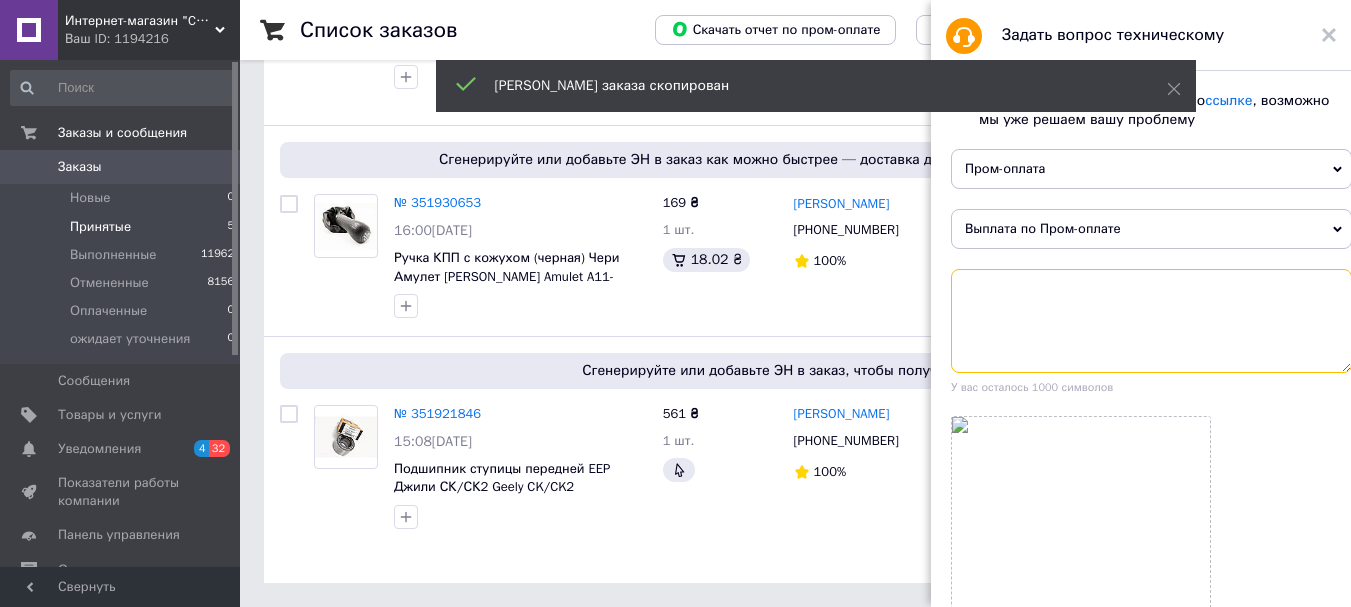 paste on "351921846" 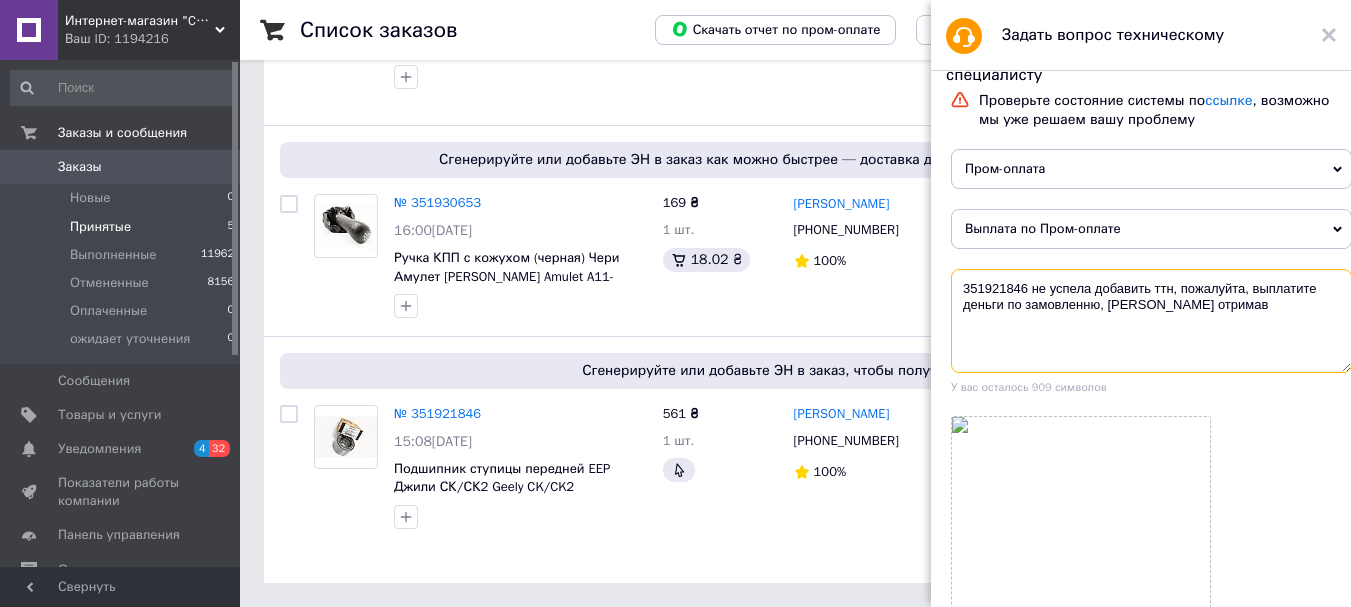 click on "351921846 не успела добавить ттн, пожалуйта, выплатите деньги по замовленню, клиент отримав" at bounding box center (1151, 321) 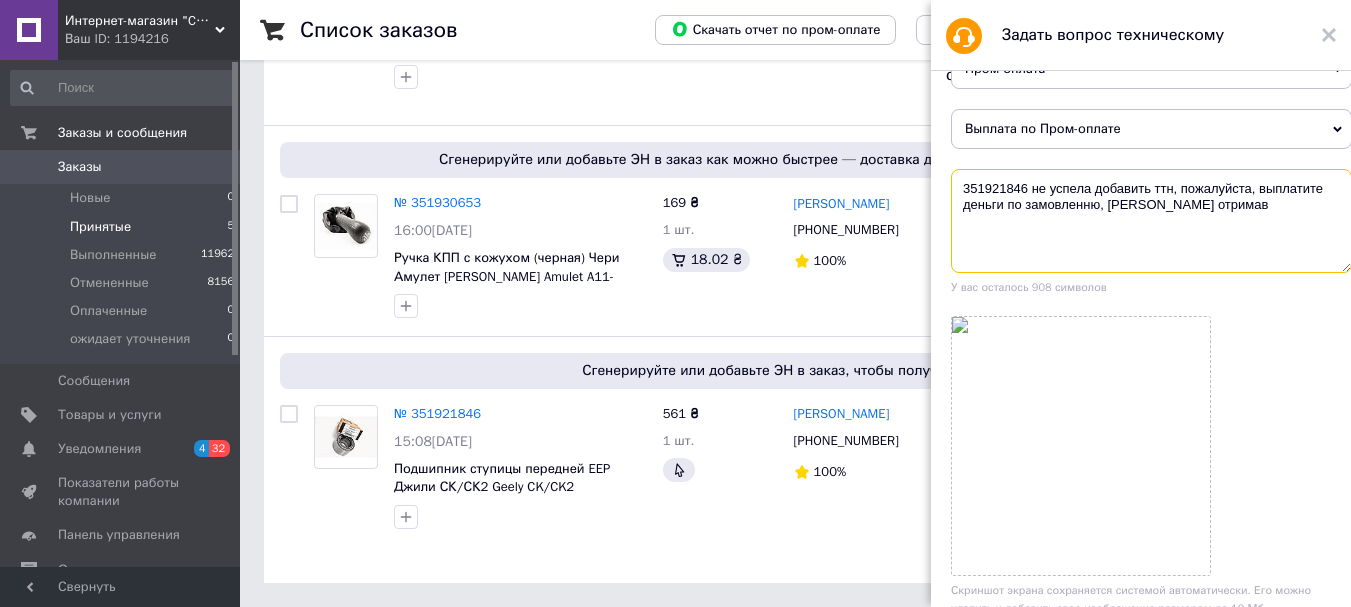 scroll, scrollTop: 503, scrollLeft: 0, axis: vertical 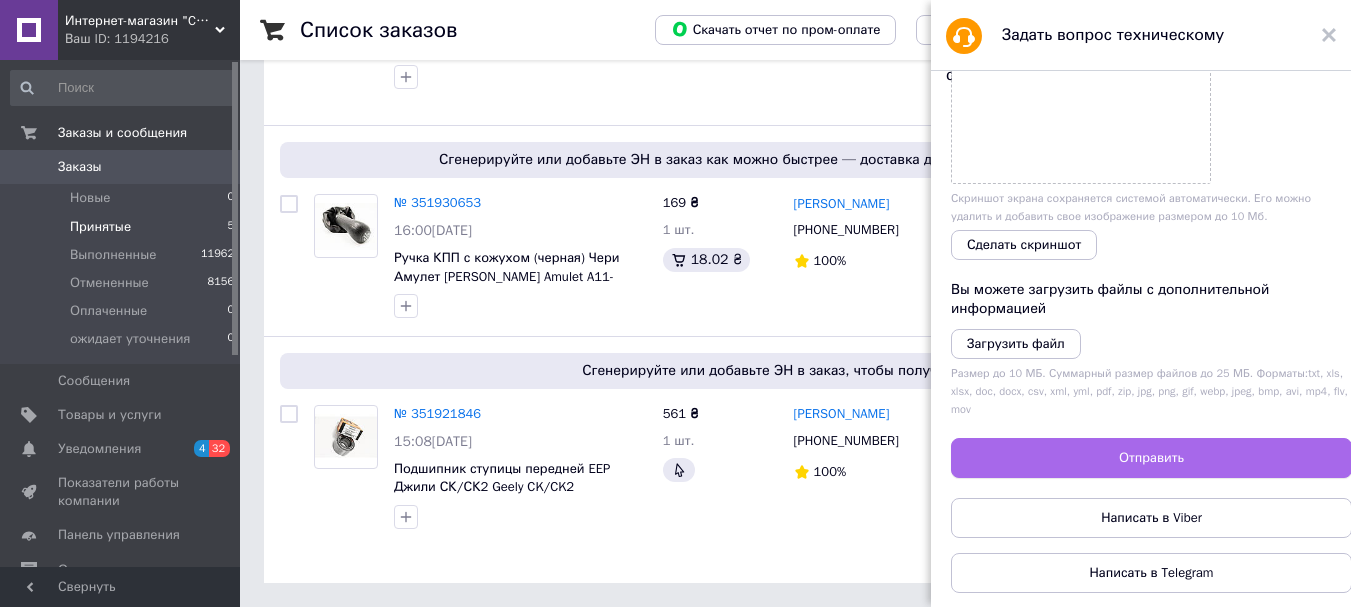 type on "351921846 не успела добавить ттн, пожалуйста, выплатите деньги по замовленню, клиент отримав" 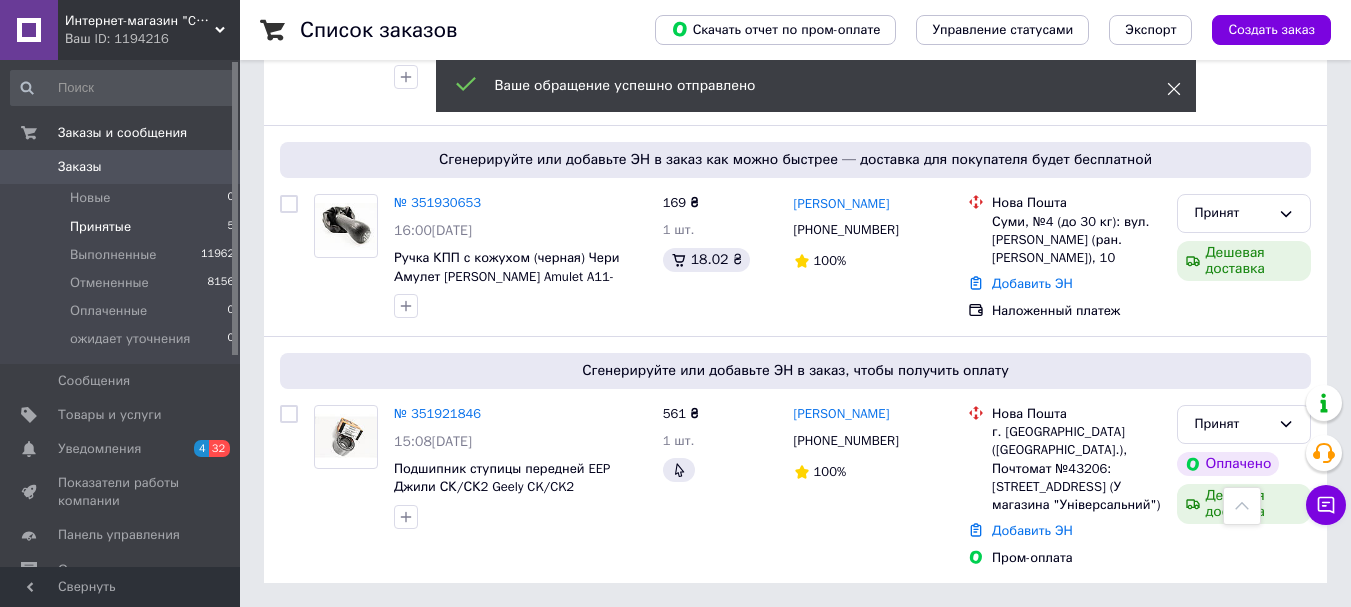 click 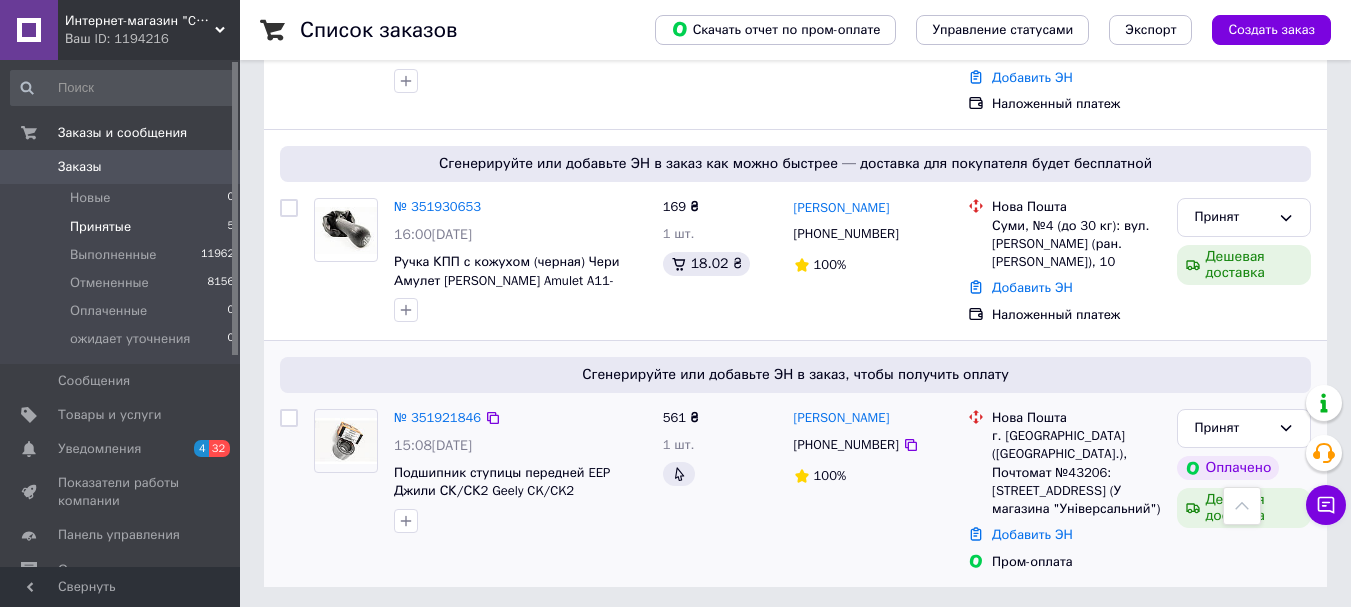 scroll, scrollTop: 385, scrollLeft: 0, axis: vertical 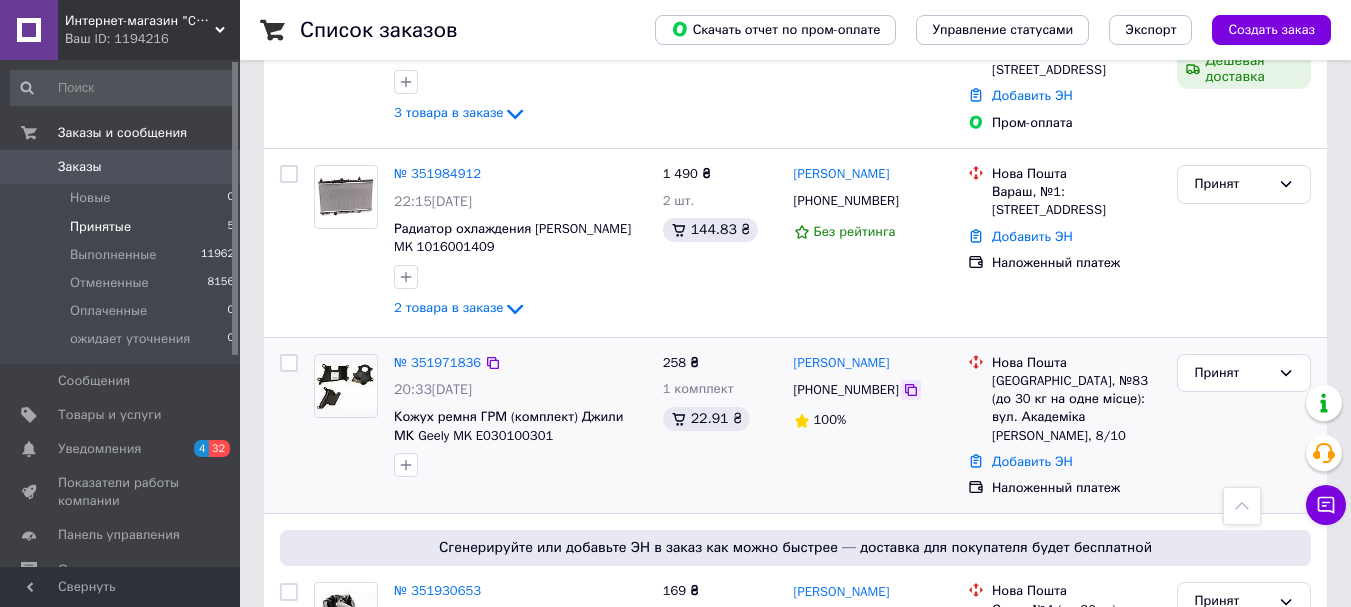 click 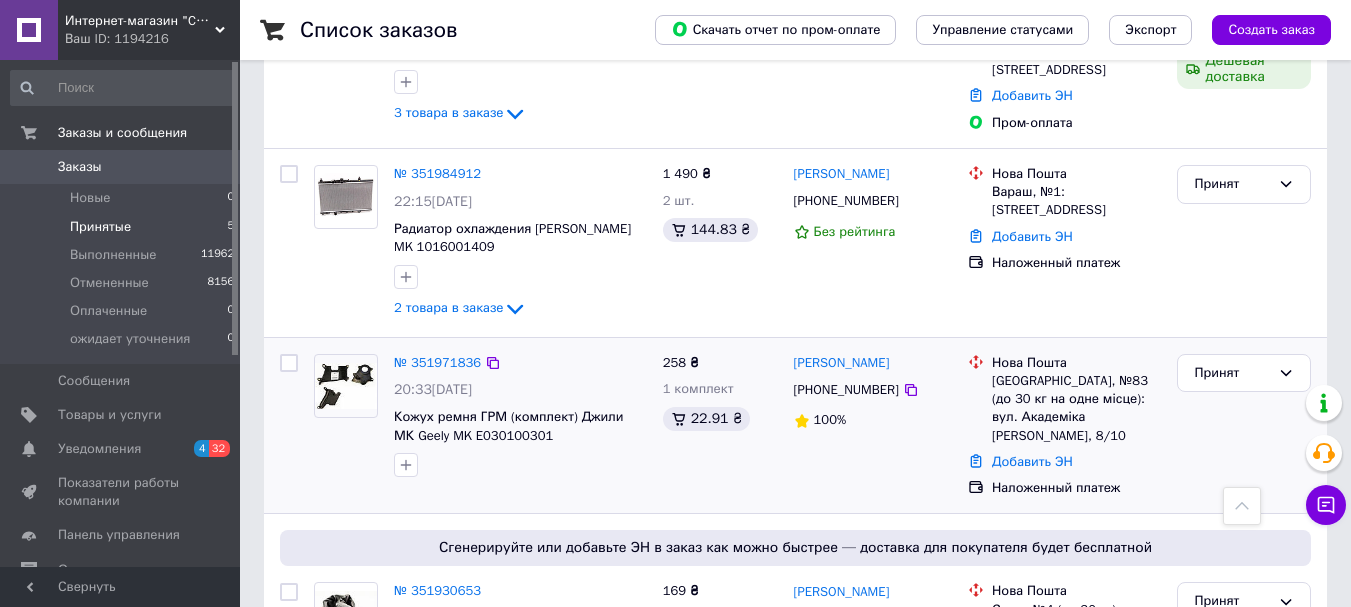 drag, startPoint x: 928, startPoint y: 361, endPoint x: 789, endPoint y: 362, distance: 139.0036 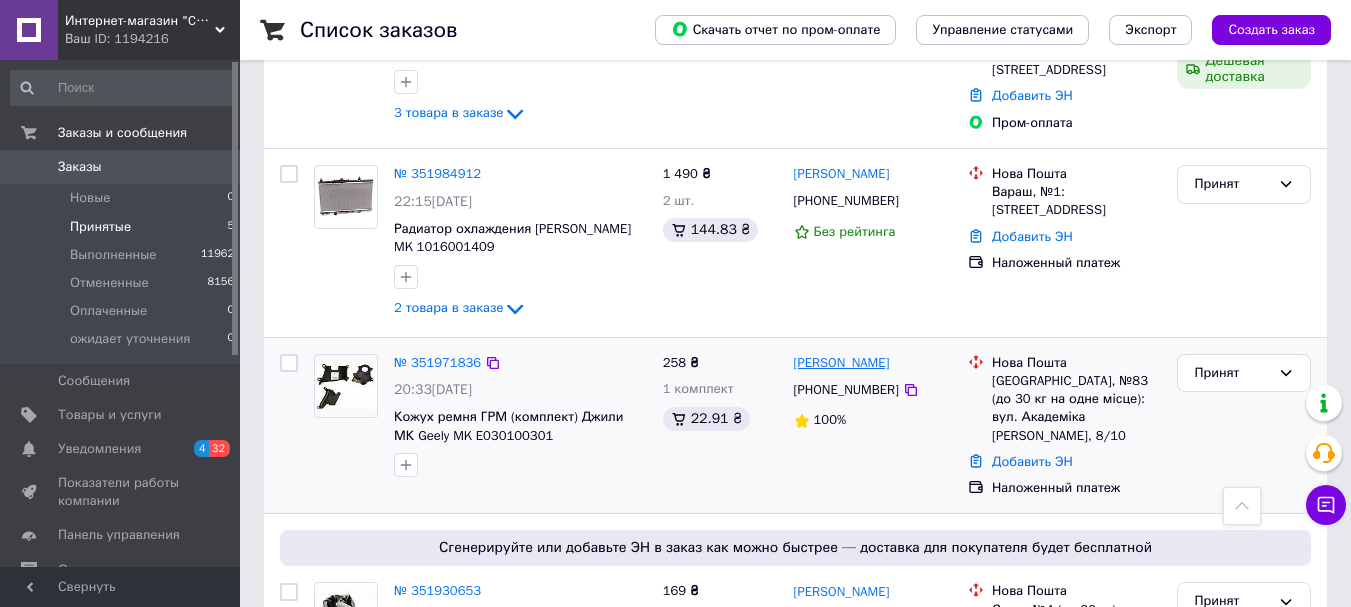 copy on "Сергей Петровский" 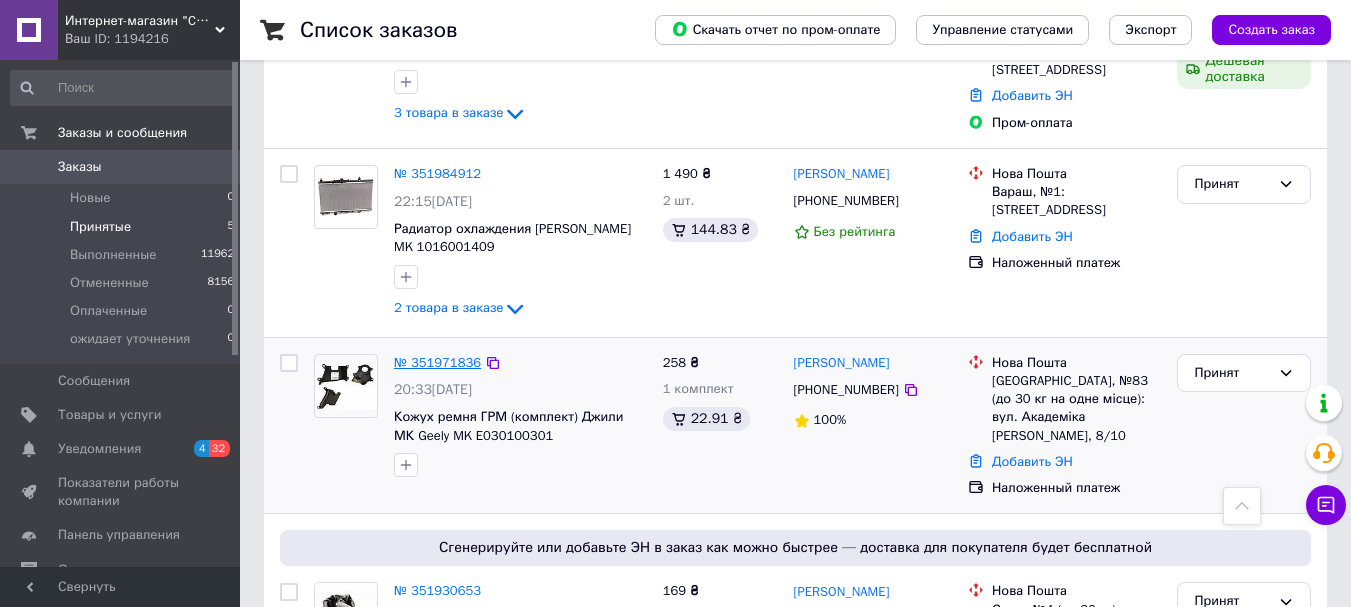 click on "№ 351971836" at bounding box center [437, 362] 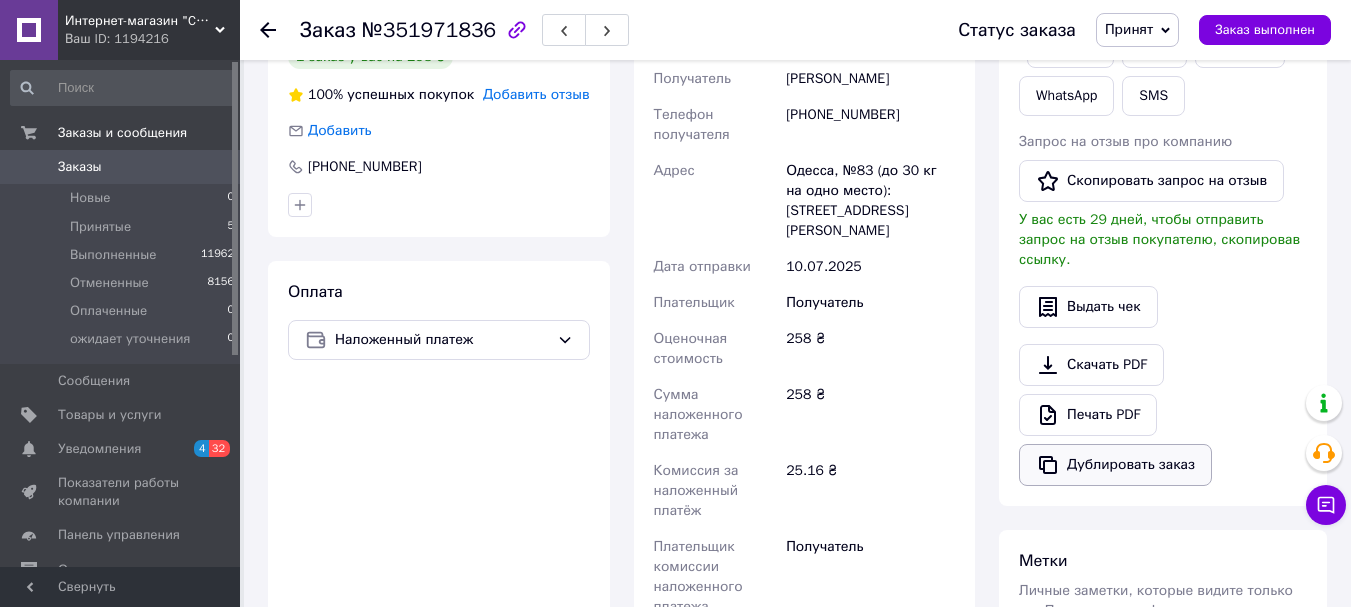 scroll, scrollTop: 500, scrollLeft: 0, axis: vertical 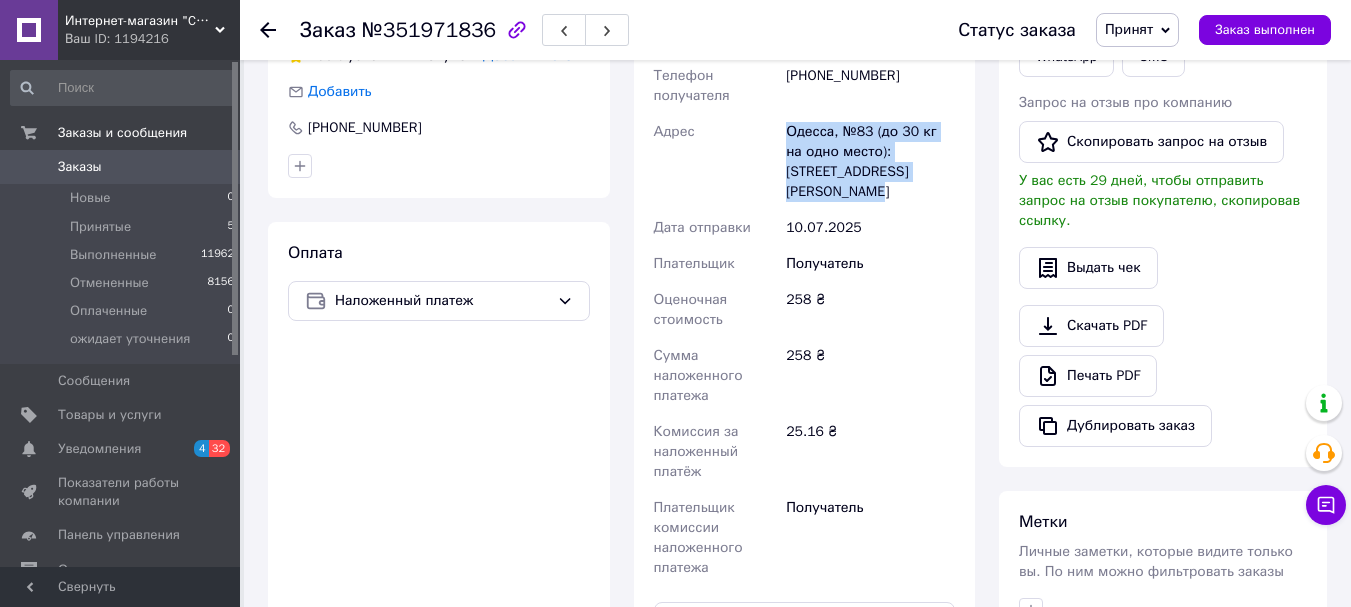 drag, startPoint x: 851, startPoint y: 196, endPoint x: 787, endPoint y: 135, distance: 88.4138 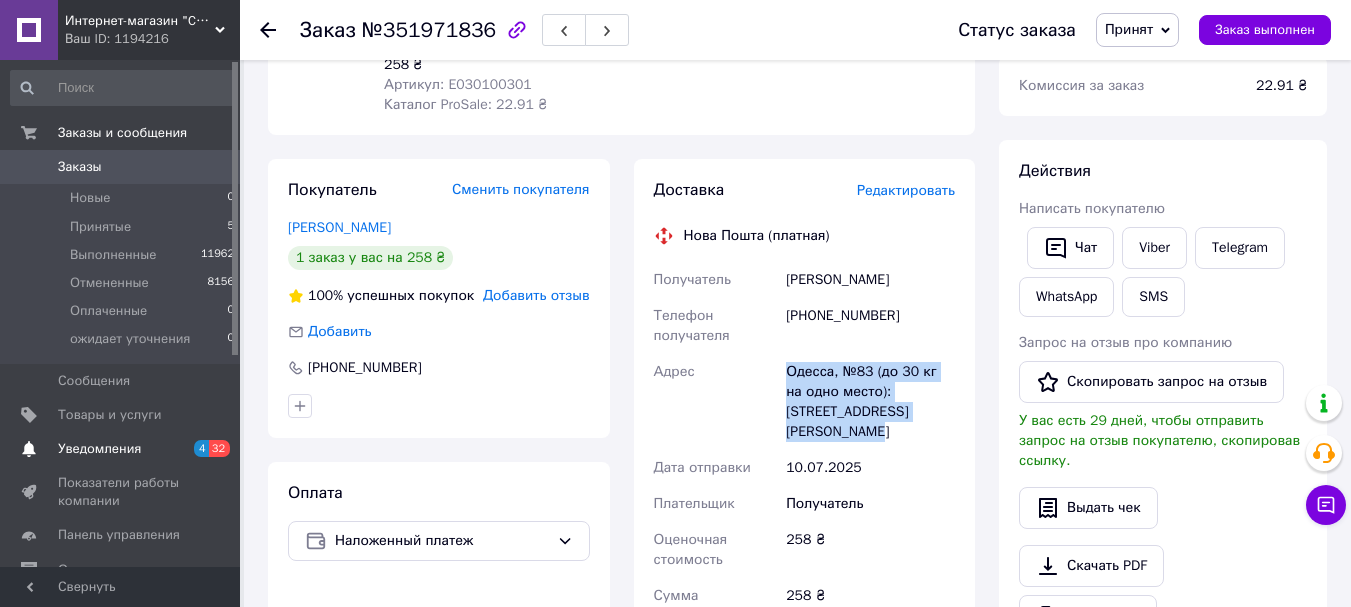 scroll, scrollTop: 100, scrollLeft: 0, axis: vertical 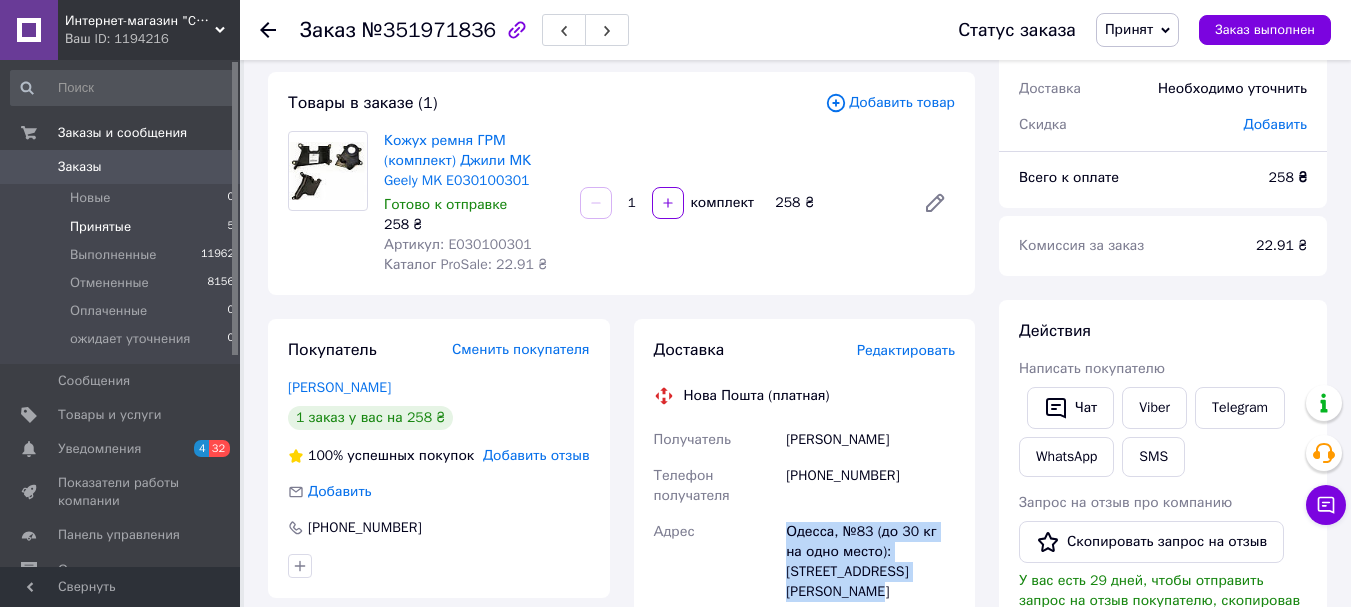click on "Принятые 5" at bounding box center [123, 227] 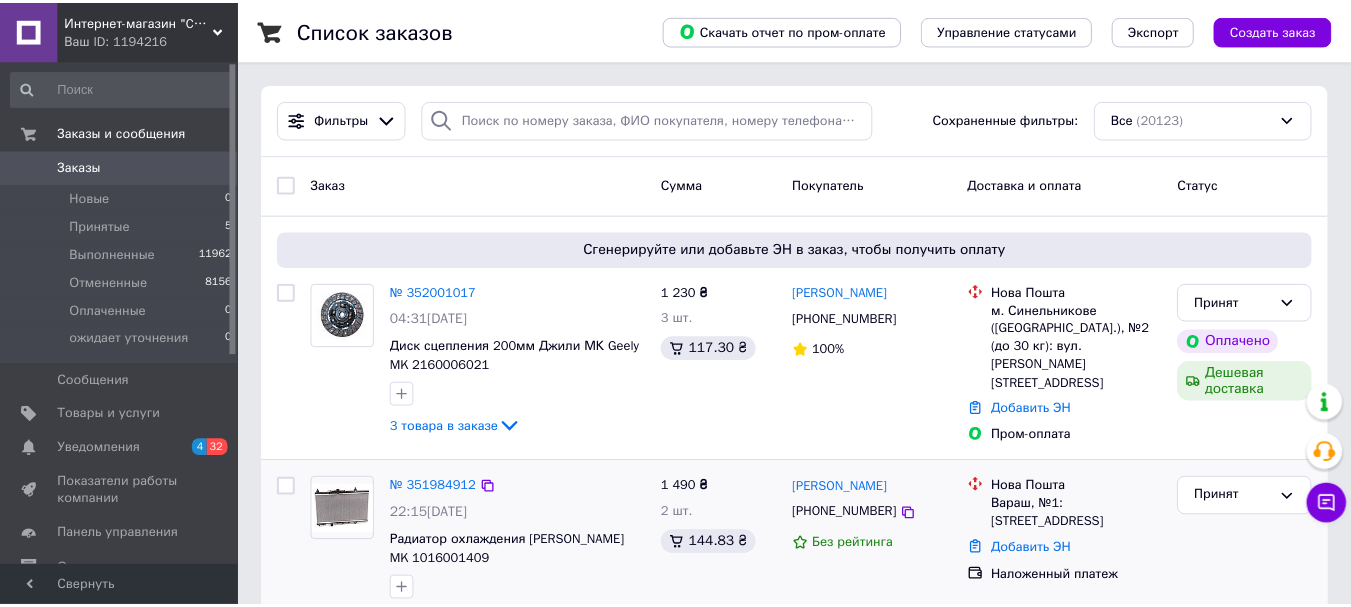 scroll, scrollTop: 300, scrollLeft: 0, axis: vertical 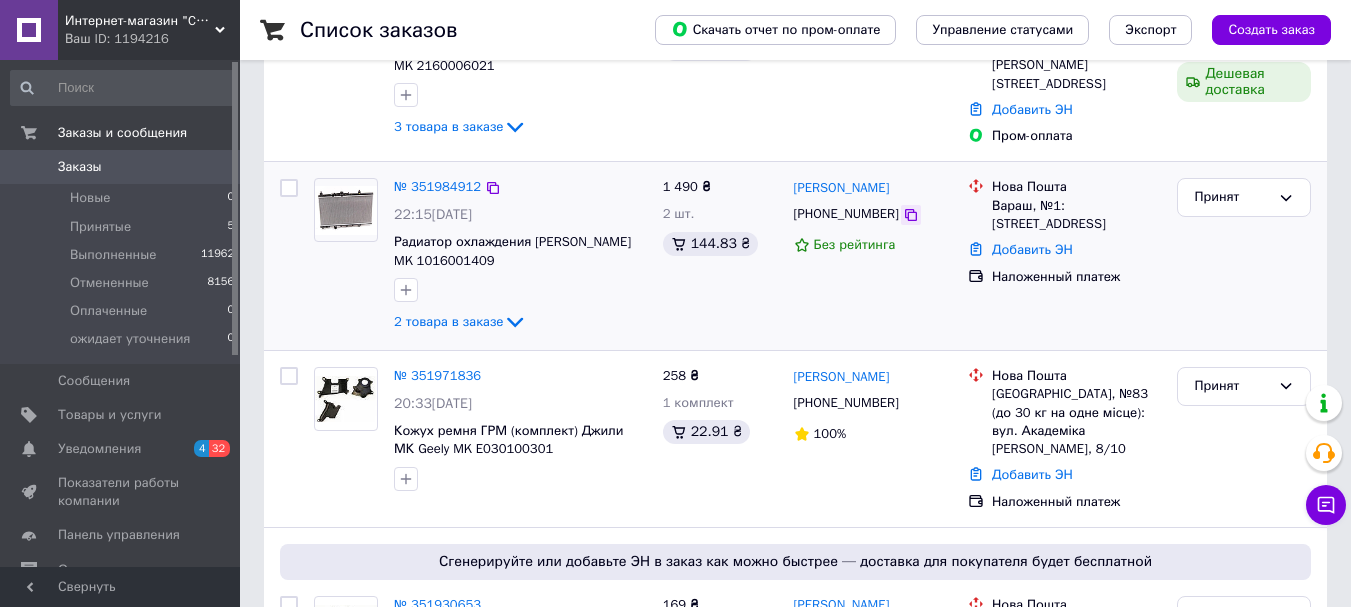 click 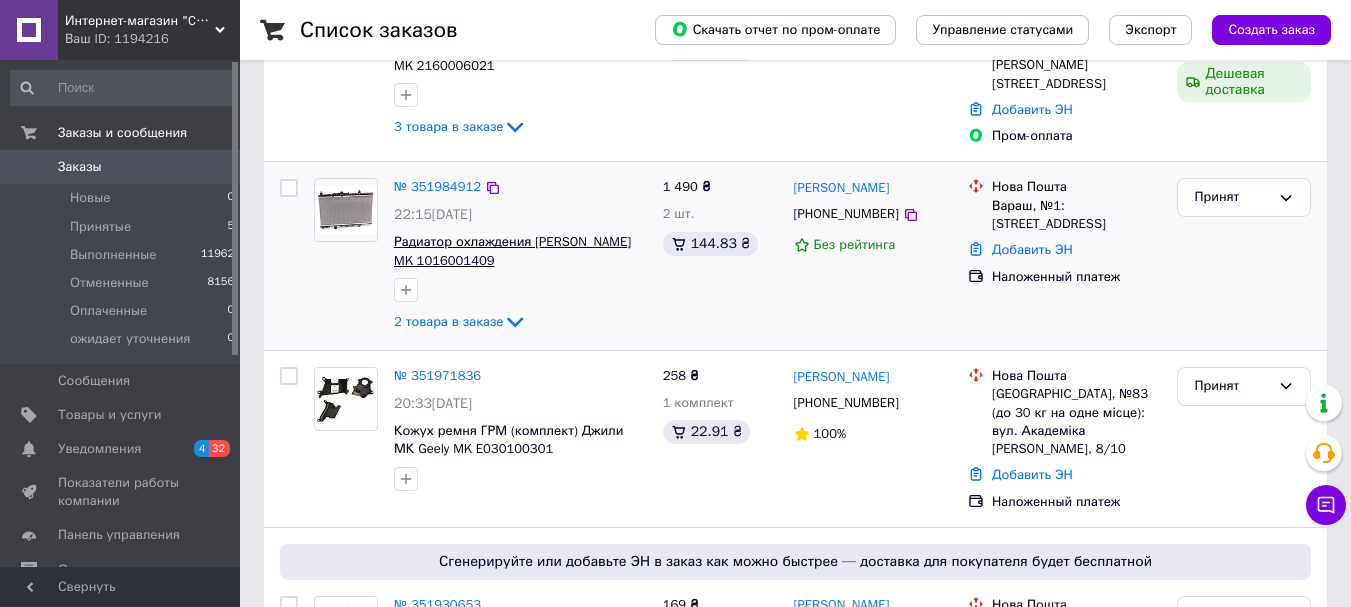 drag, startPoint x: 493, startPoint y: 255, endPoint x: 417, endPoint y: 259, distance: 76.105194 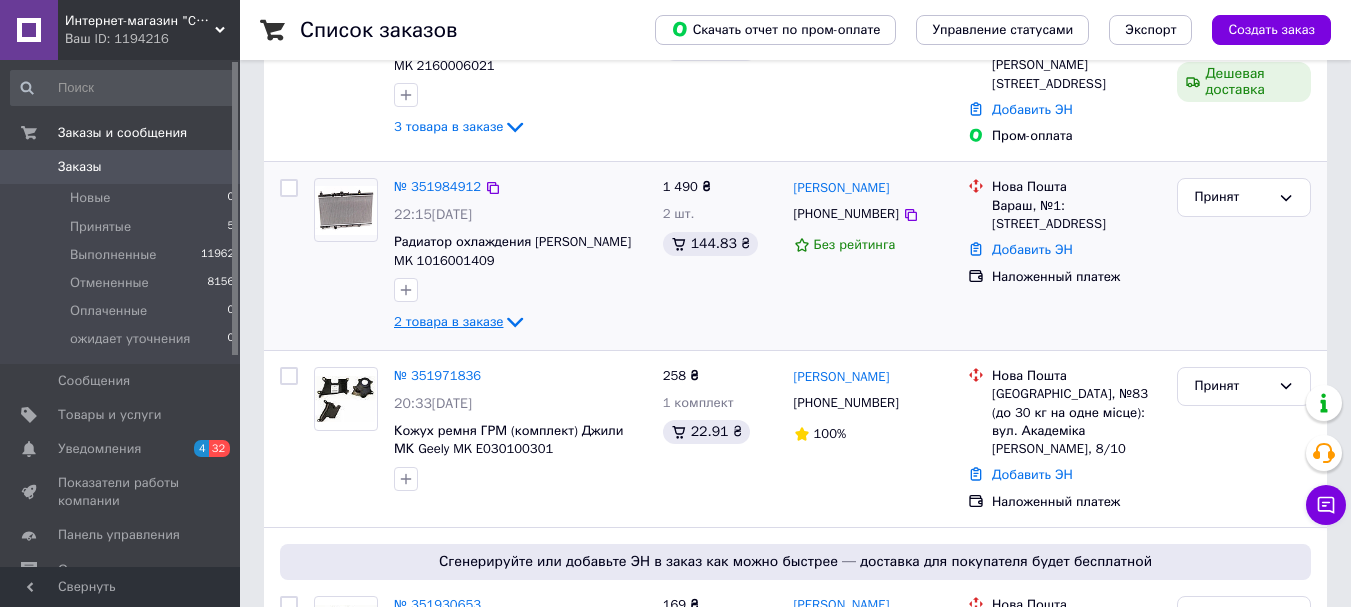 click on "2 товара в заказе" at bounding box center (448, 321) 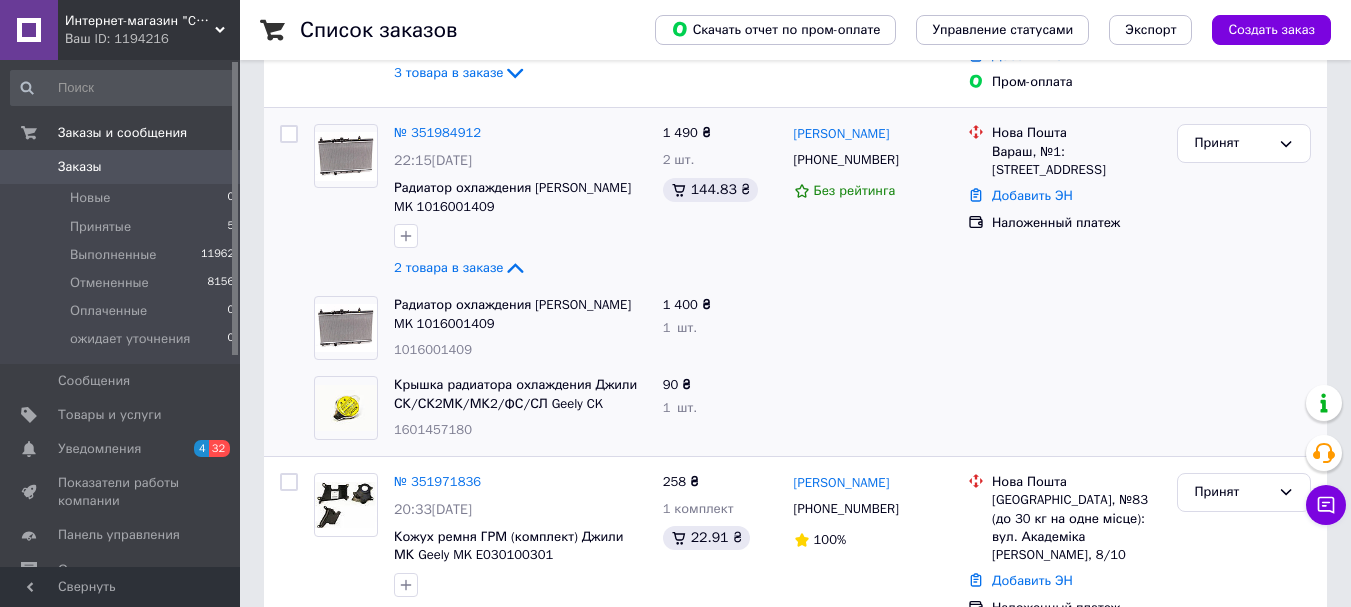 scroll, scrollTop: 400, scrollLeft: 0, axis: vertical 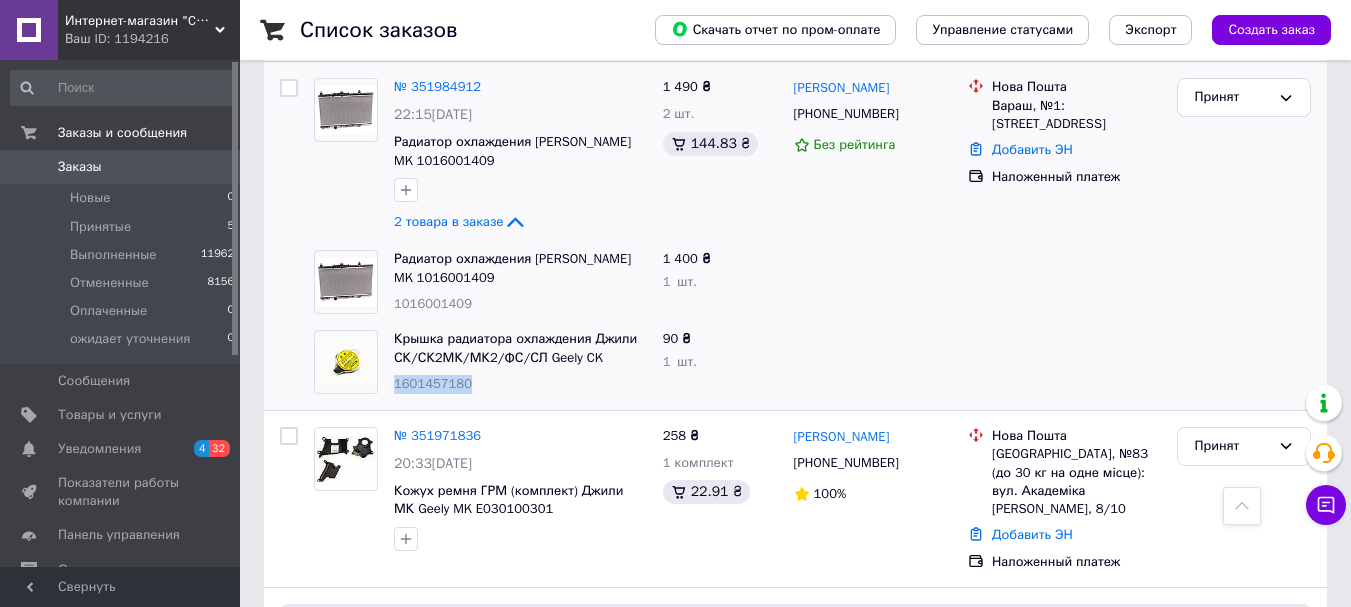 drag, startPoint x: 475, startPoint y: 386, endPoint x: 407, endPoint y: 379, distance: 68.359344 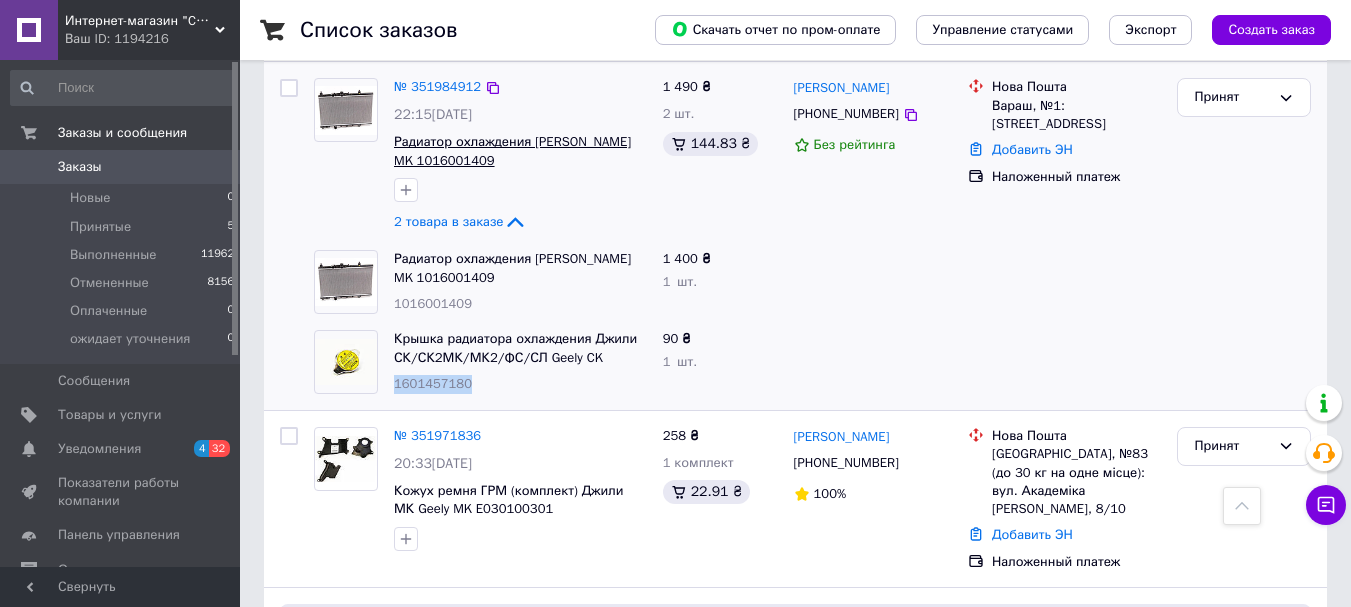 scroll, scrollTop: 100, scrollLeft: 0, axis: vertical 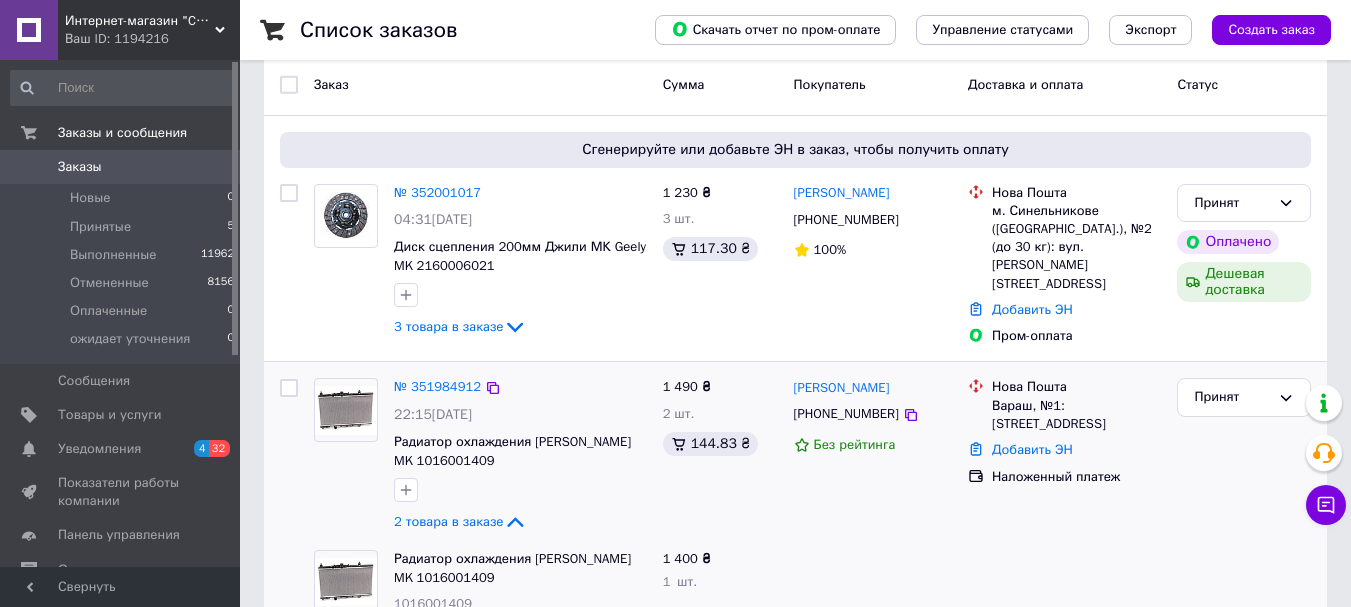 click on "№ 351984912" at bounding box center (437, 387) 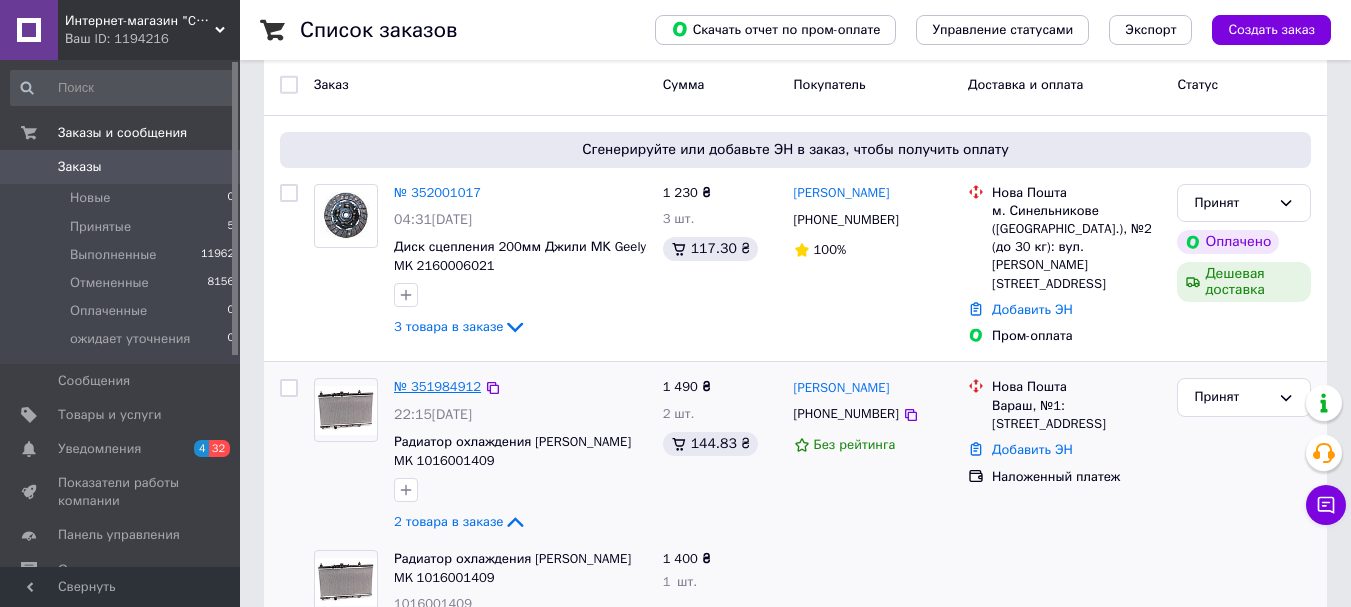 click on "№ 351984912" at bounding box center [437, 386] 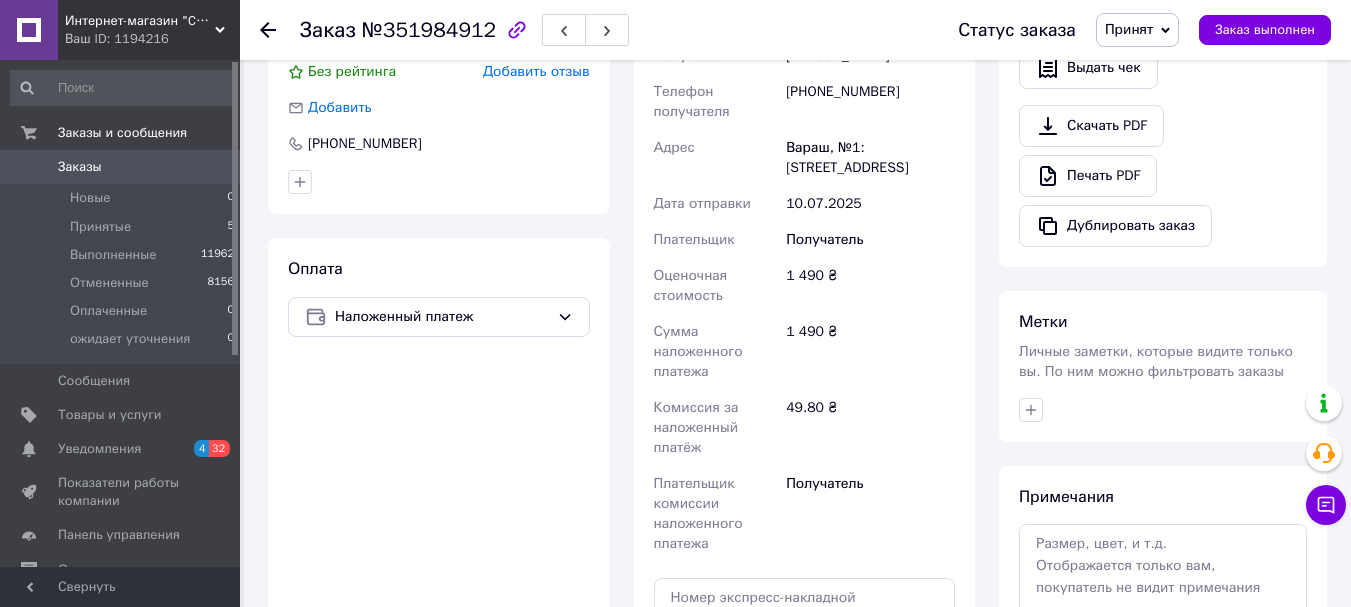 scroll, scrollTop: 200, scrollLeft: 0, axis: vertical 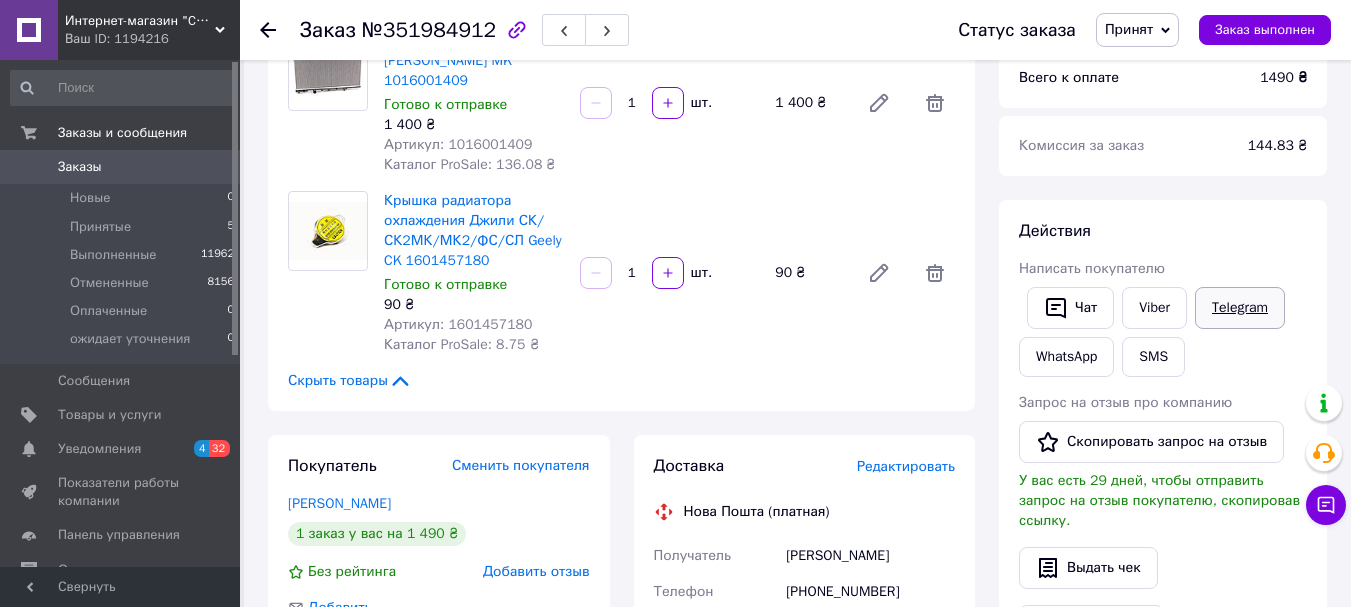 click on "Telegram" at bounding box center (1240, 308) 